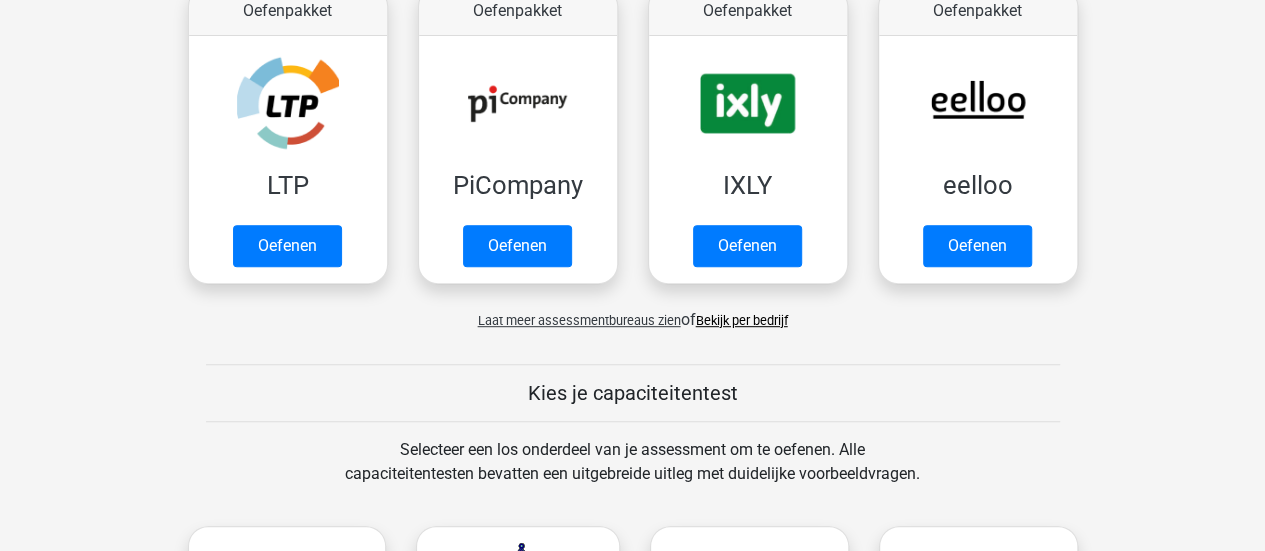 scroll, scrollTop: 500, scrollLeft: 0, axis: vertical 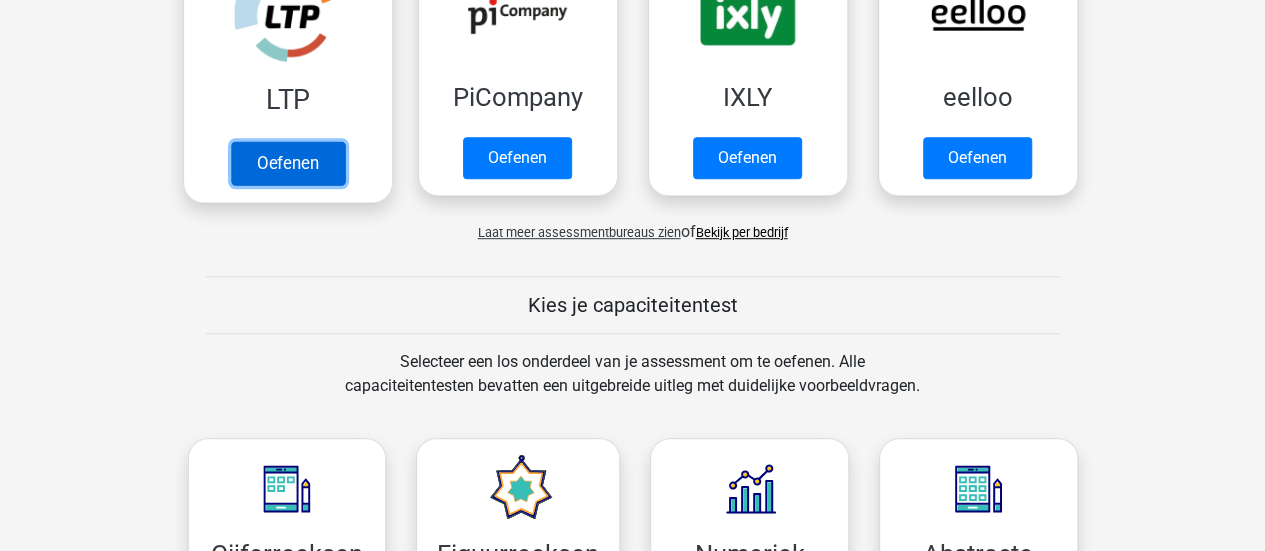 click on "Oefenen" at bounding box center (287, 163) 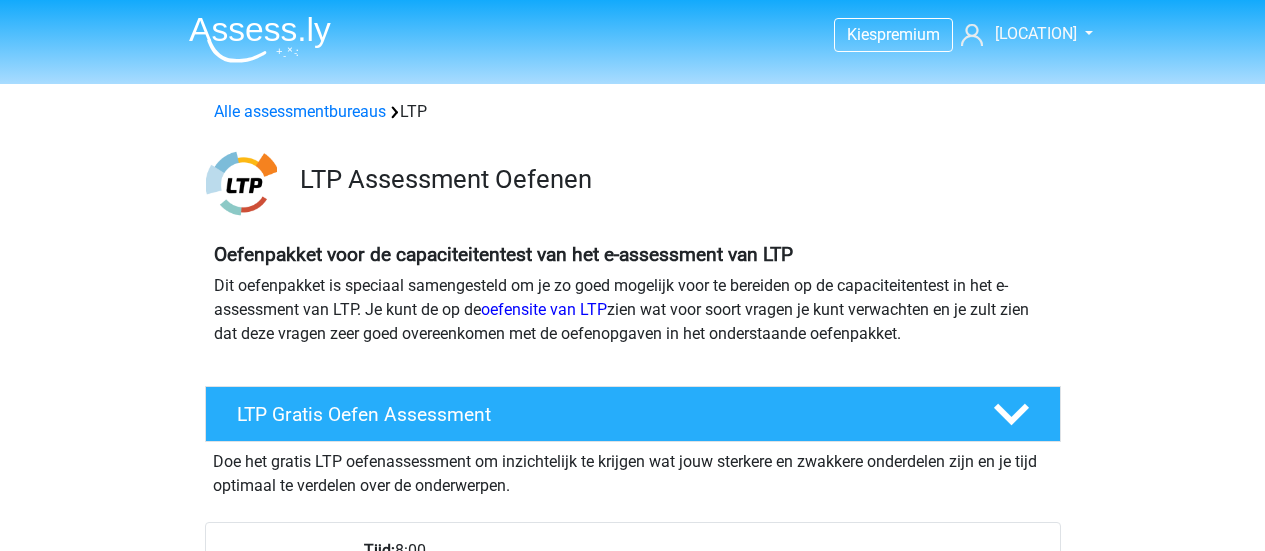 scroll, scrollTop: 0, scrollLeft: 0, axis: both 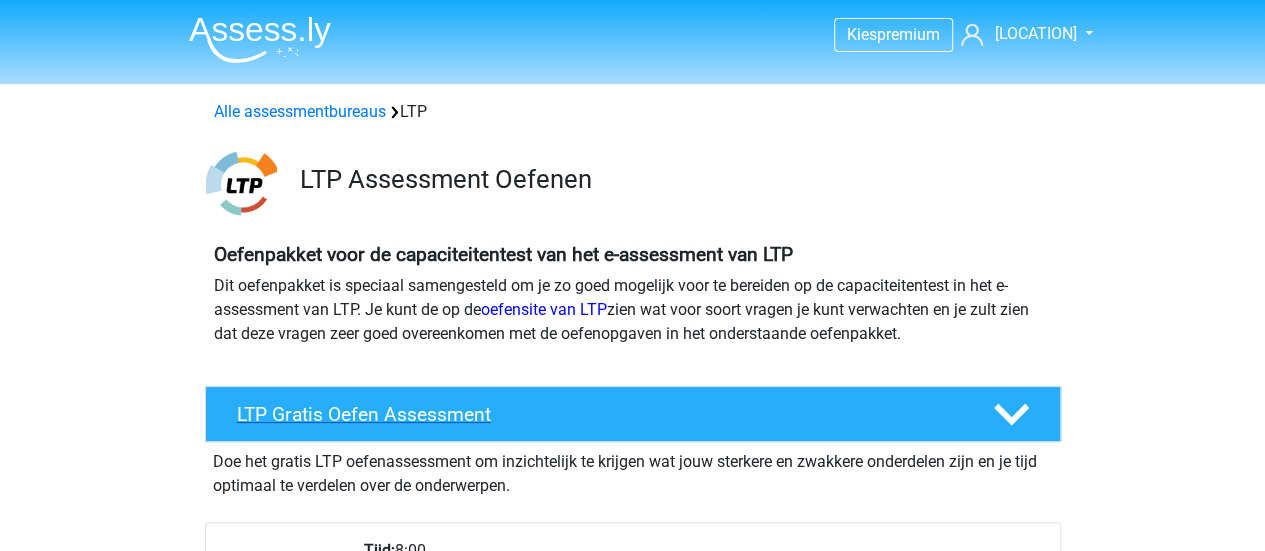 click on "LTP Gratis Oefen Assessment" at bounding box center [599, 414] 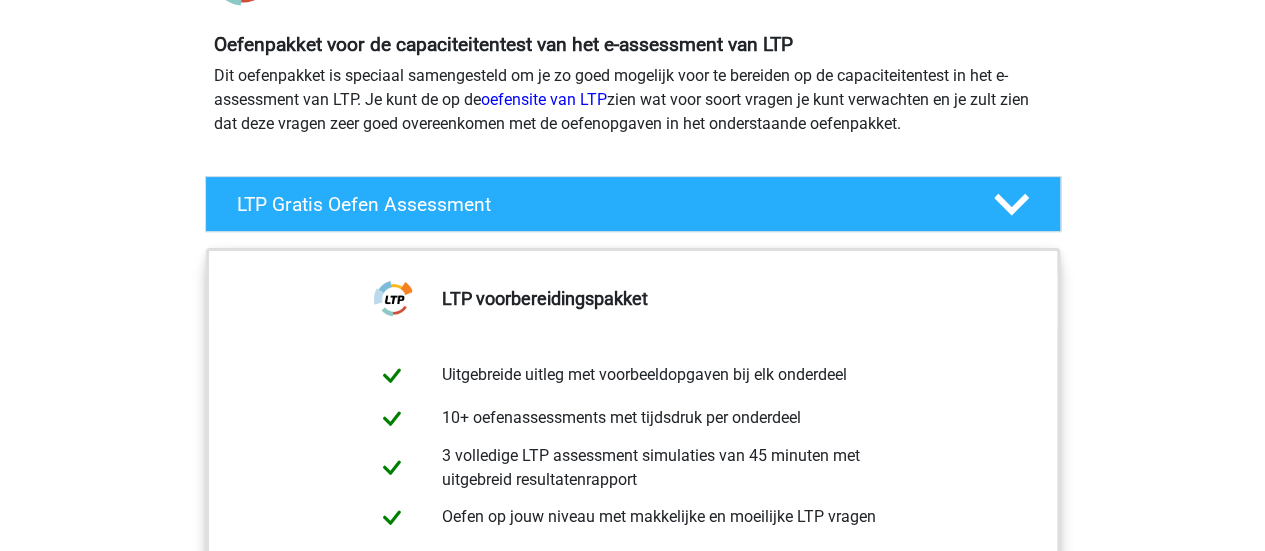 scroll, scrollTop: 300, scrollLeft: 0, axis: vertical 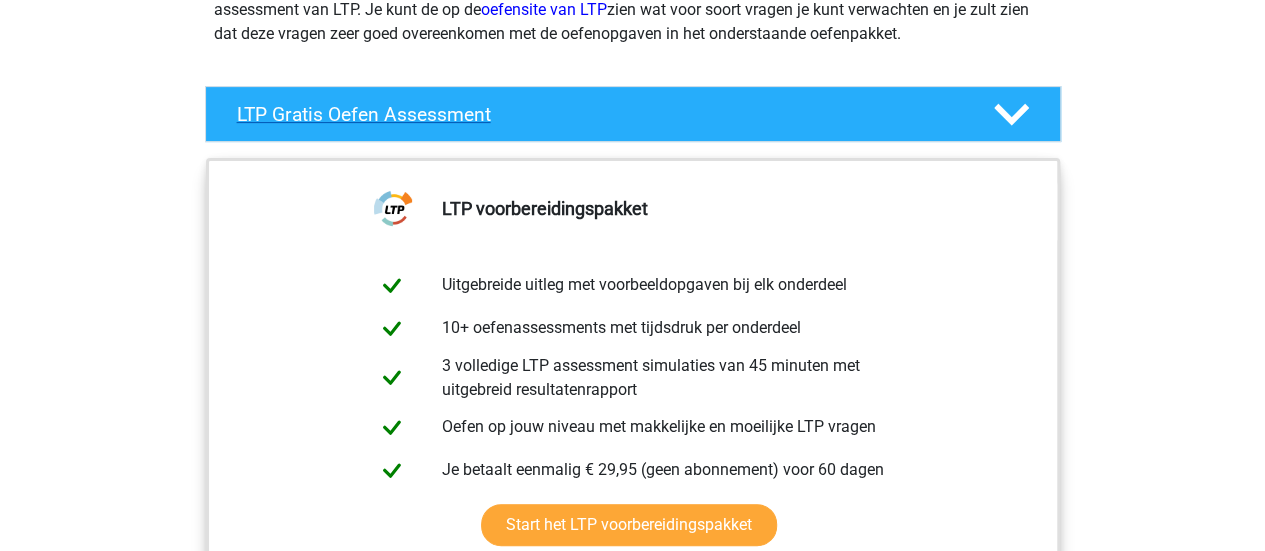 click on "LTP Gratis Oefen Assessment" at bounding box center [633, 114] 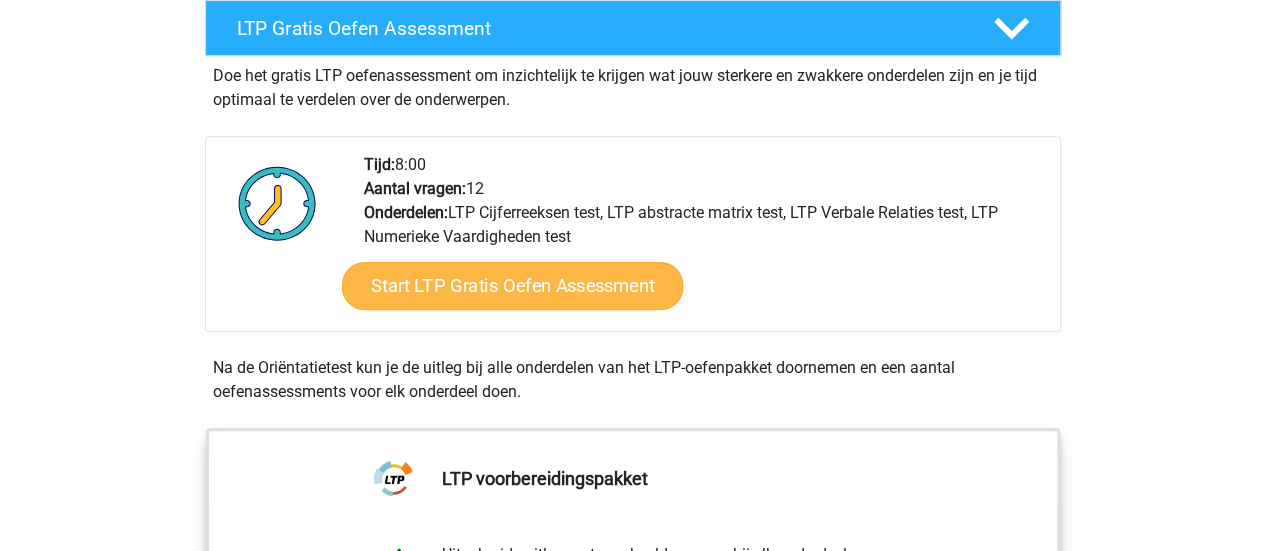 scroll, scrollTop: 500, scrollLeft: 0, axis: vertical 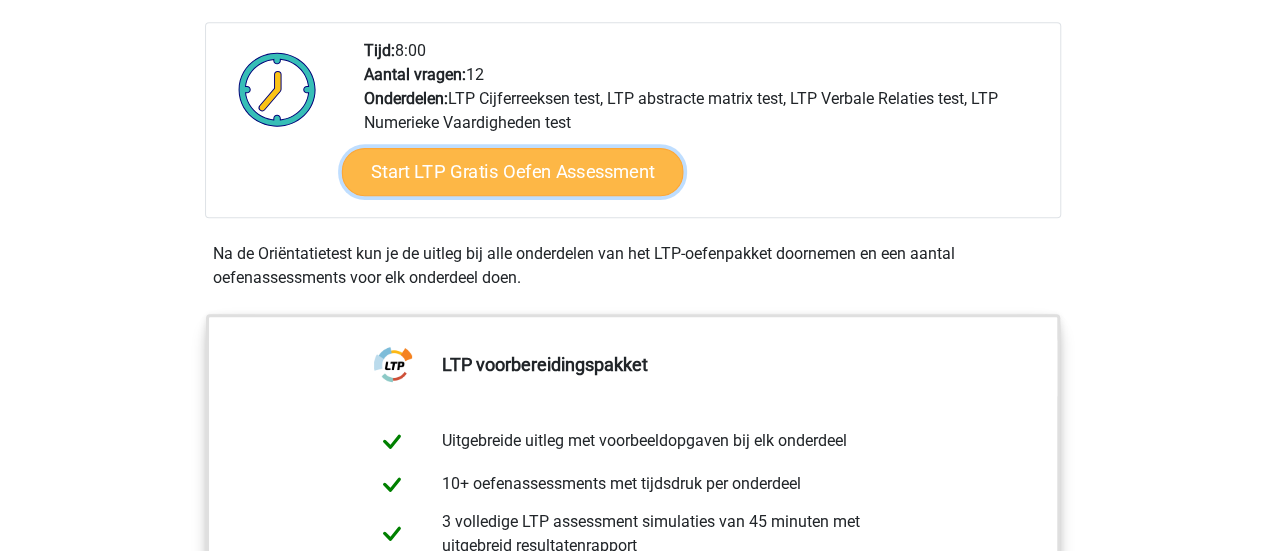 click on "Start LTP Gratis Oefen Assessment" at bounding box center [512, 172] 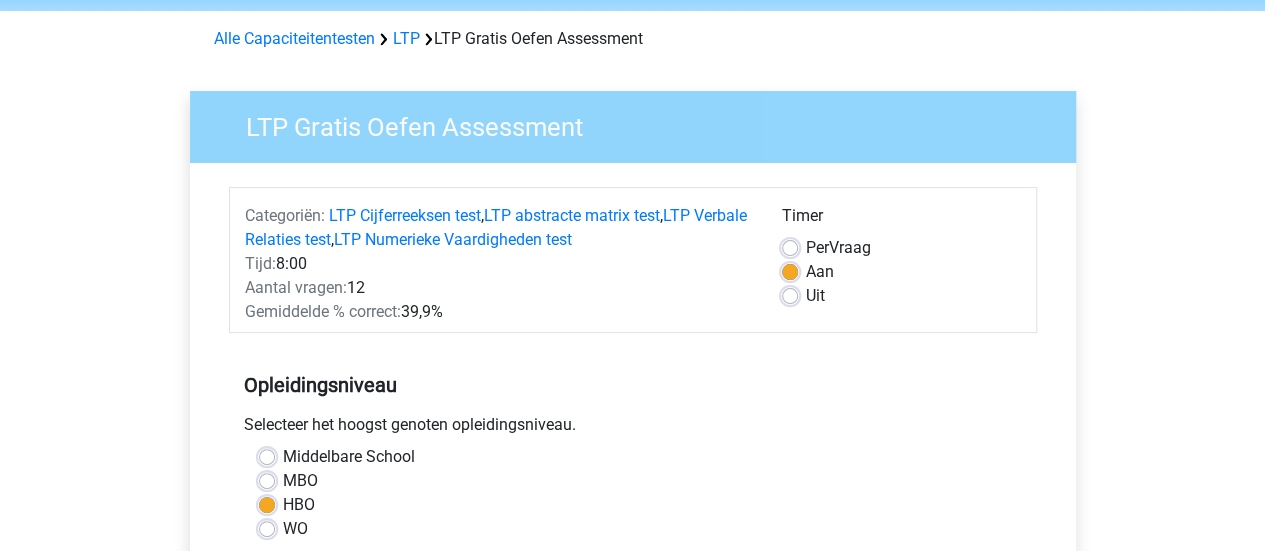 scroll, scrollTop: 100, scrollLeft: 0, axis: vertical 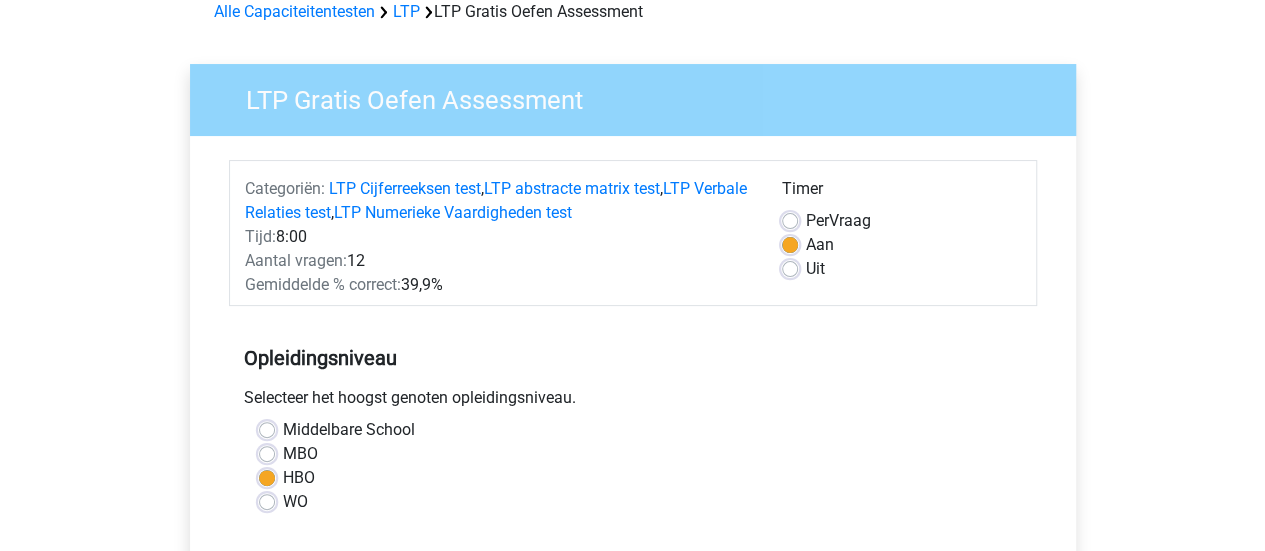 click on "Uit" at bounding box center (815, 269) 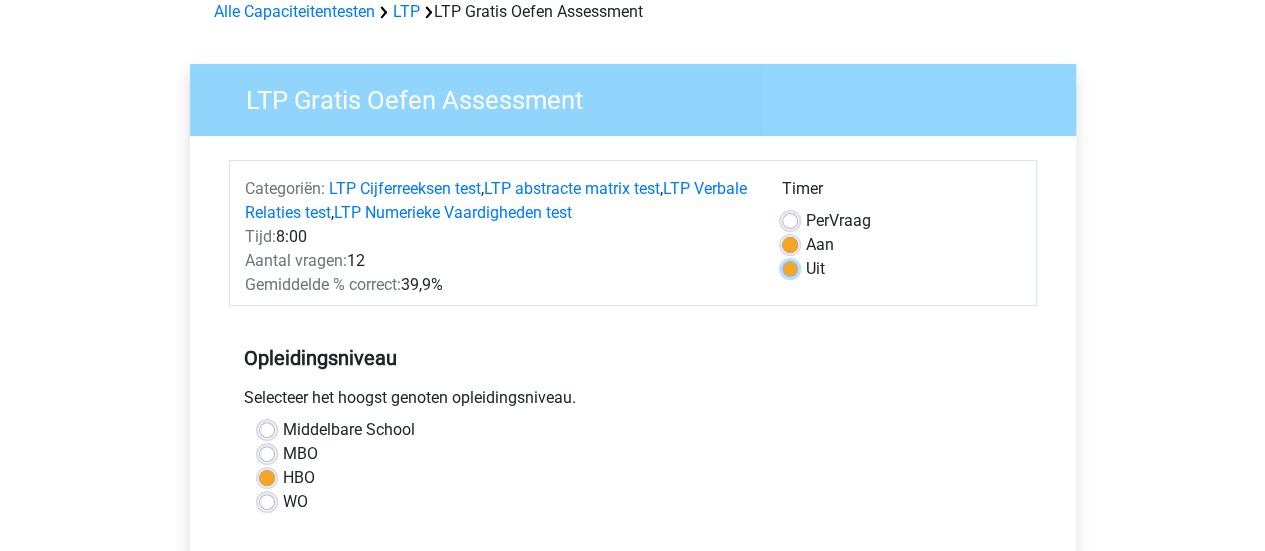 click on "Uit" at bounding box center (790, 267) 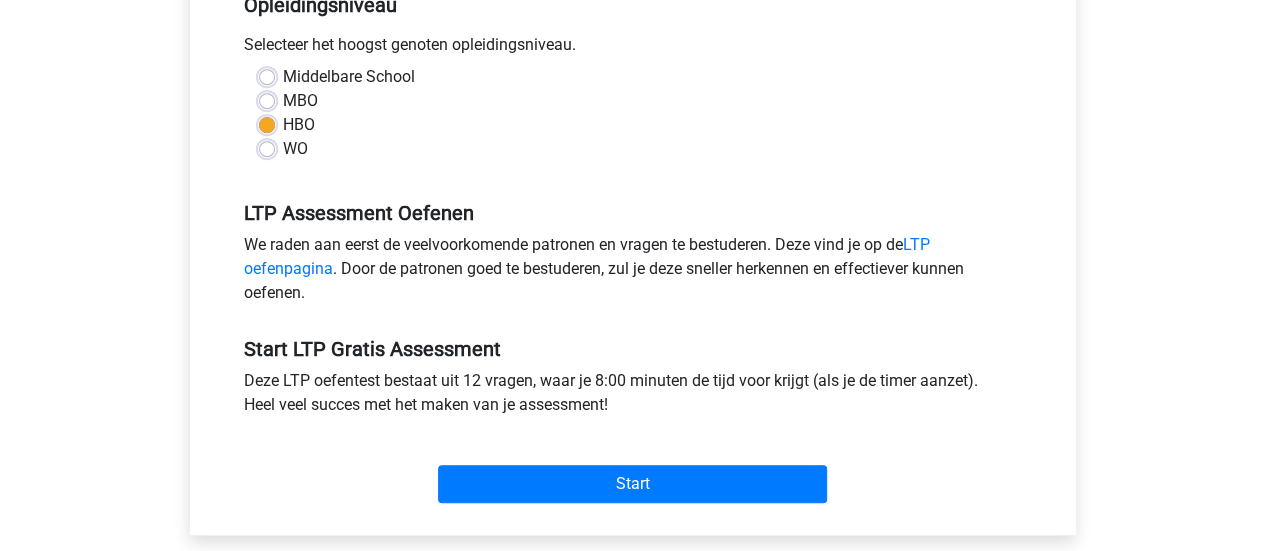 scroll, scrollTop: 600, scrollLeft: 0, axis: vertical 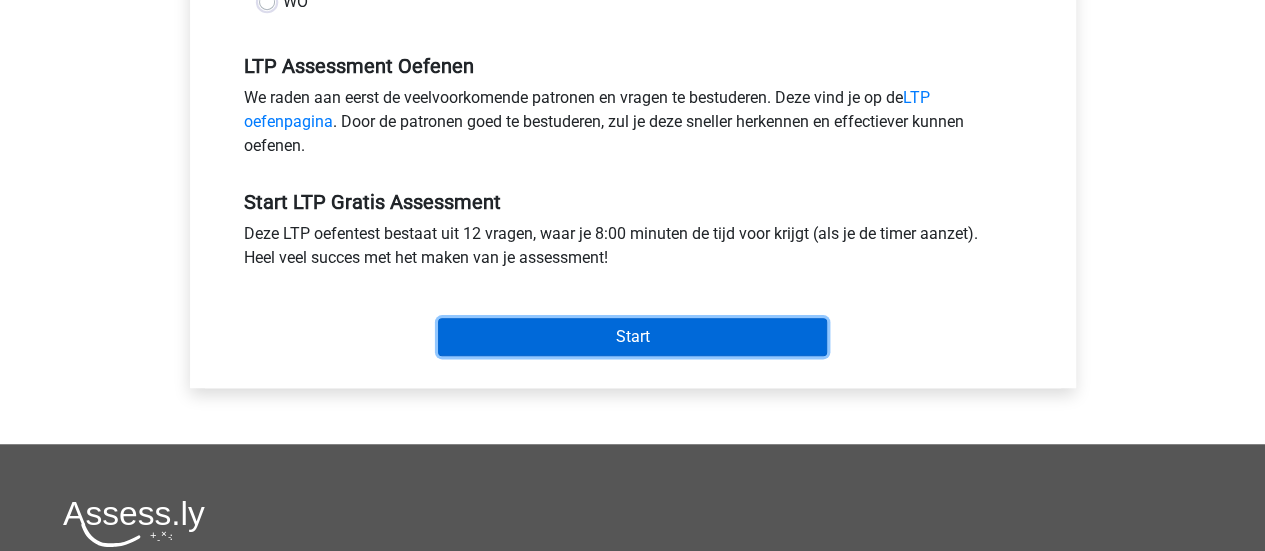 click on "Start" at bounding box center (632, 337) 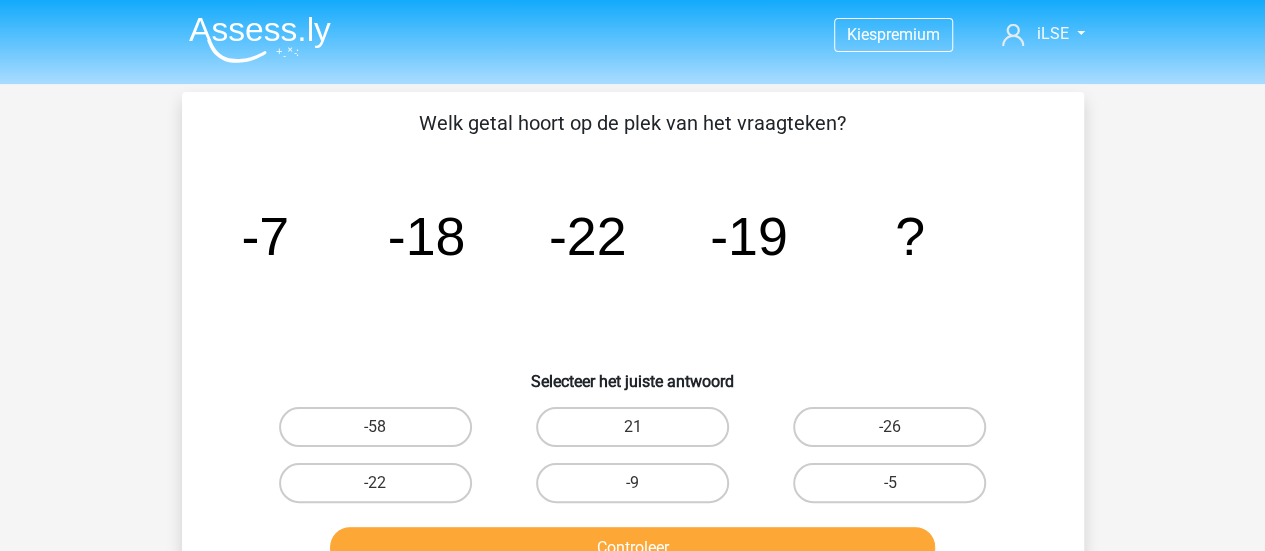 scroll, scrollTop: 100, scrollLeft: 0, axis: vertical 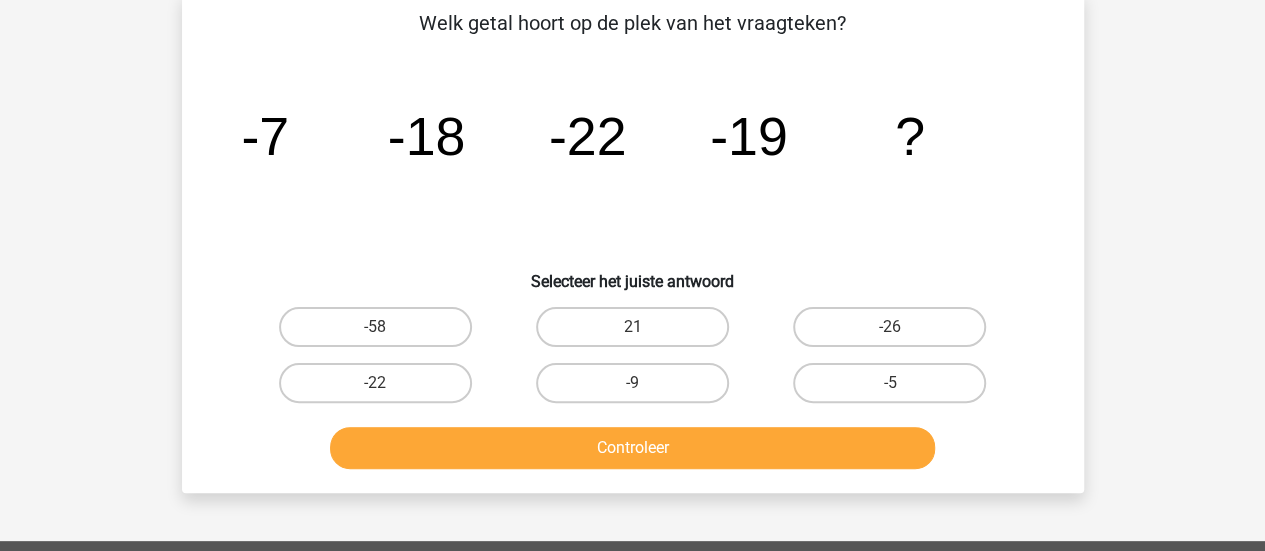 click on "-9" at bounding box center [638, 389] 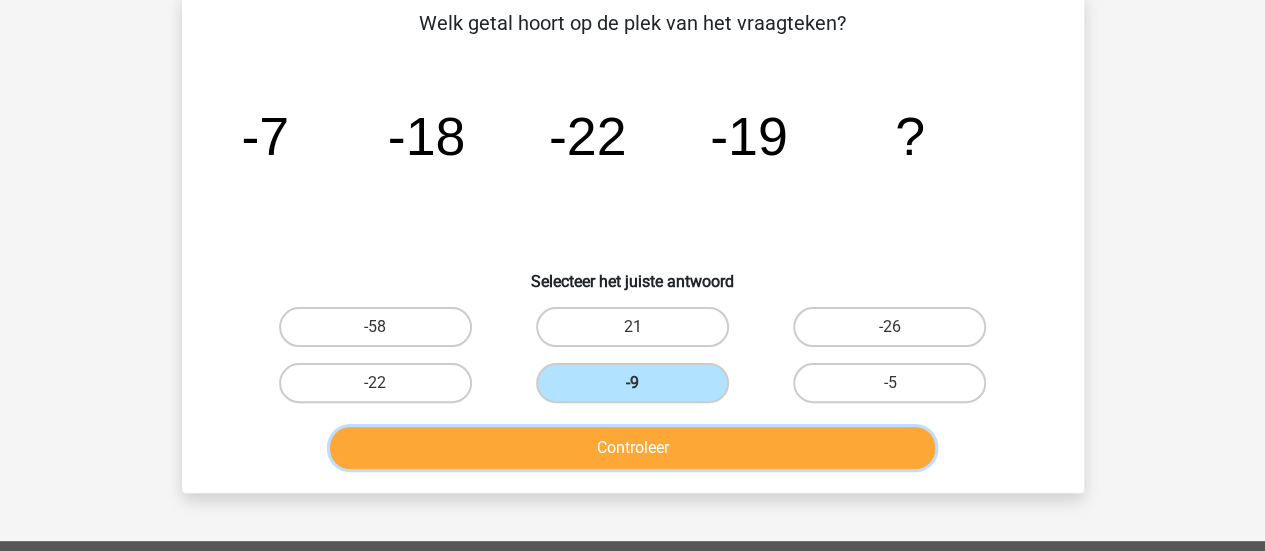click on "Controleer" at bounding box center (632, 448) 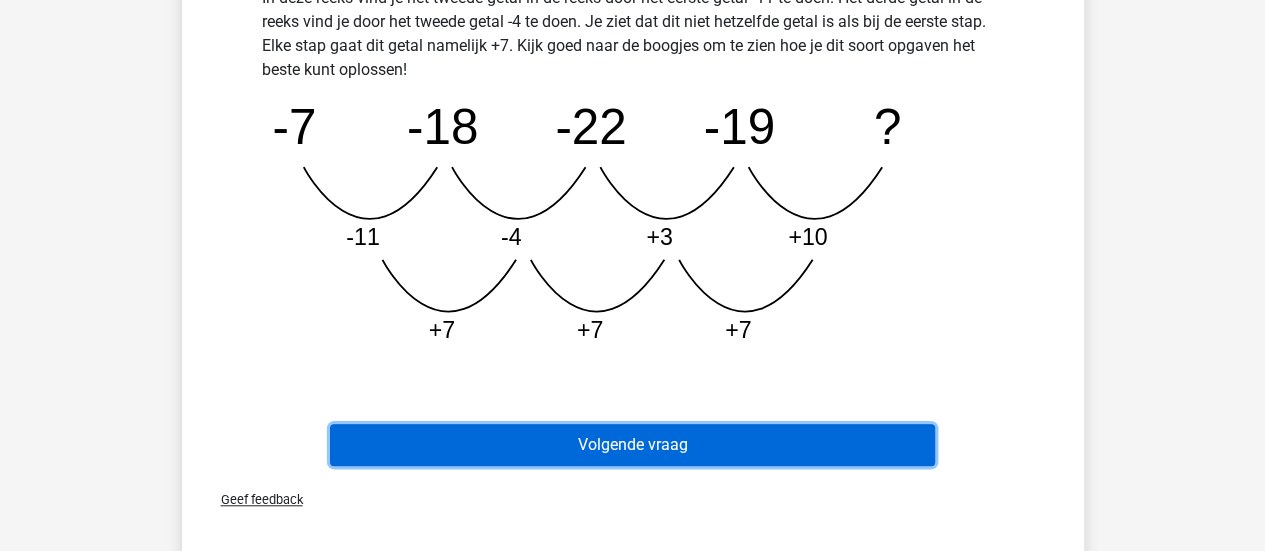click on "Volgende vraag" at bounding box center [632, 445] 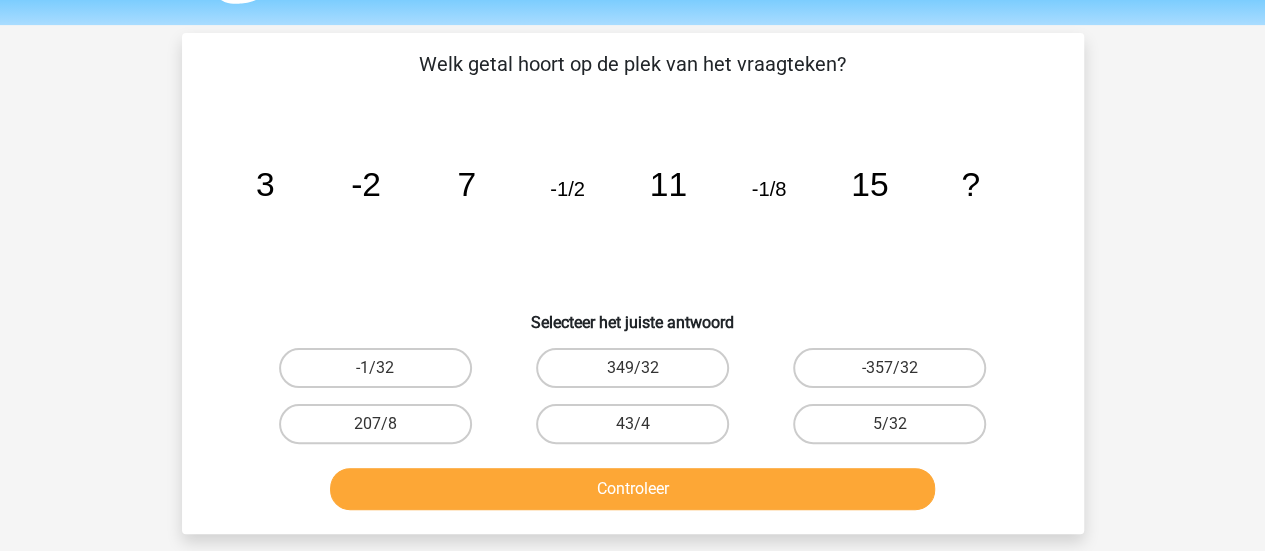 scroll, scrollTop: 100, scrollLeft: 0, axis: vertical 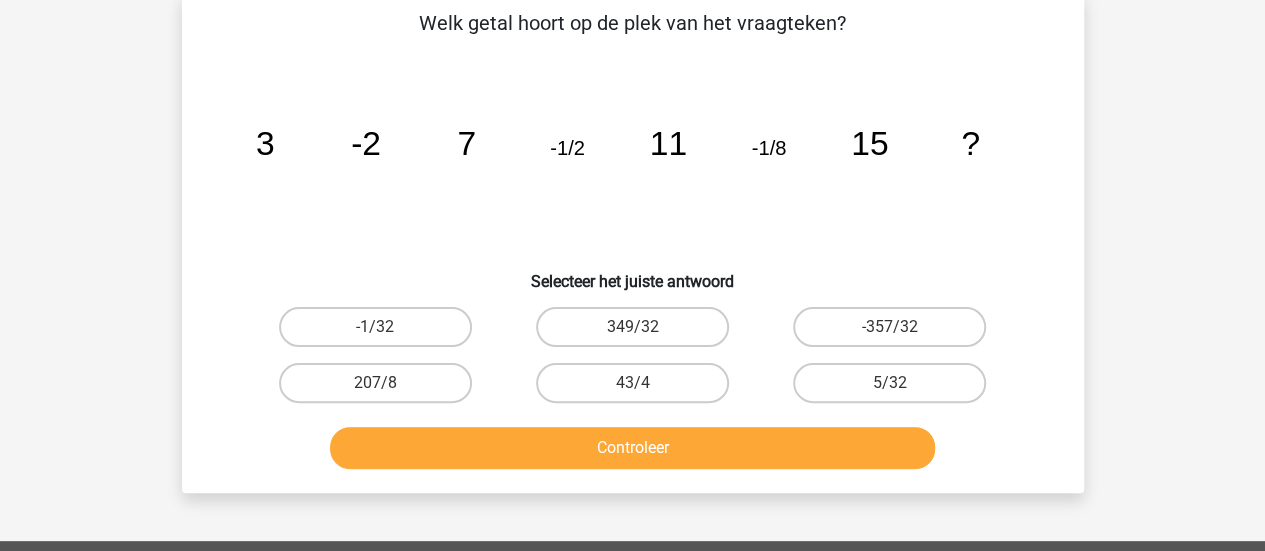 click on "-1/32" at bounding box center [381, 333] 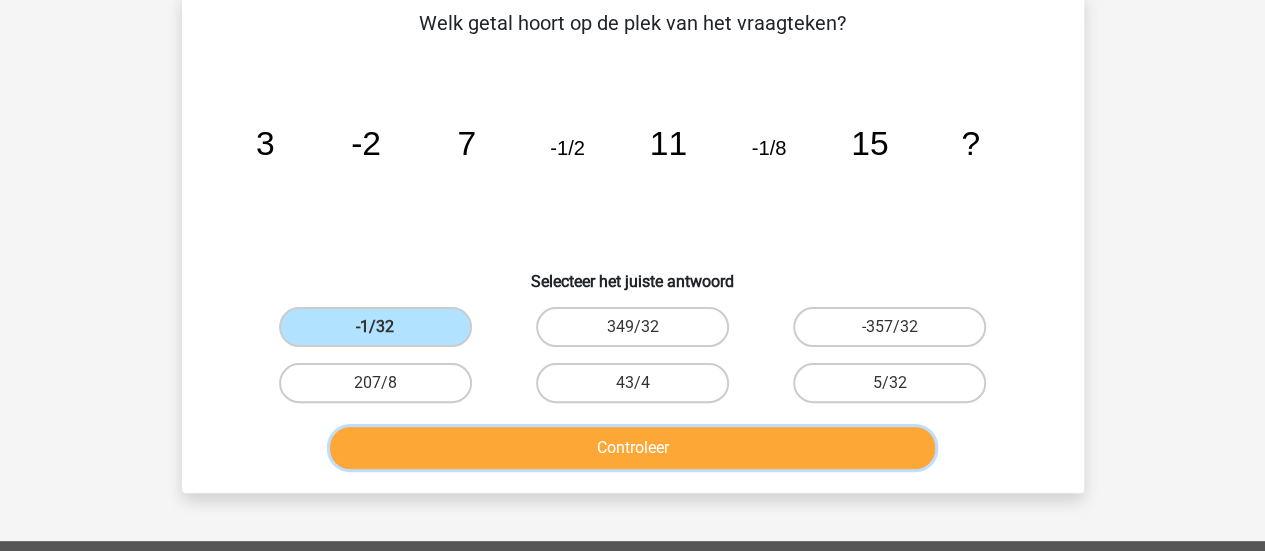 click on "Controleer" at bounding box center [632, 448] 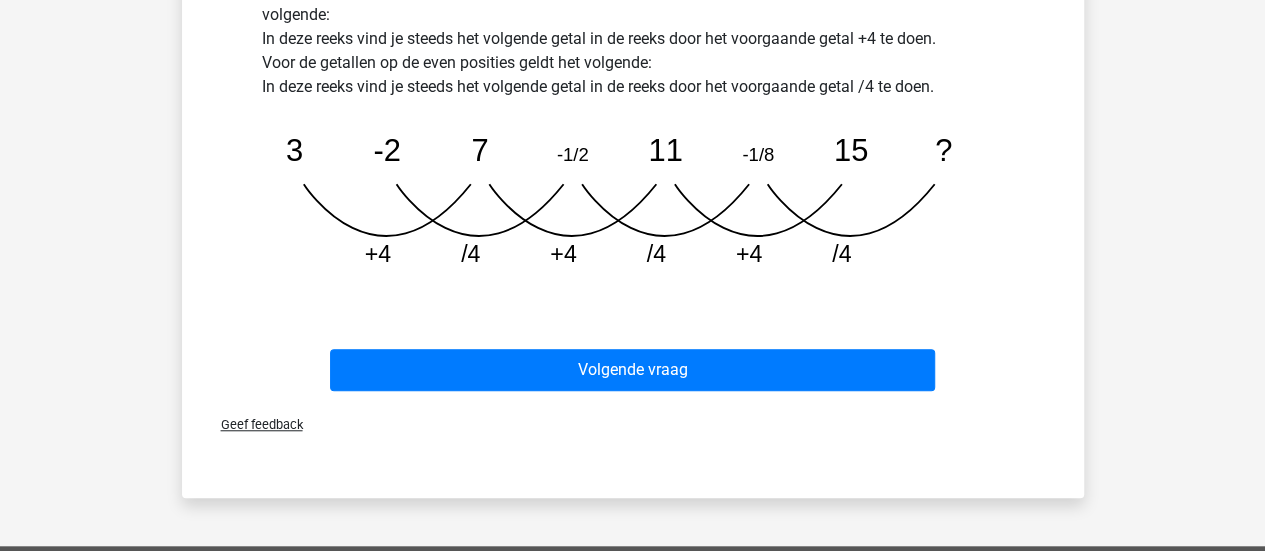 scroll, scrollTop: 600, scrollLeft: 0, axis: vertical 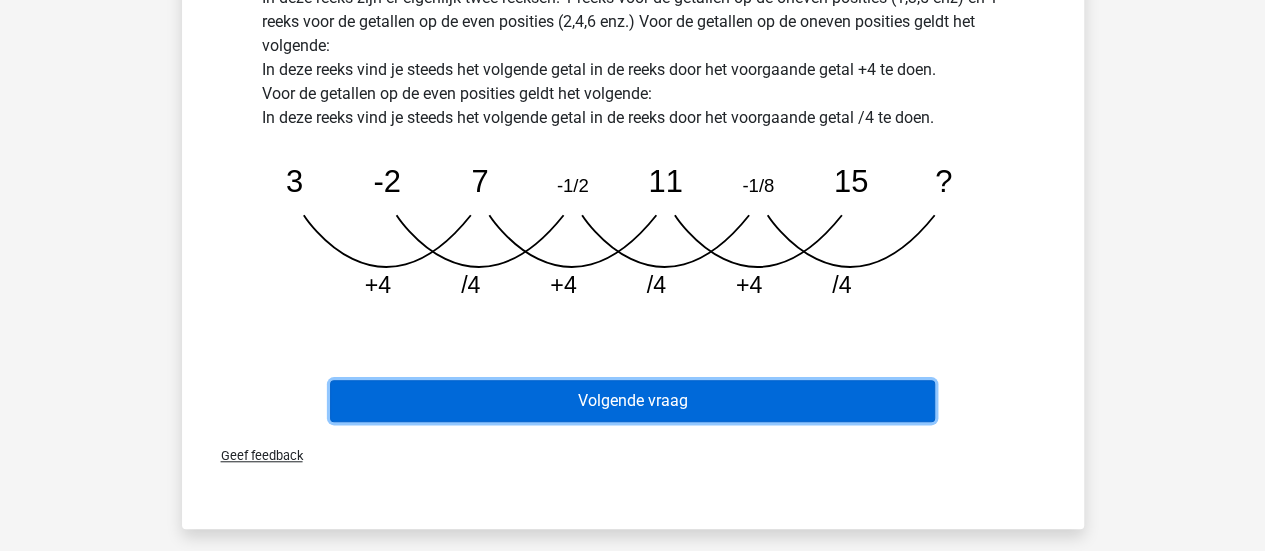 click on "Volgende vraag" at bounding box center [632, 401] 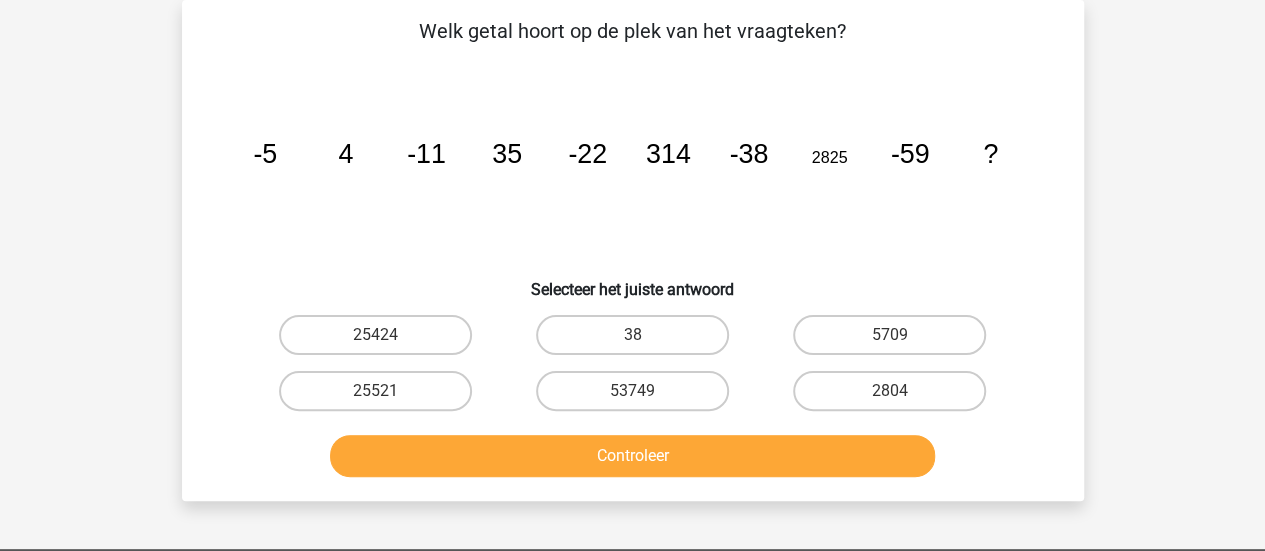 scroll, scrollTop: 92, scrollLeft: 0, axis: vertical 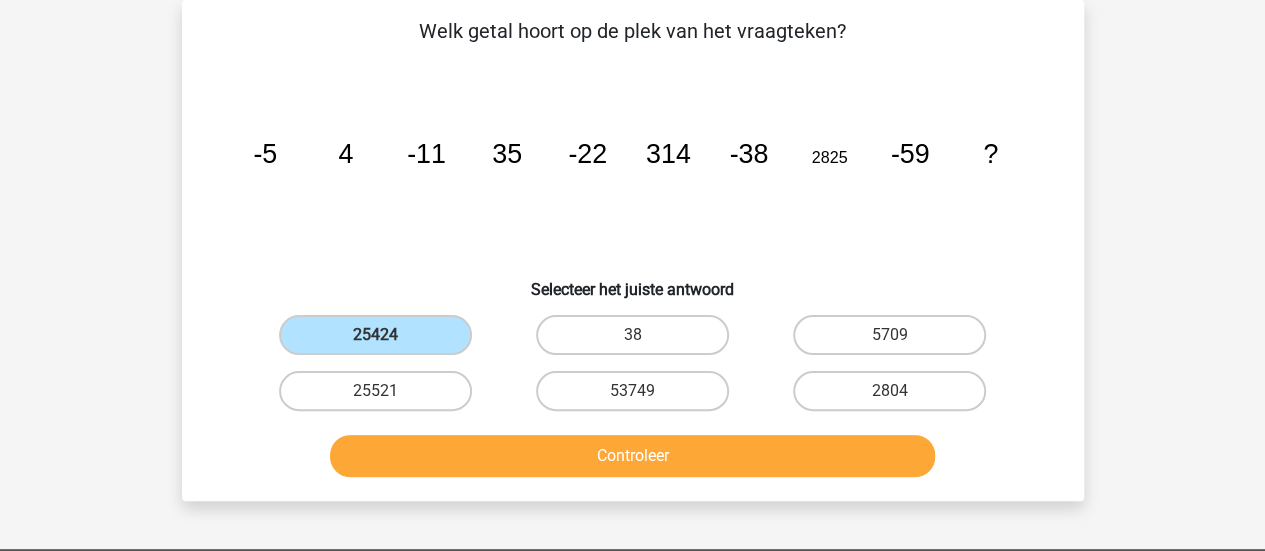 drag, startPoint x: 660, startPoint y: 485, endPoint x: 673, endPoint y: 481, distance: 13.601471 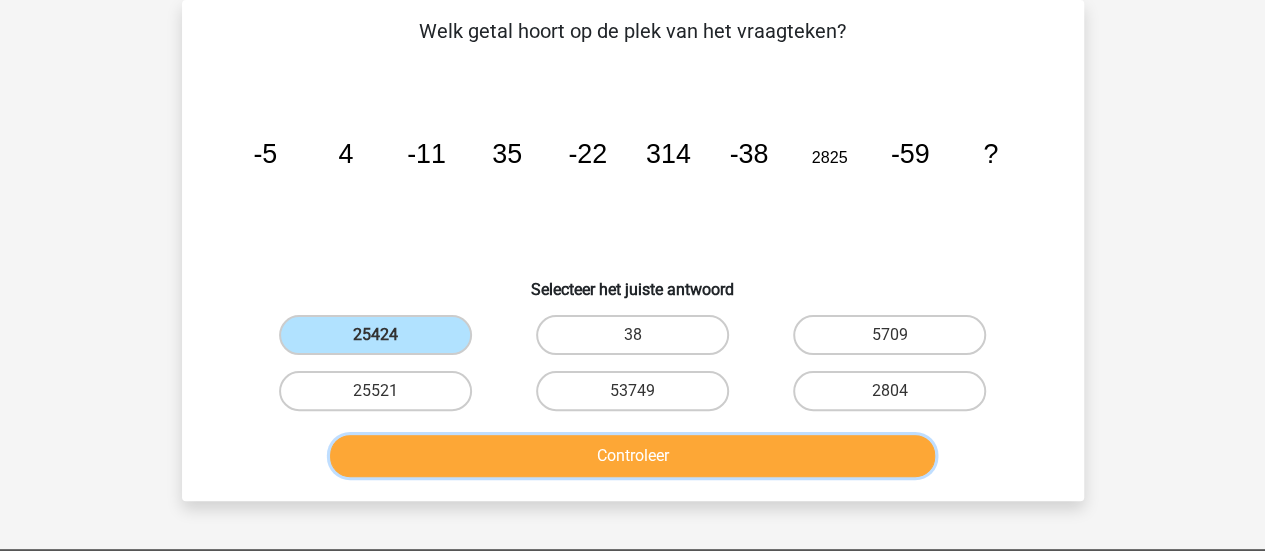 click on "Controleer" at bounding box center (632, 456) 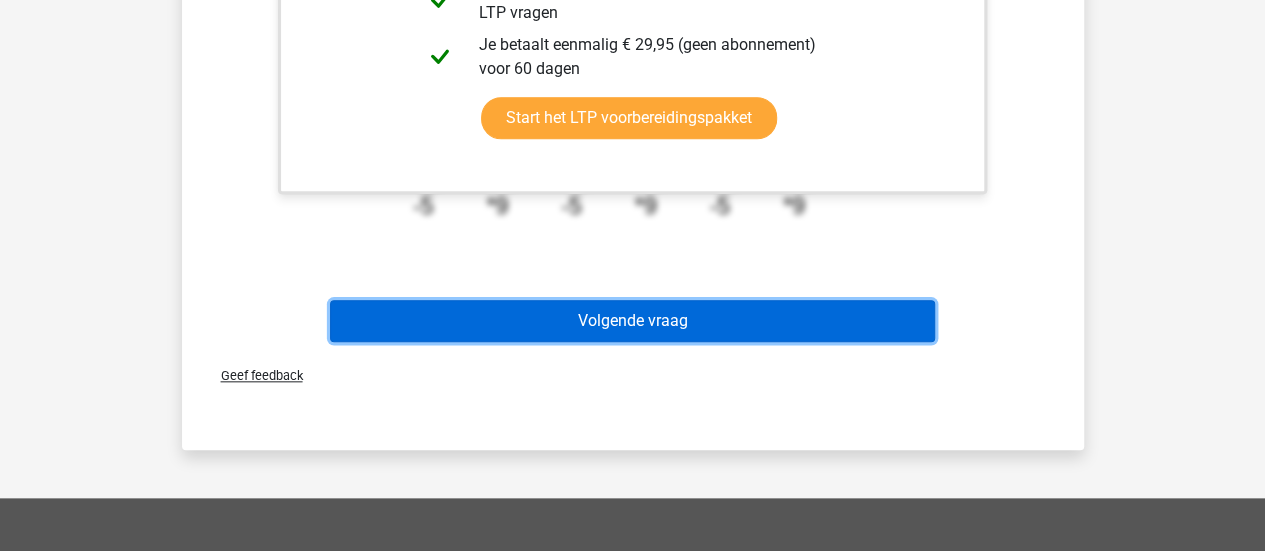 click on "Volgende vraag" at bounding box center [632, 321] 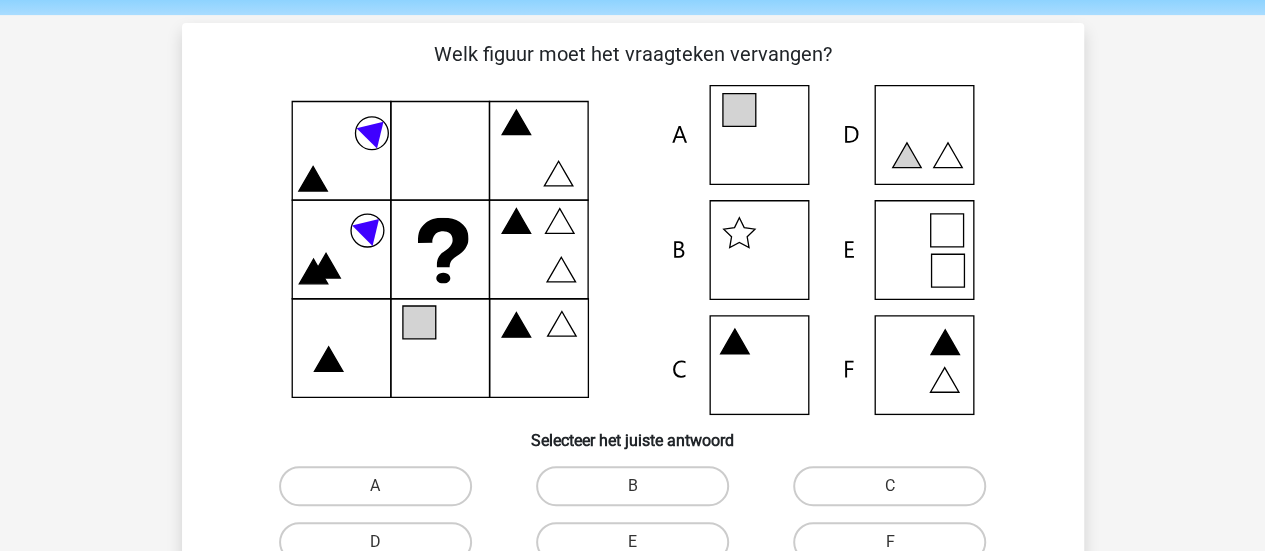 scroll, scrollTop: 100, scrollLeft: 0, axis: vertical 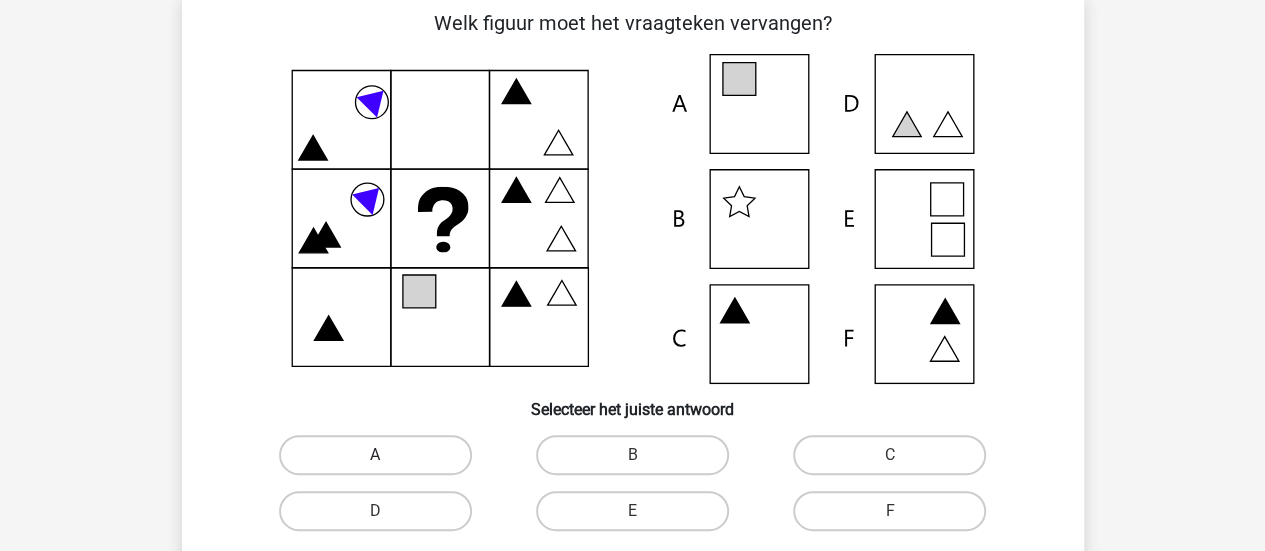 drag, startPoint x: 399, startPoint y: 446, endPoint x: 404, endPoint y: 437, distance: 10.29563 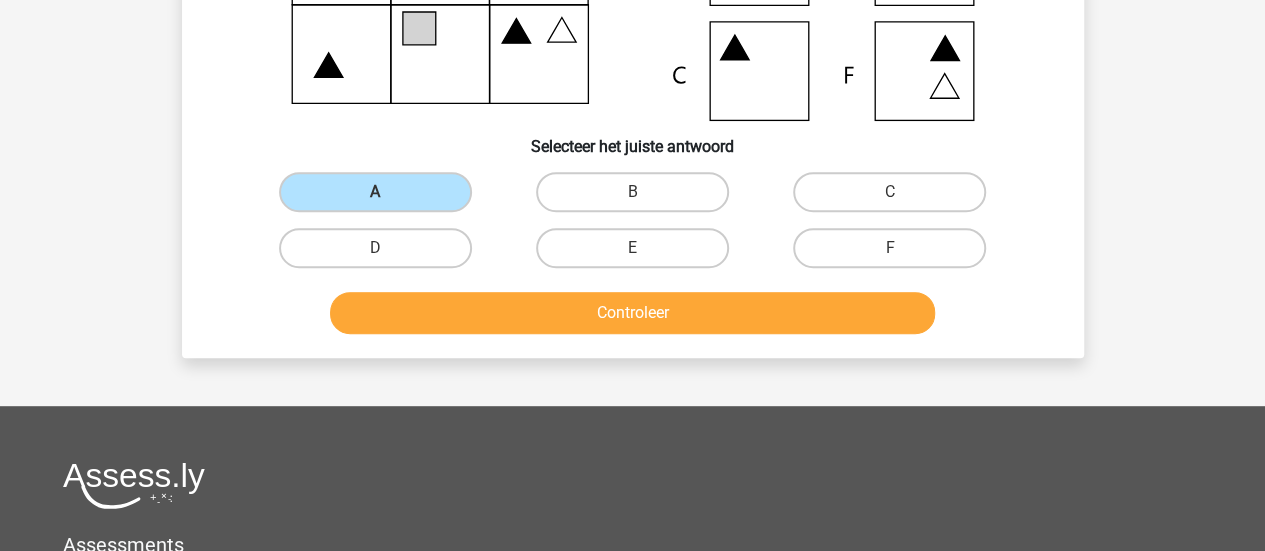 scroll, scrollTop: 500, scrollLeft: 0, axis: vertical 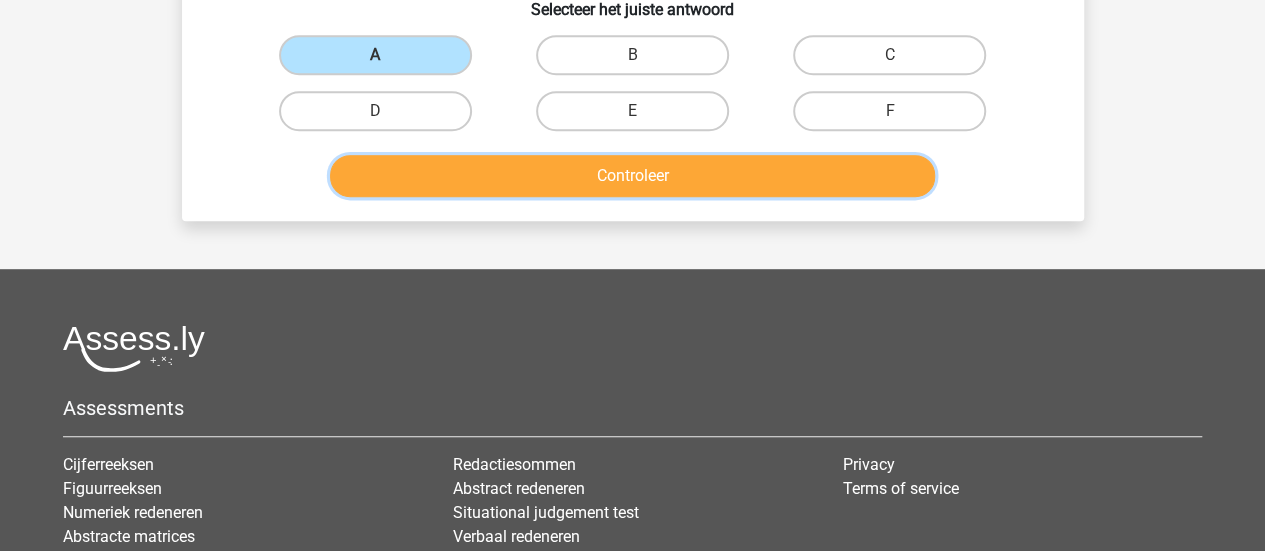 click on "Controleer" at bounding box center [632, 176] 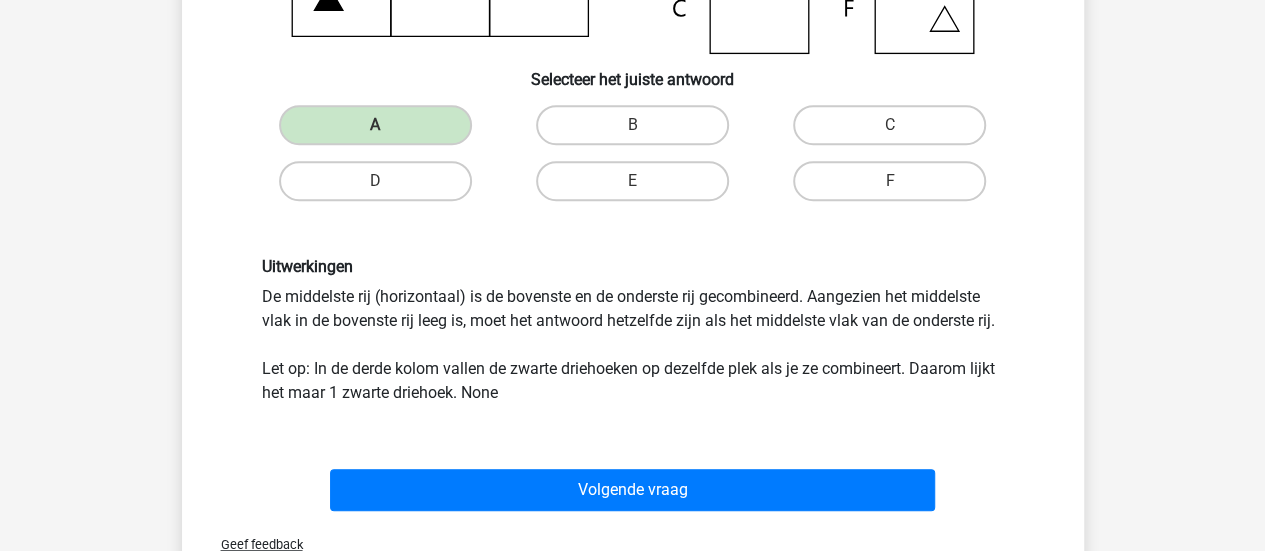 scroll, scrollTop: 400, scrollLeft: 0, axis: vertical 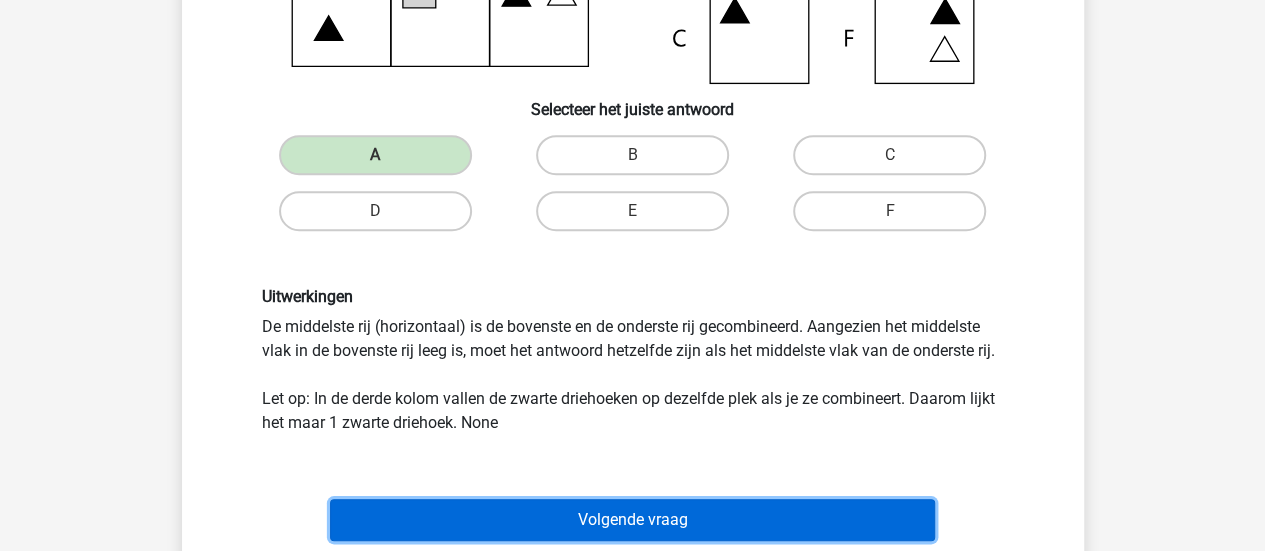 click on "Volgende vraag" at bounding box center [632, 520] 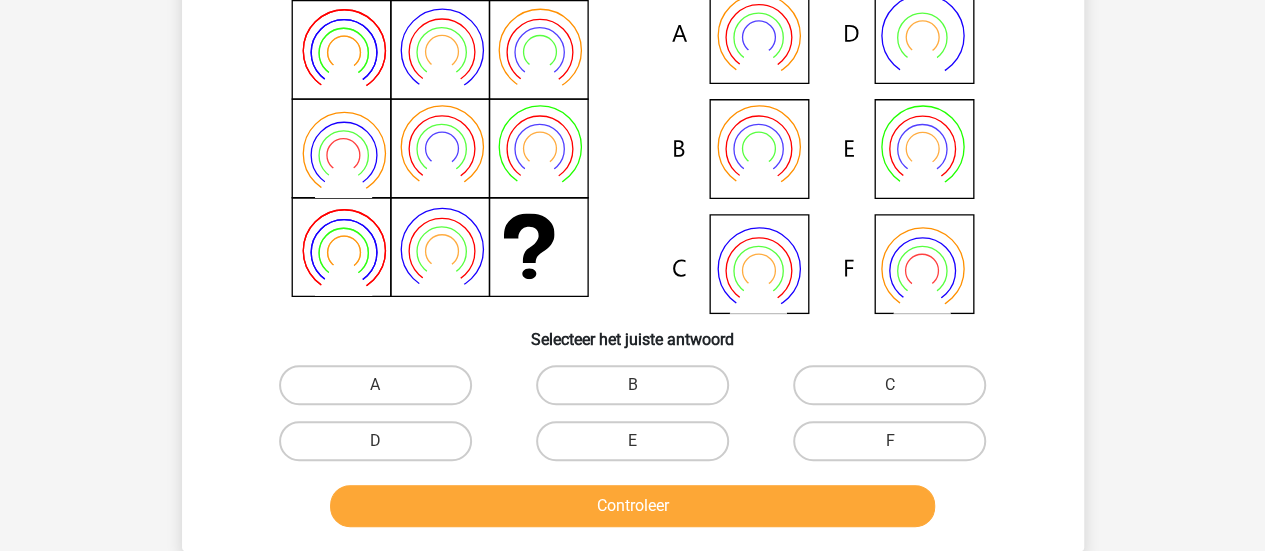 scroll, scrollTop: 92, scrollLeft: 0, axis: vertical 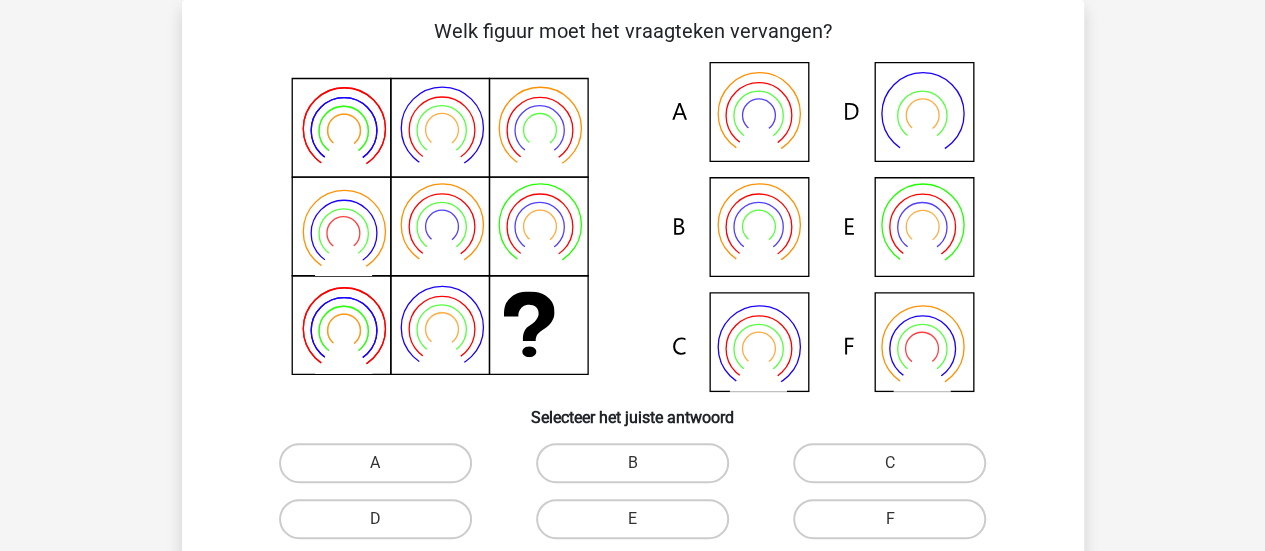 click on "A" at bounding box center (375, 463) 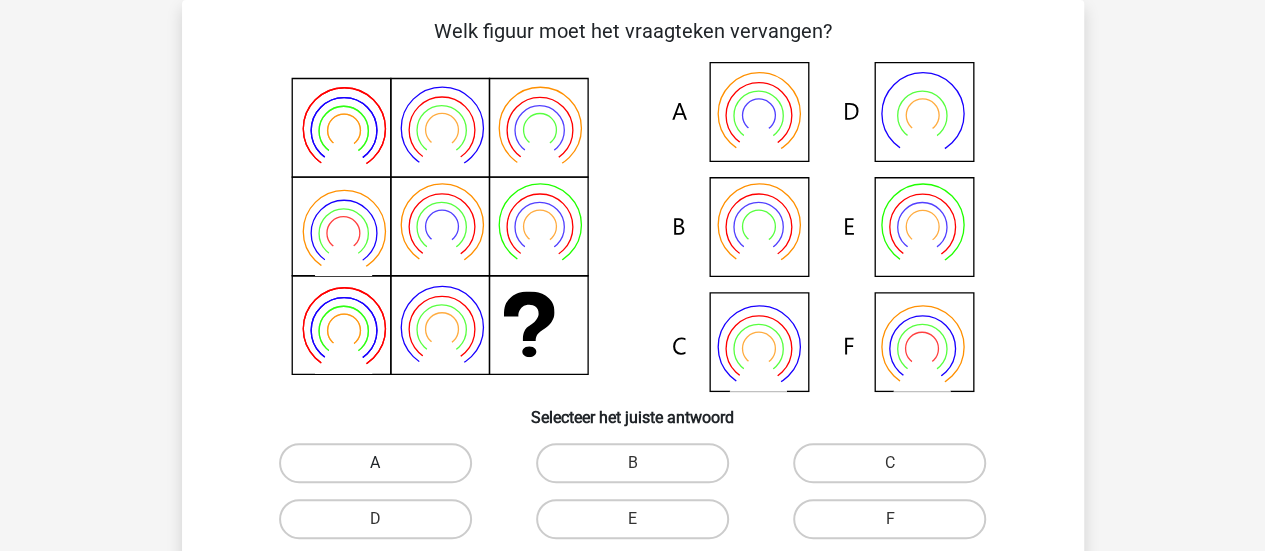click on "A" at bounding box center (375, 463) 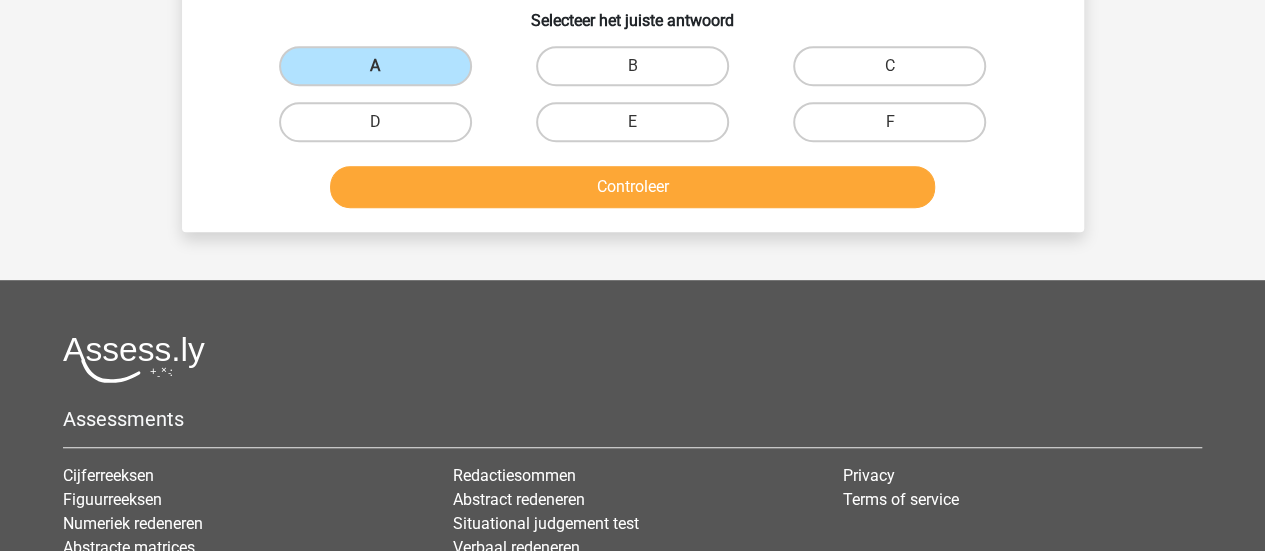 scroll, scrollTop: 492, scrollLeft: 0, axis: vertical 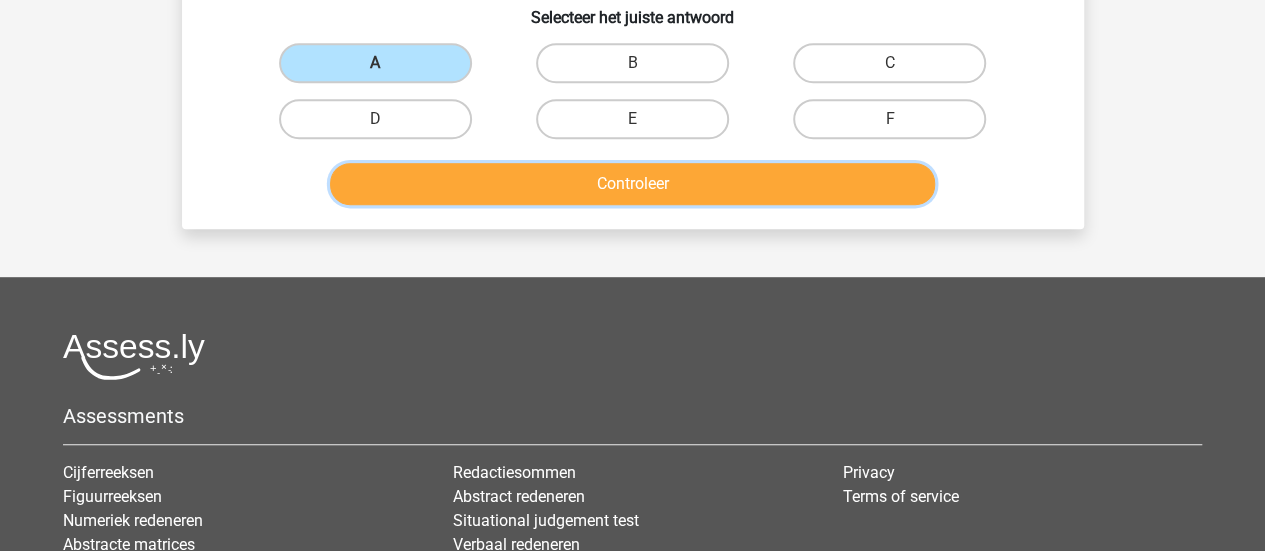 click on "Controleer" at bounding box center [632, 184] 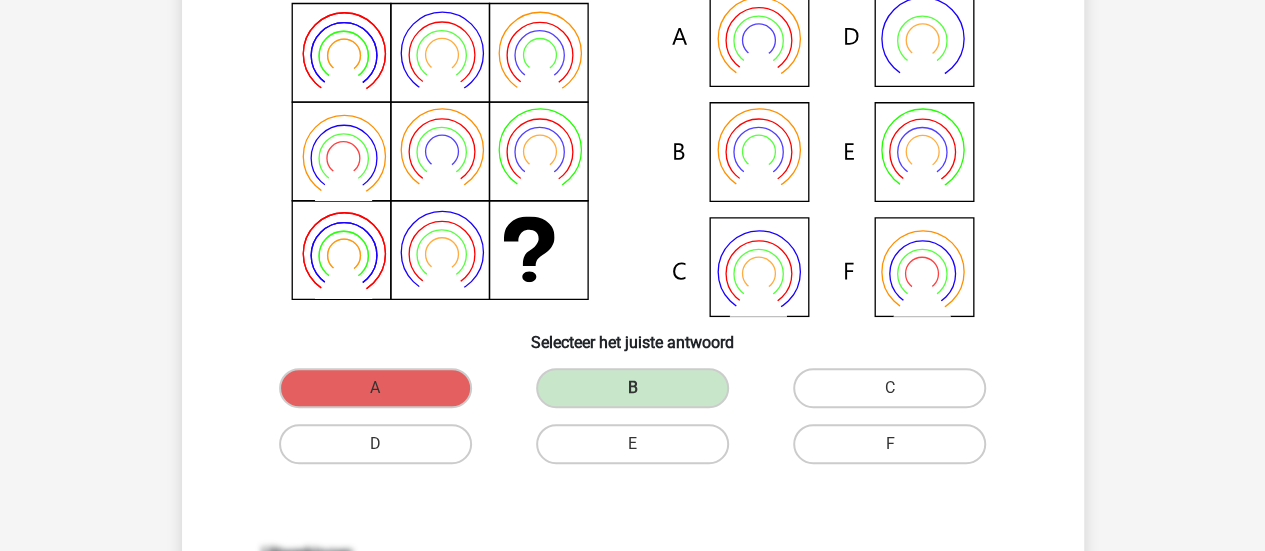 scroll, scrollTop: 292, scrollLeft: 0, axis: vertical 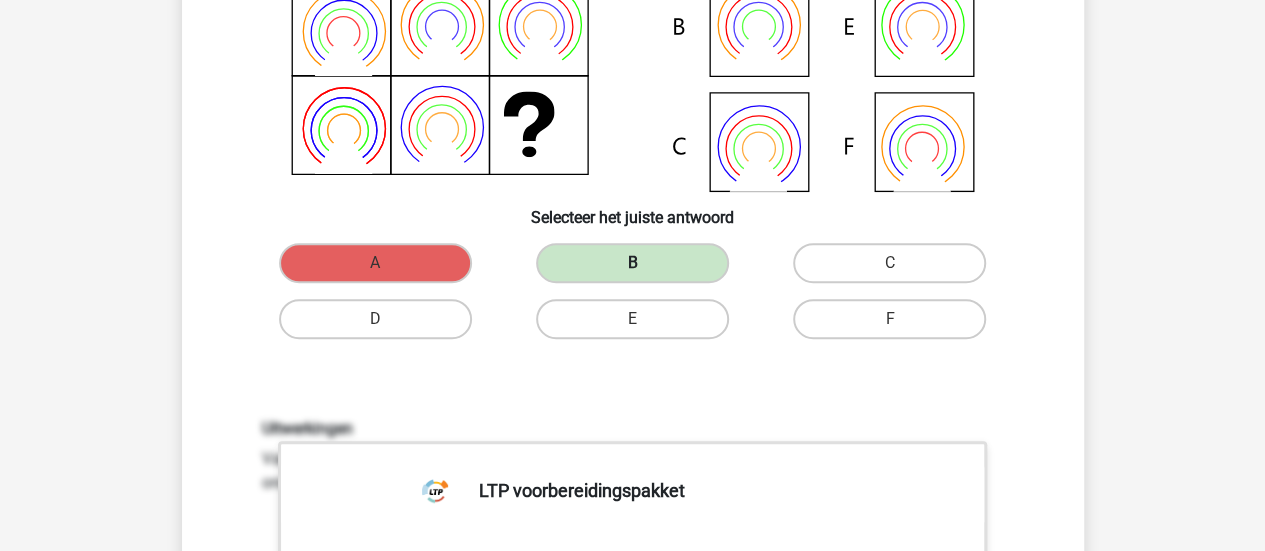 click on "B" at bounding box center (632, 263) 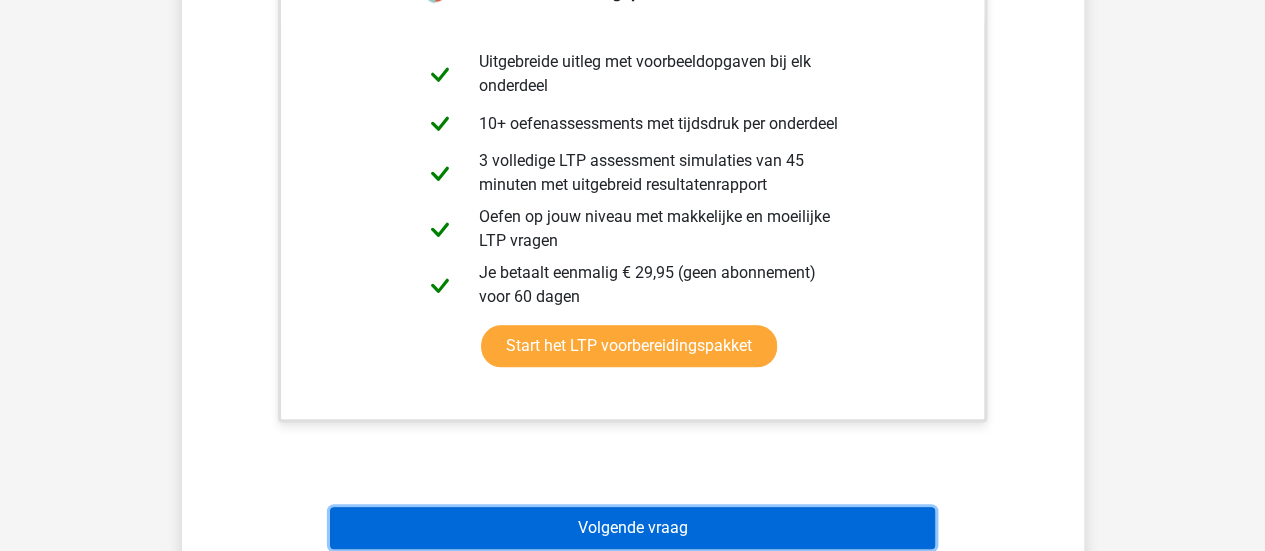 click on "Volgende vraag" at bounding box center (632, 528) 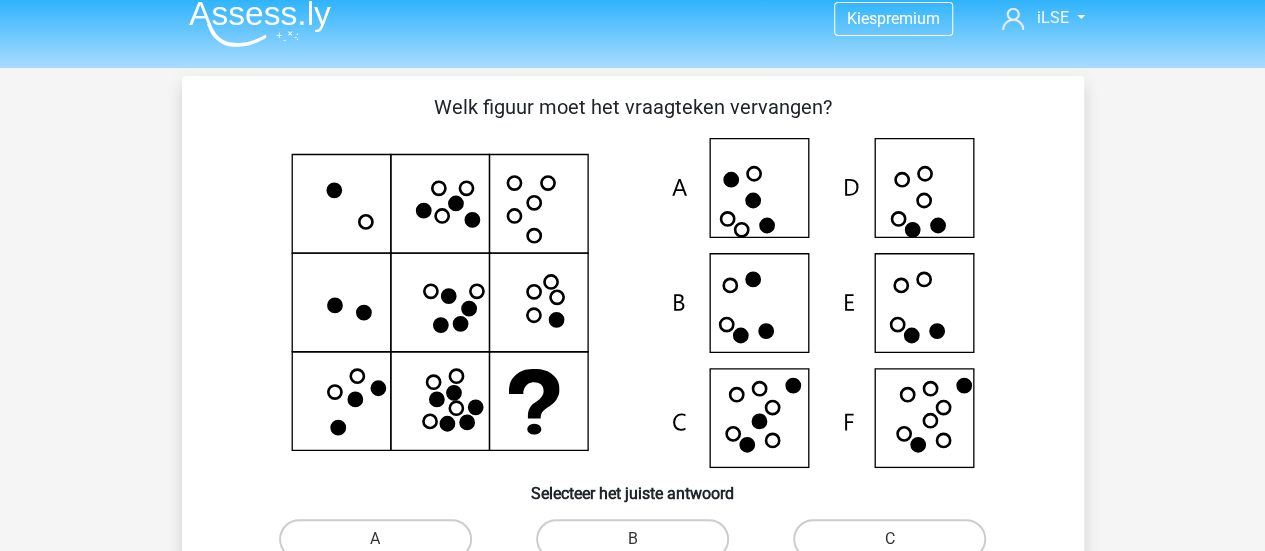 scroll, scrollTop: 0, scrollLeft: 0, axis: both 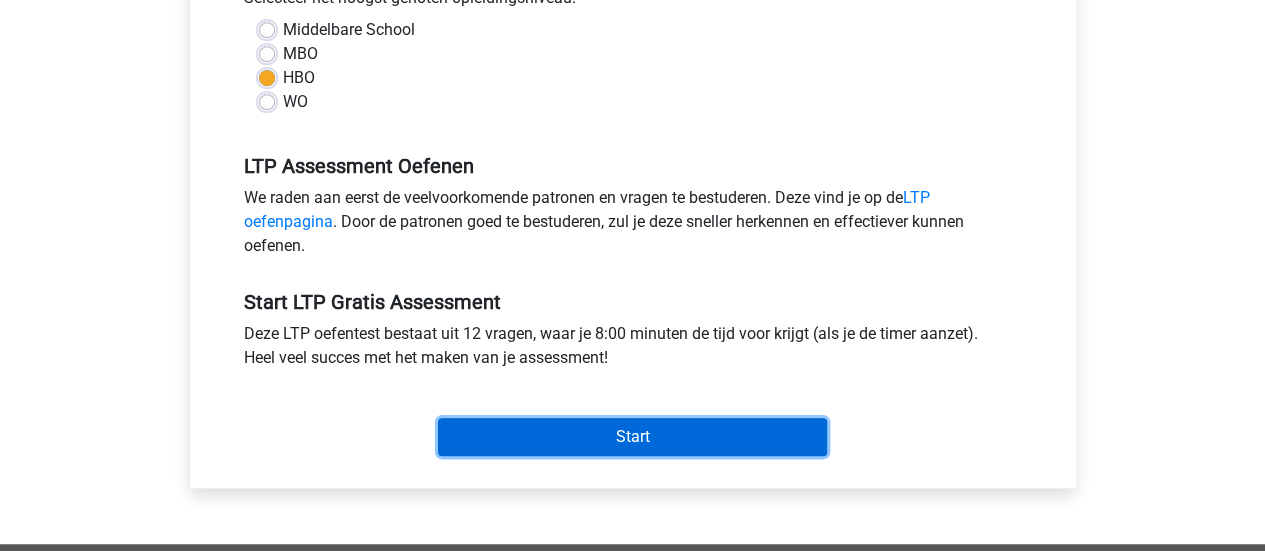 click on "Start" at bounding box center (632, 437) 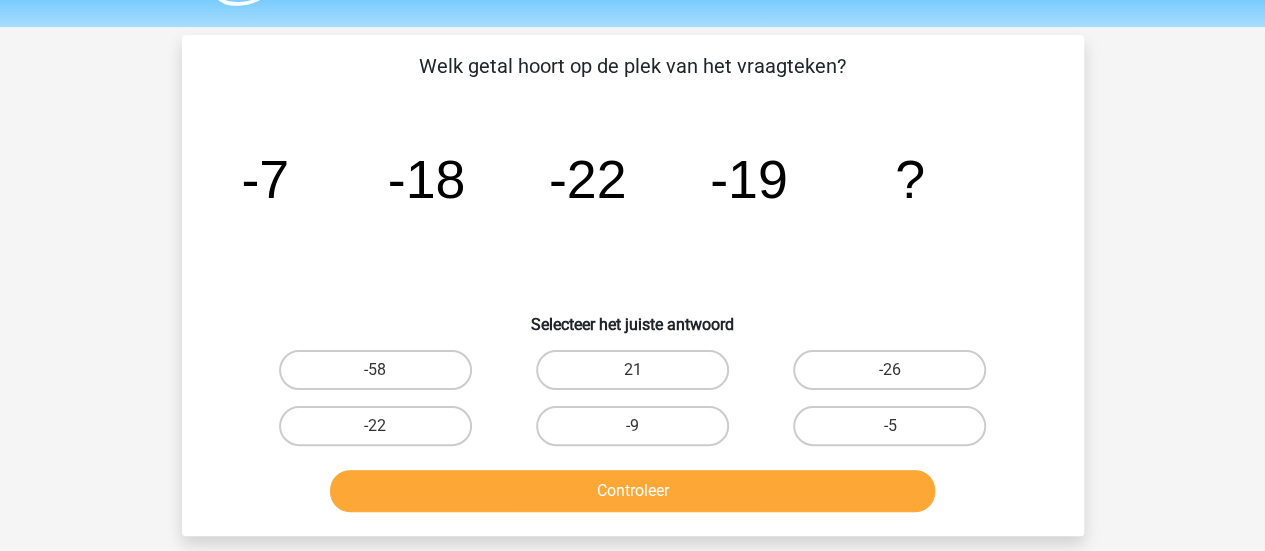 scroll, scrollTop: 100, scrollLeft: 0, axis: vertical 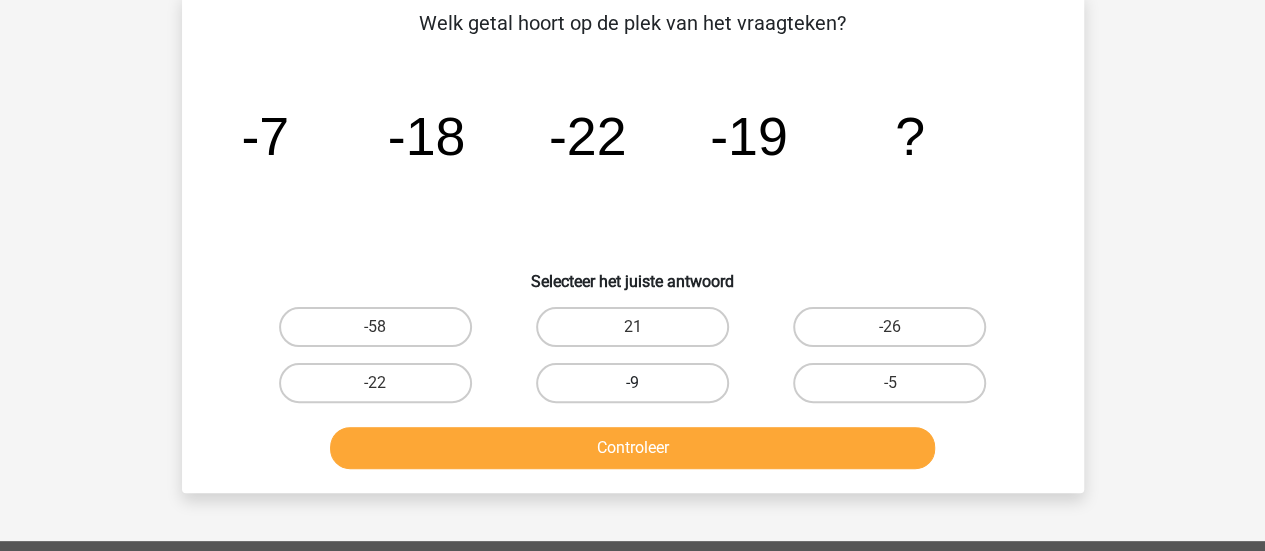 click on "-9" at bounding box center (632, 383) 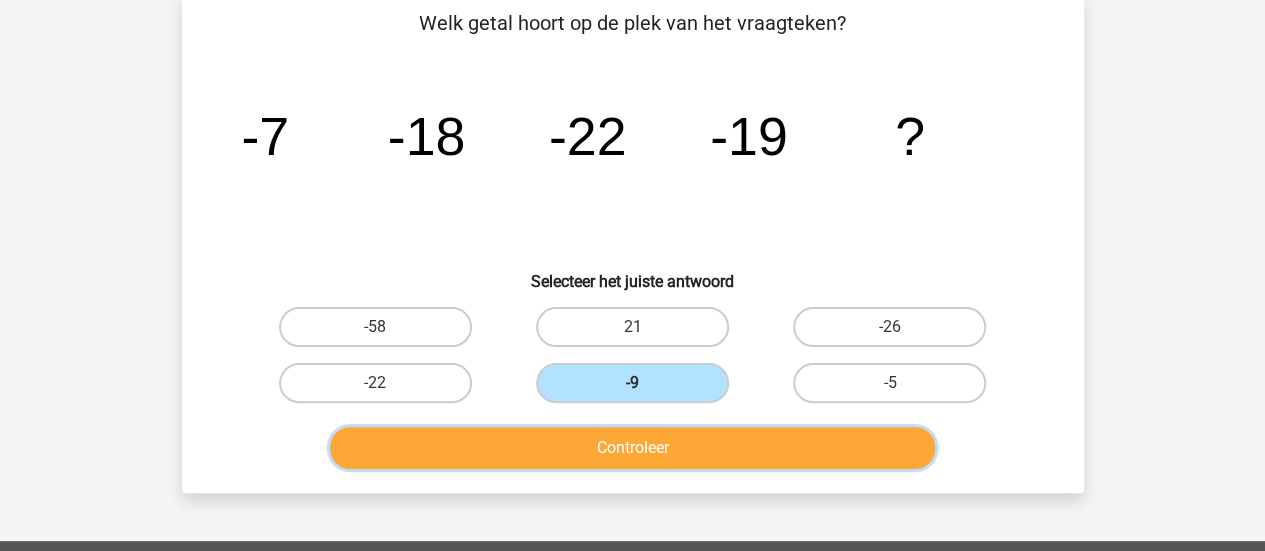 click on "Controleer" at bounding box center (632, 448) 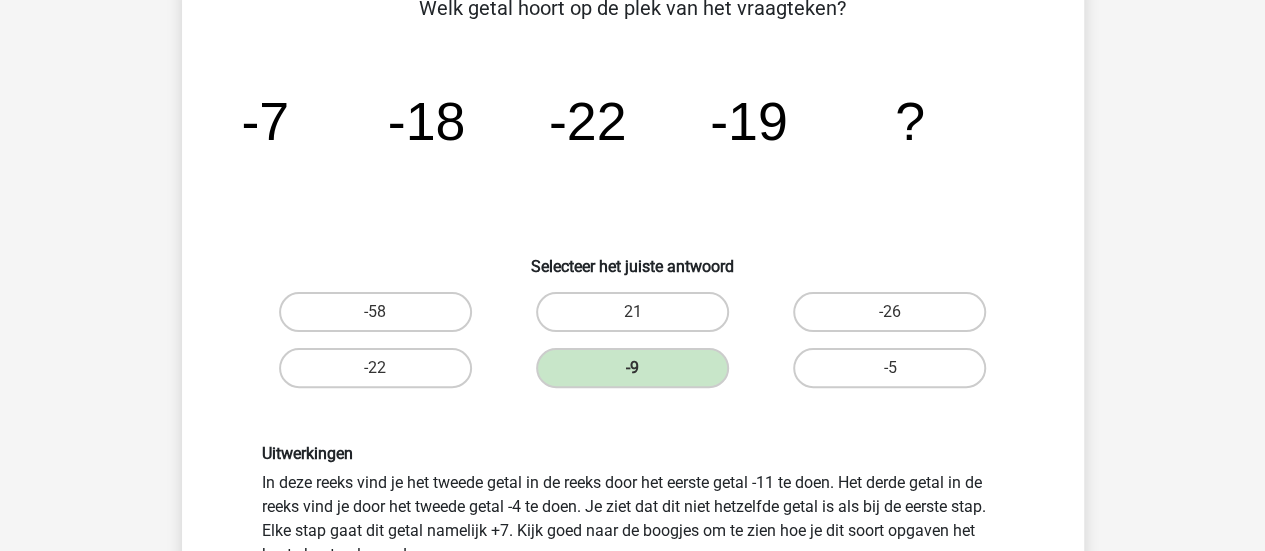 scroll, scrollTop: 500, scrollLeft: 0, axis: vertical 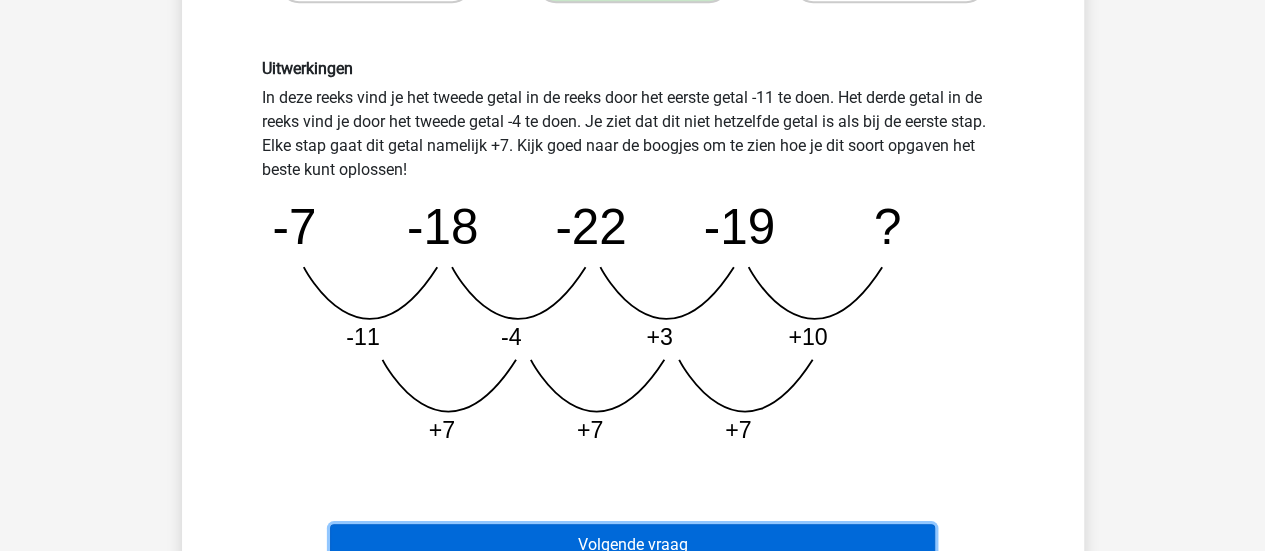 click on "Volgende vraag" at bounding box center [632, 545] 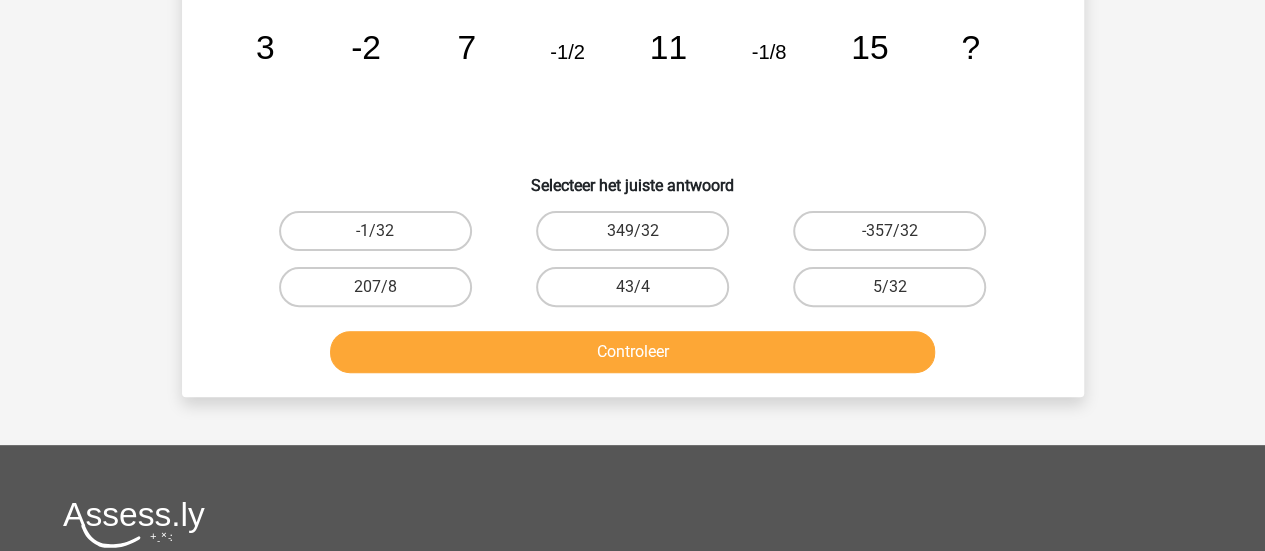 scroll, scrollTop: 75, scrollLeft: 0, axis: vertical 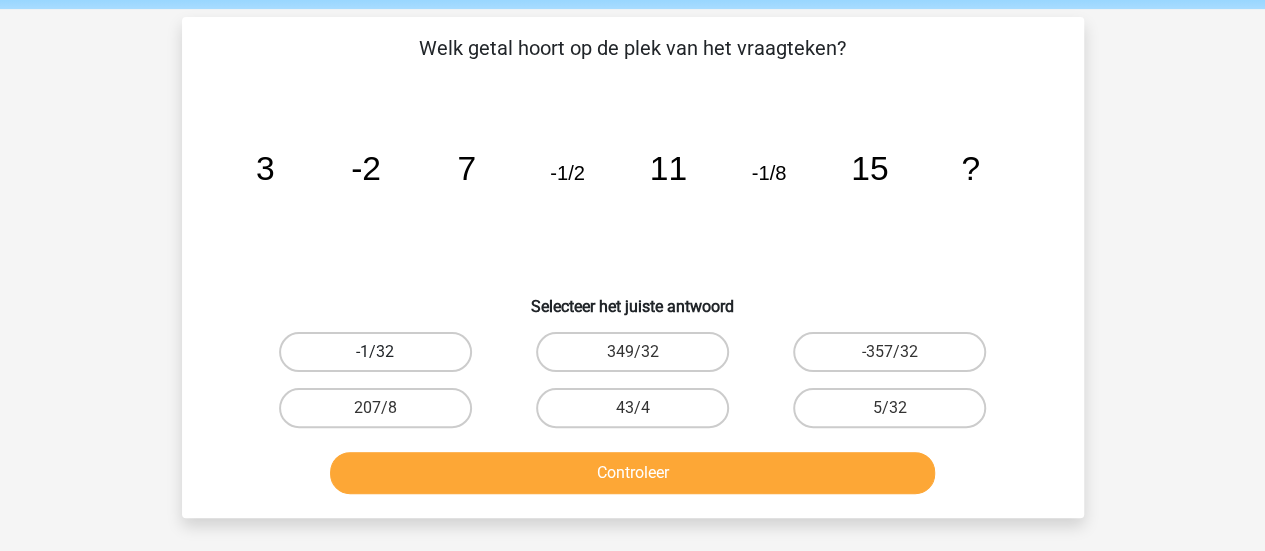 click on "-1/32" at bounding box center [375, 352] 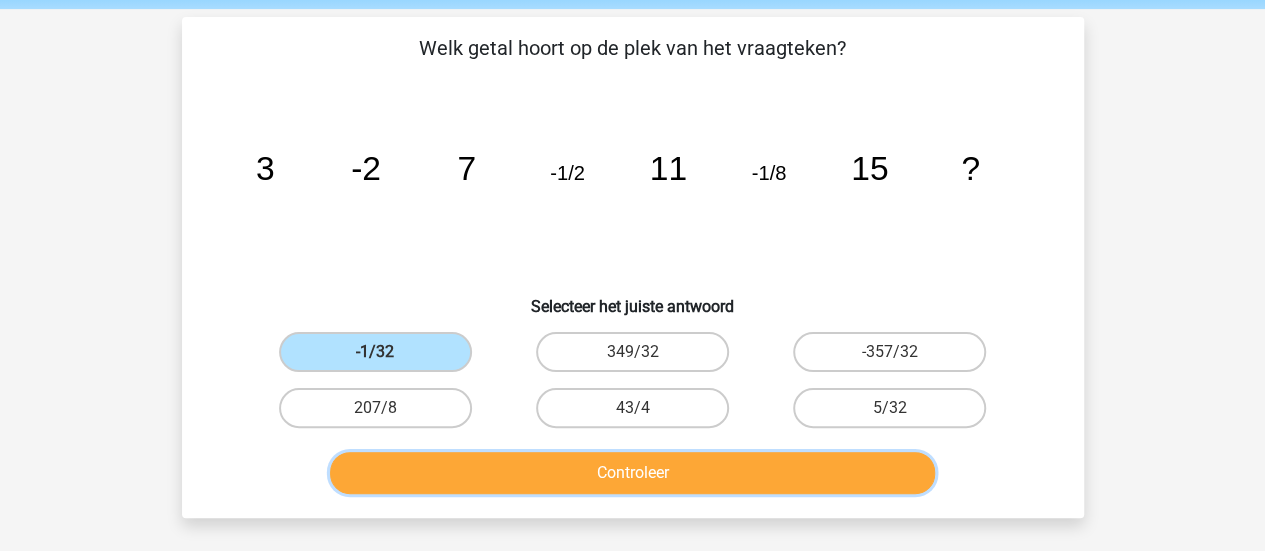 click on "Controleer" at bounding box center [632, 473] 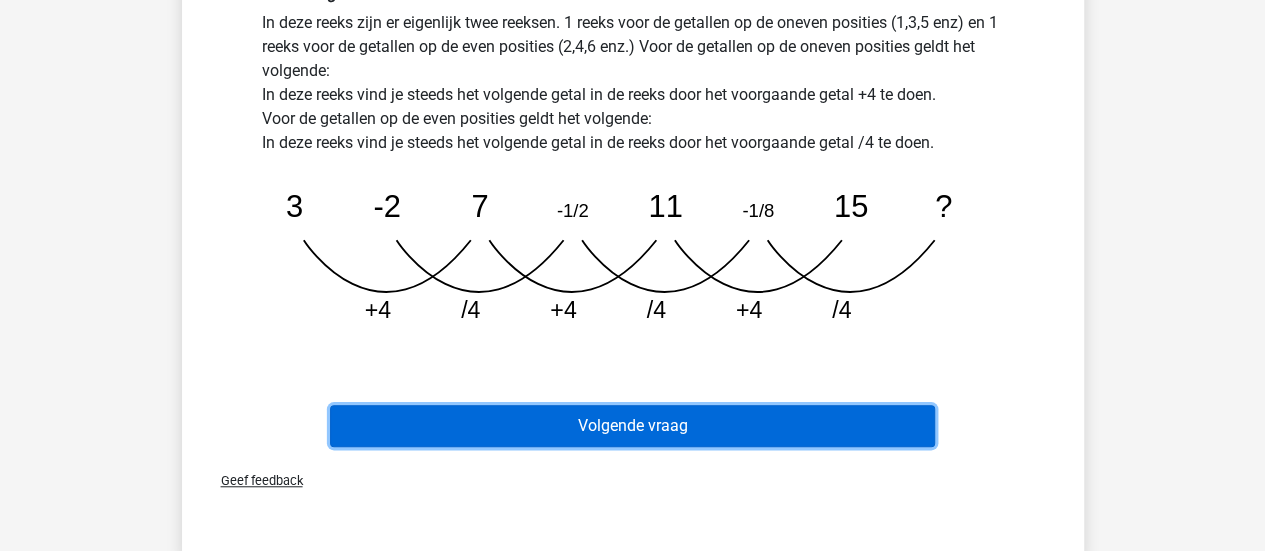 click on "Volgende vraag" at bounding box center (632, 426) 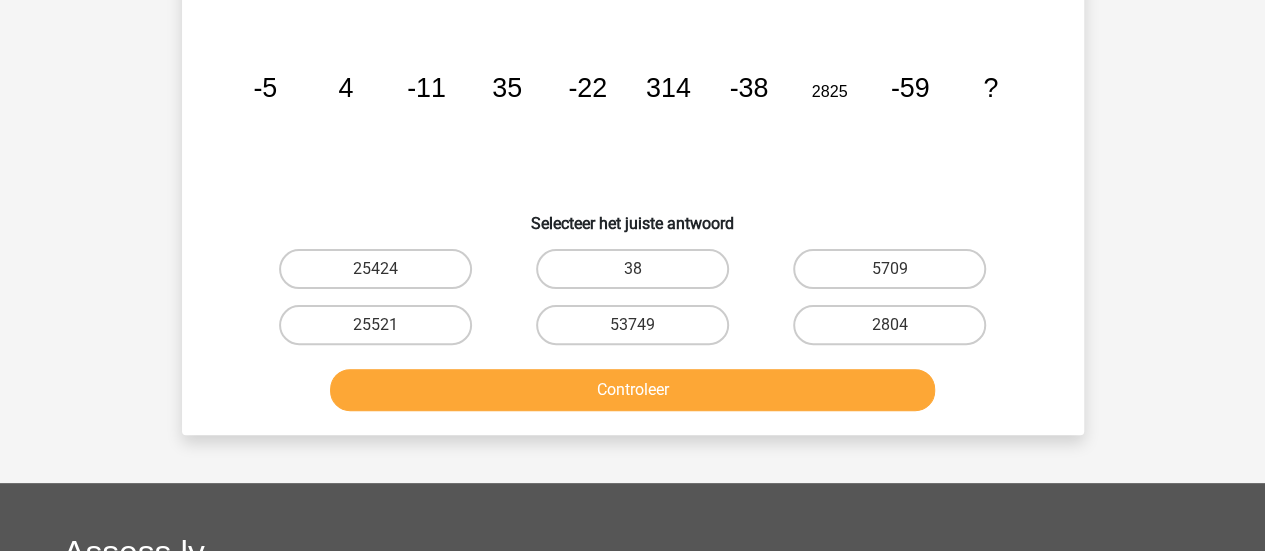 scroll, scrollTop: 92, scrollLeft: 0, axis: vertical 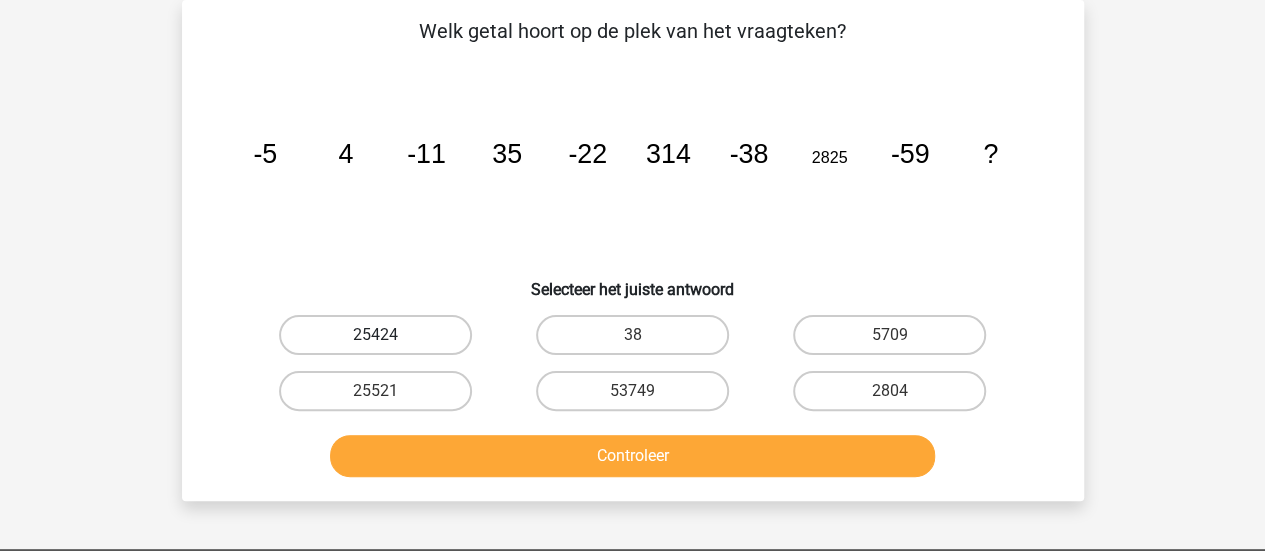 click on "25424" at bounding box center (375, 335) 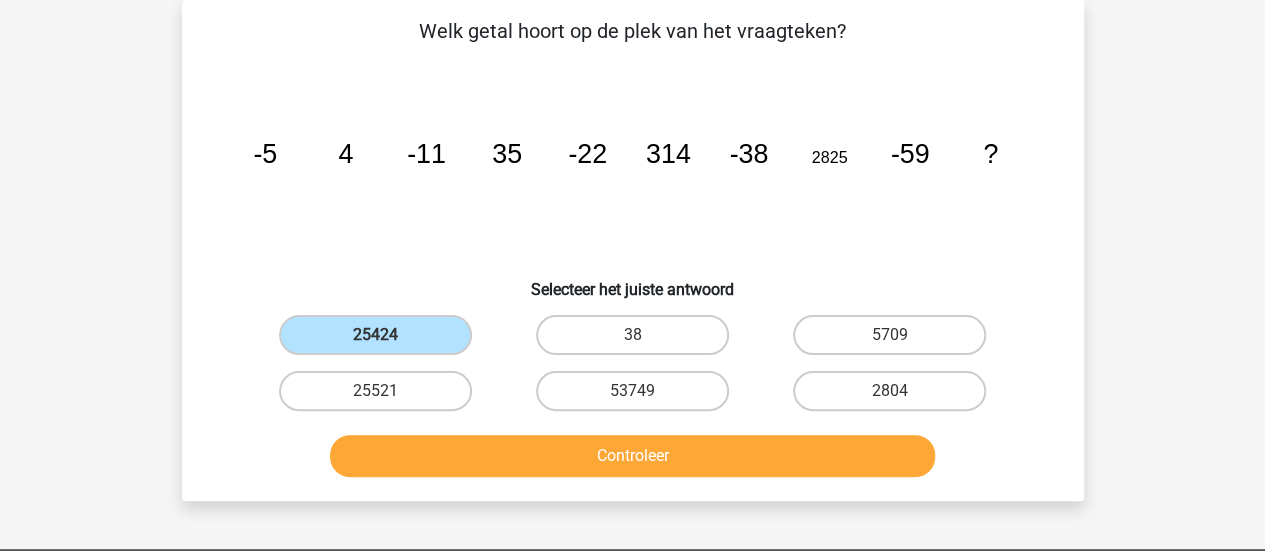 click on "Controleer" at bounding box center (633, 460) 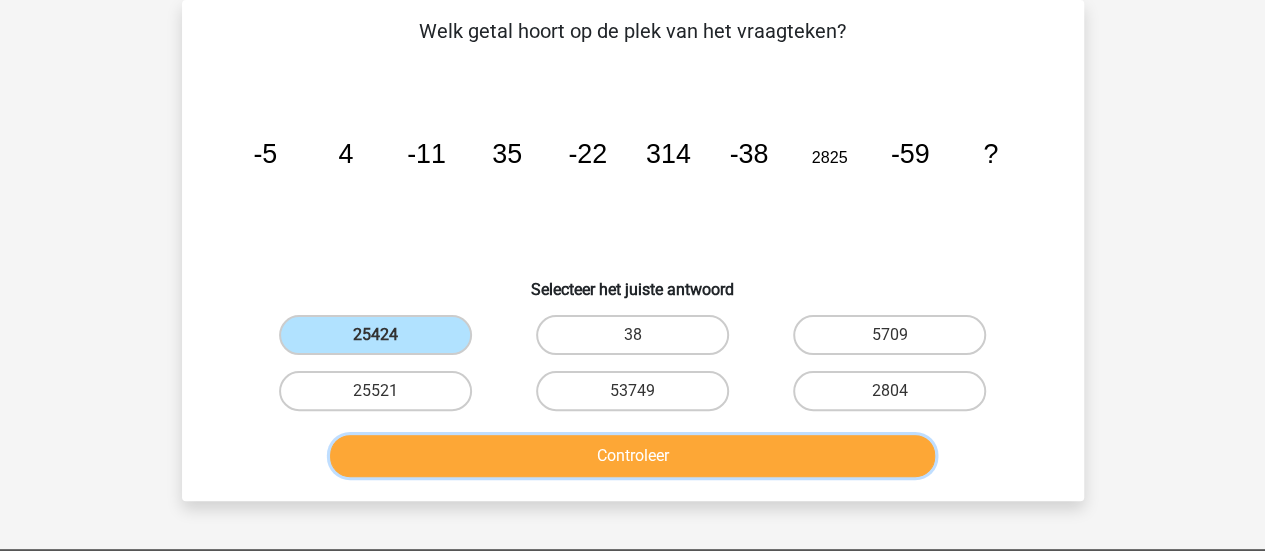 click on "Controleer" at bounding box center [632, 456] 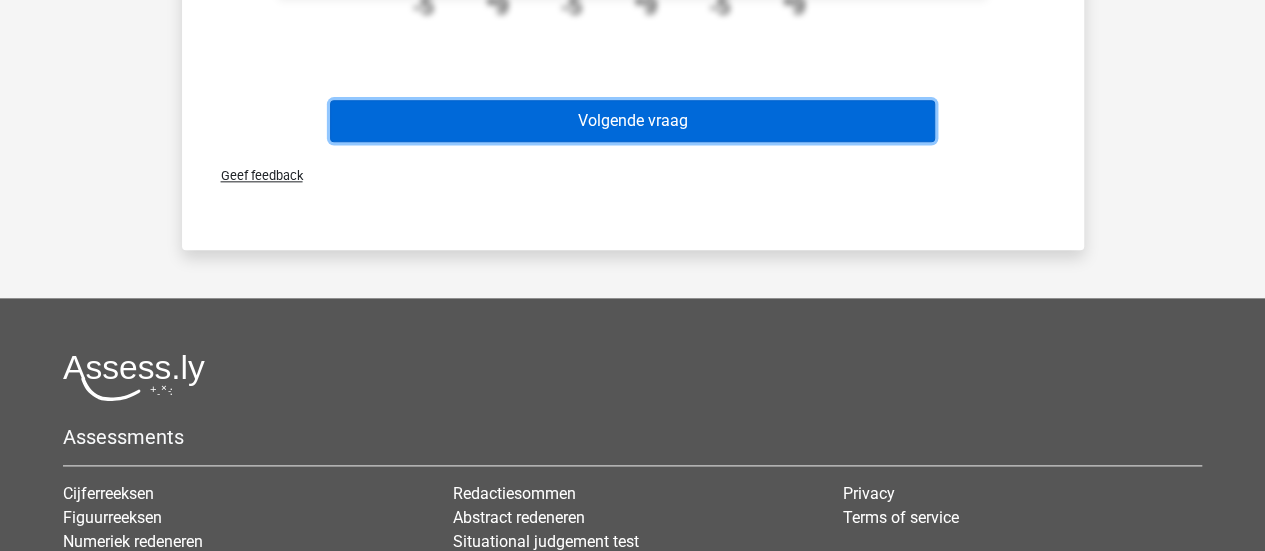click on "Volgende vraag" at bounding box center (632, 121) 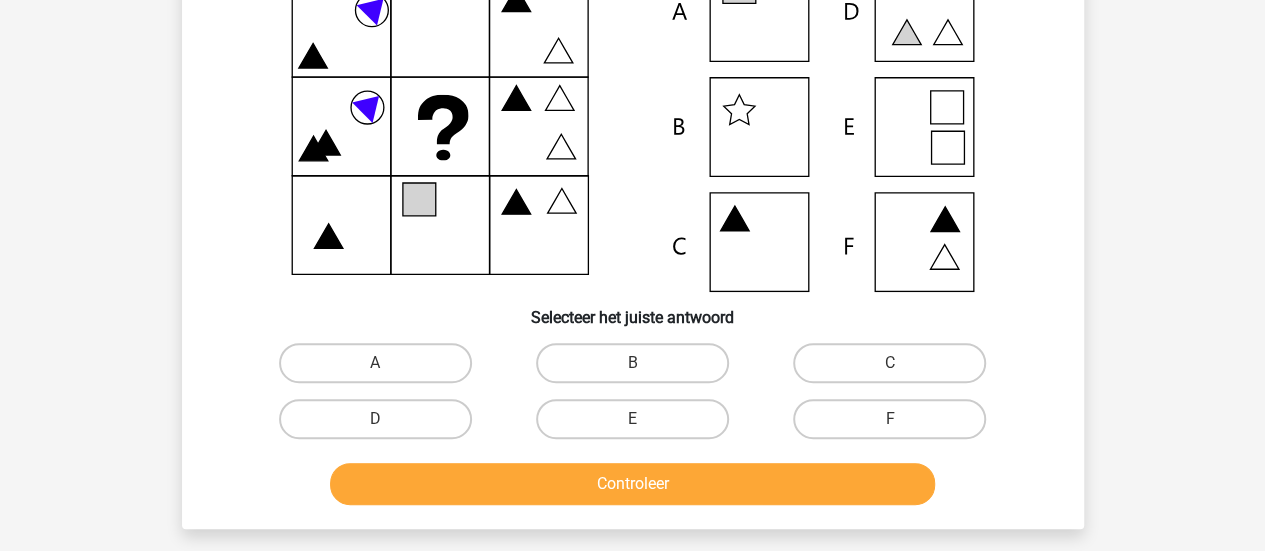 scroll, scrollTop: 92, scrollLeft: 0, axis: vertical 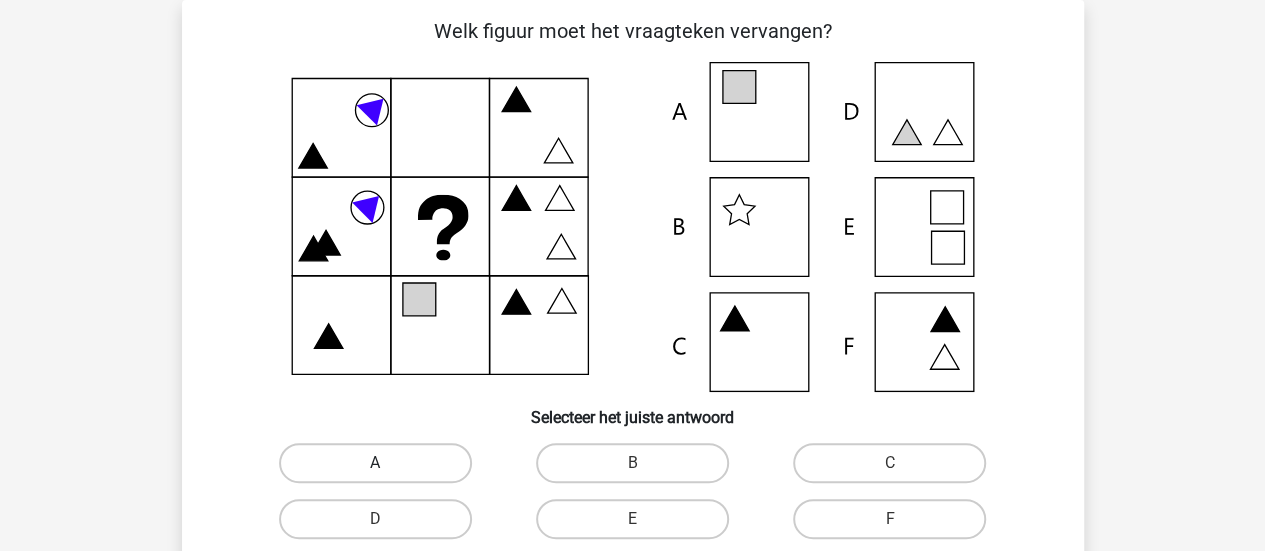 drag, startPoint x: 391, startPoint y: 467, endPoint x: 439, endPoint y: 431, distance: 60 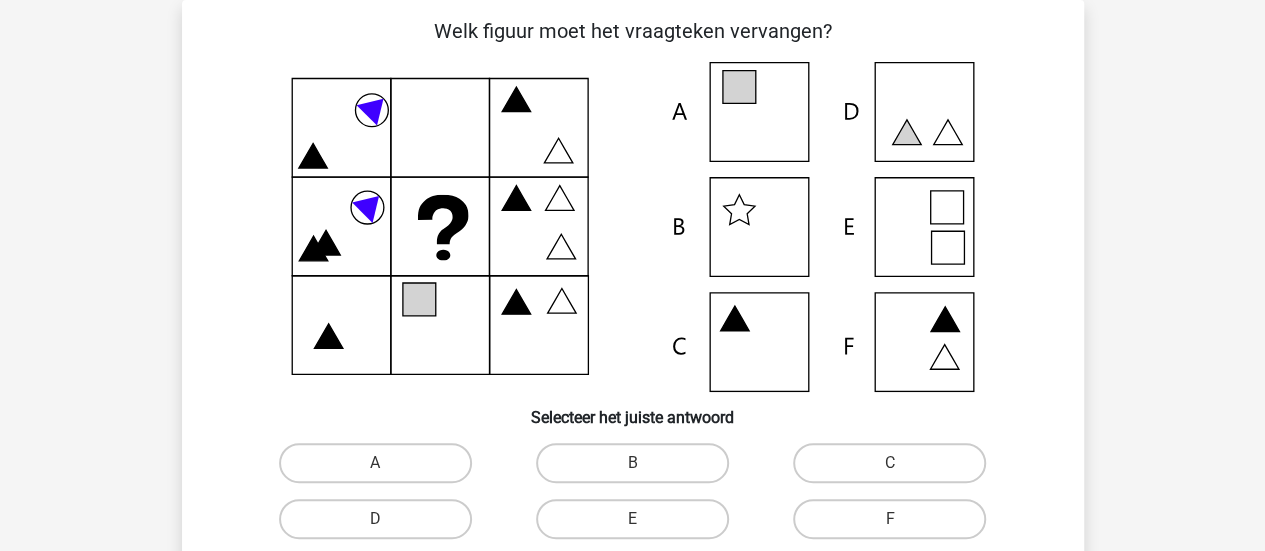 click on "A" at bounding box center (381, 469) 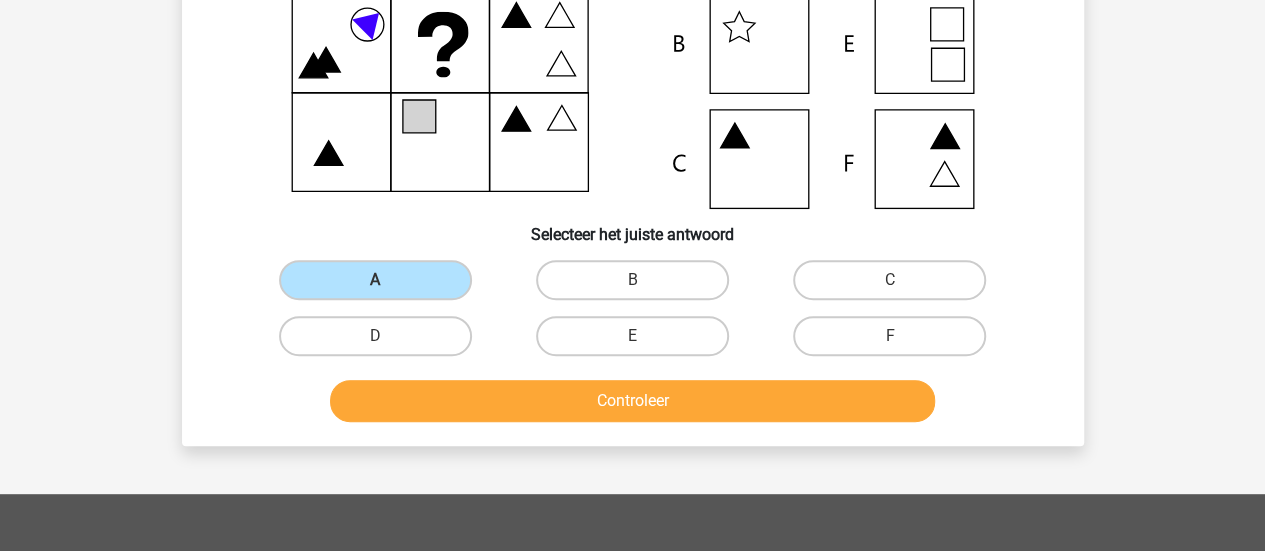 scroll, scrollTop: 292, scrollLeft: 0, axis: vertical 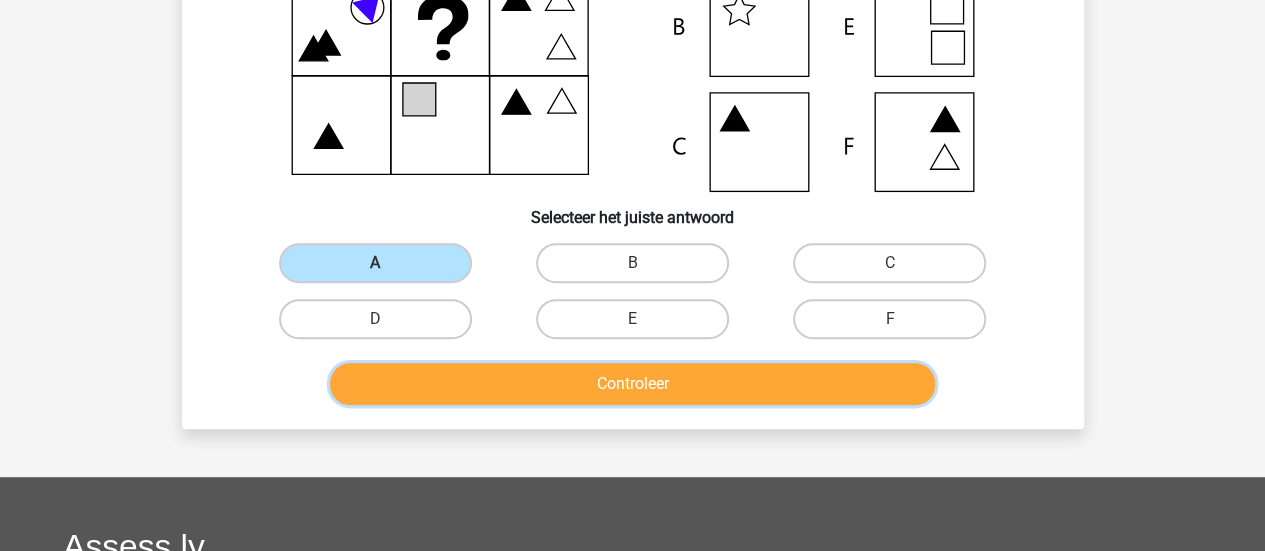 click on "Controleer" at bounding box center (632, 384) 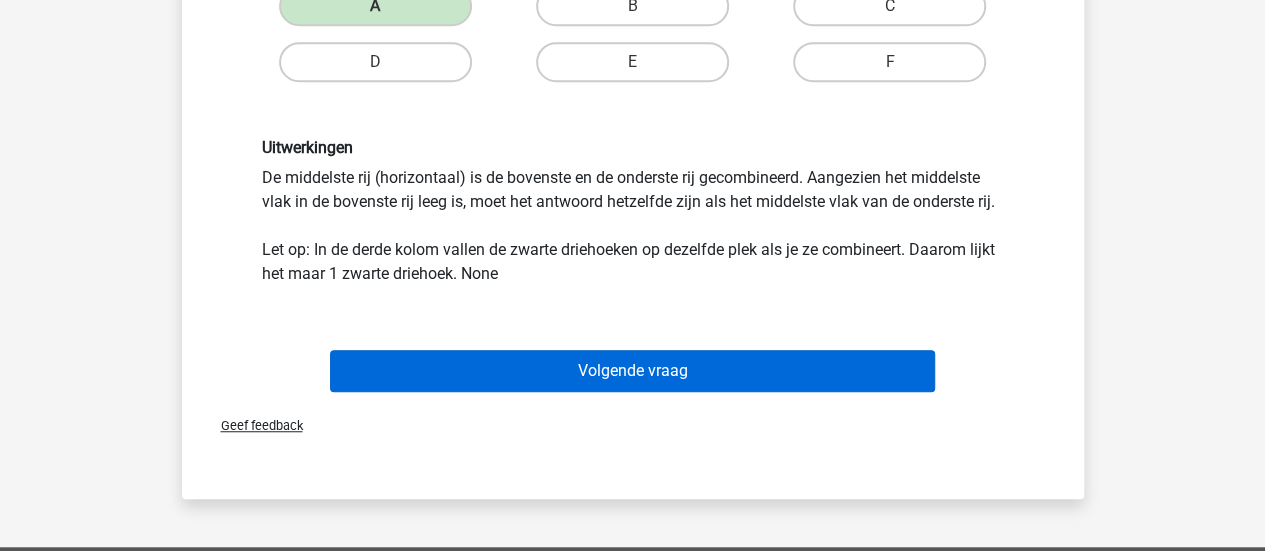 scroll, scrollTop: 792, scrollLeft: 0, axis: vertical 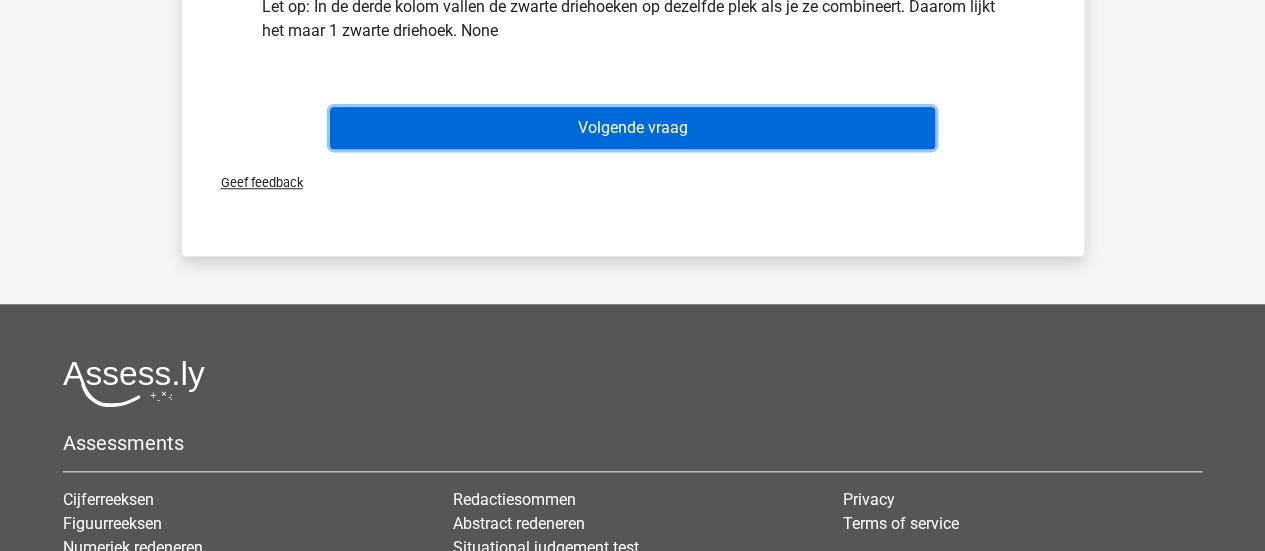 click on "Volgende vraag" at bounding box center (632, 128) 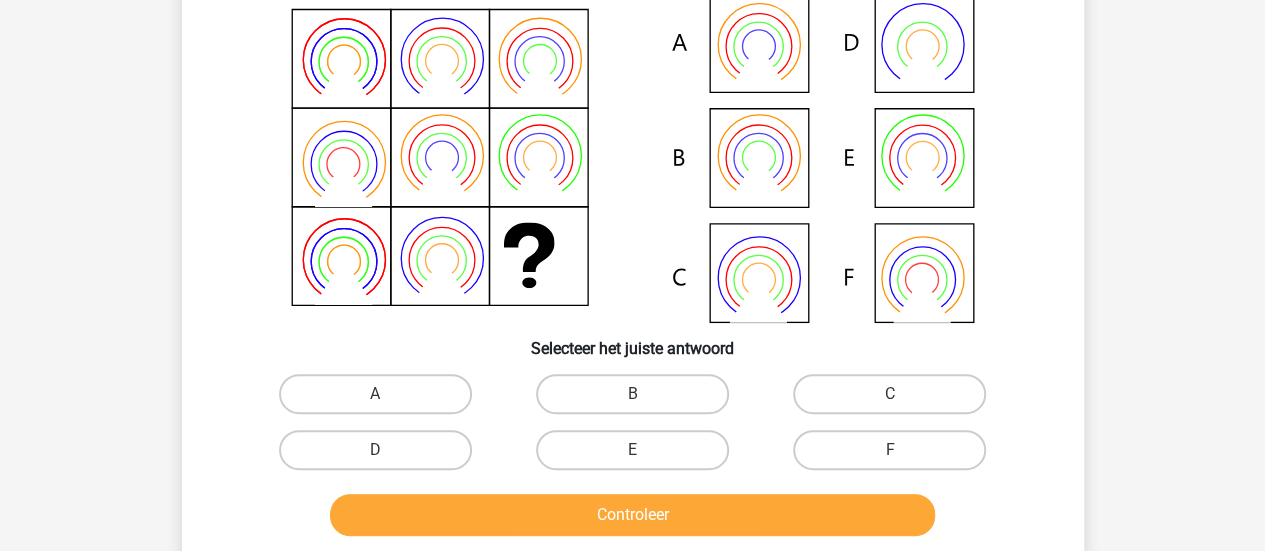 scroll, scrollTop: 192, scrollLeft: 0, axis: vertical 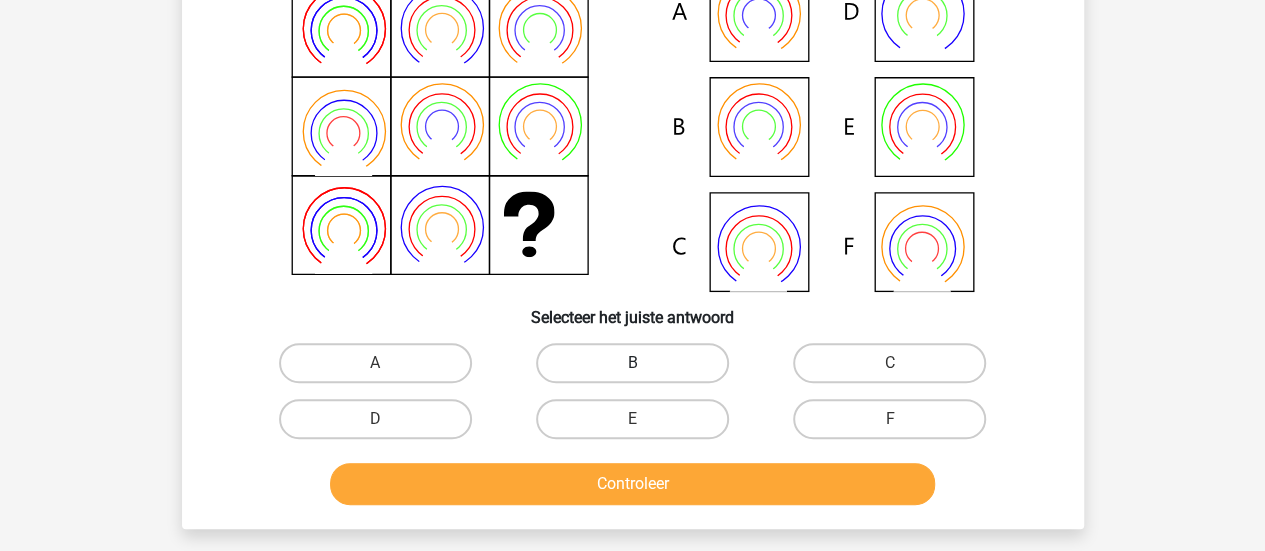 click on "B" at bounding box center [632, 363] 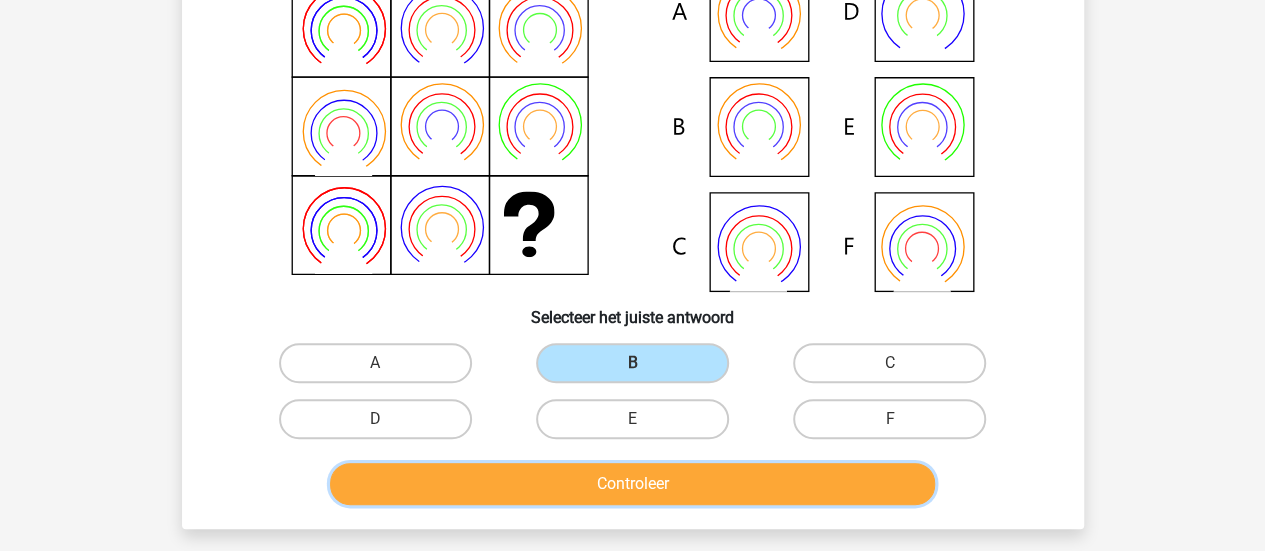 click on "Controleer" at bounding box center [632, 484] 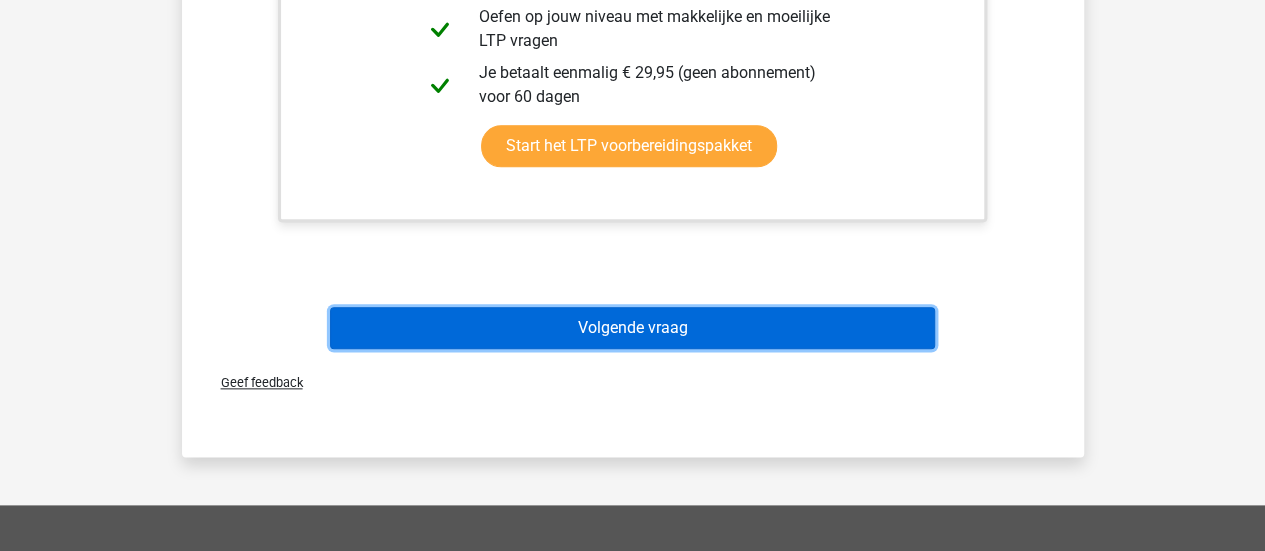 click on "Volgende vraag" at bounding box center [632, 328] 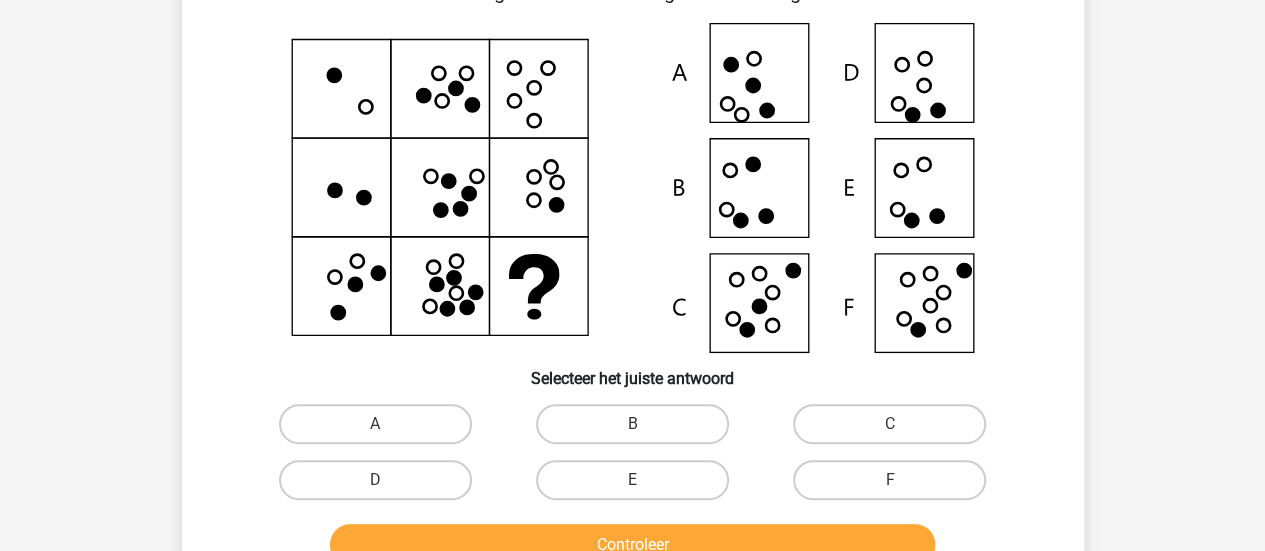 scroll, scrollTop: 100, scrollLeft: 0, axis: vertical 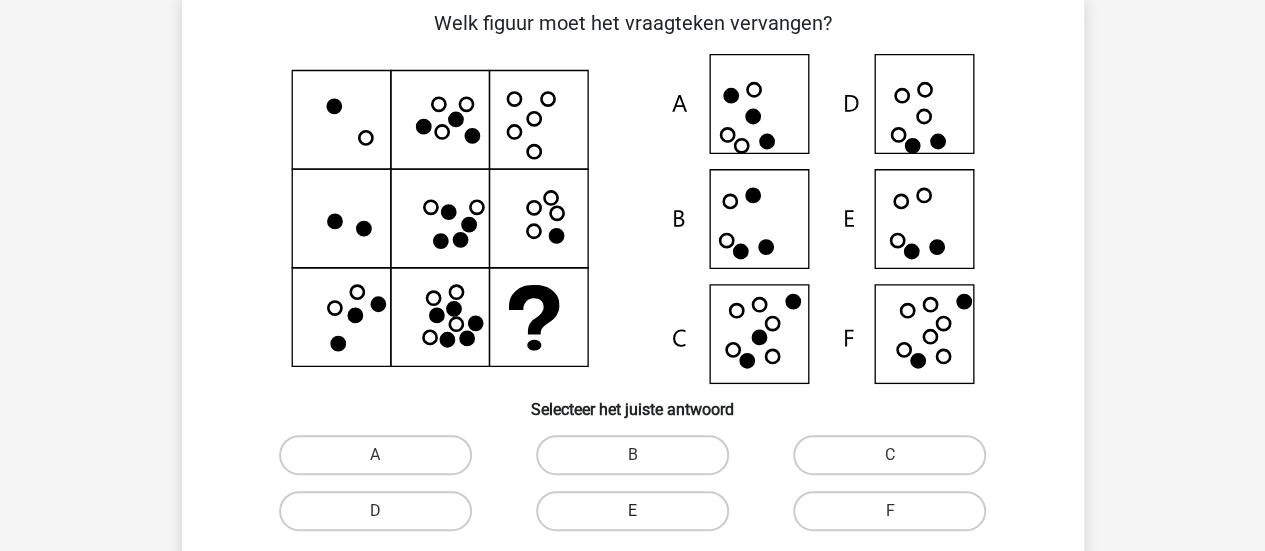 click on "E" at bounding box center [632, 511] 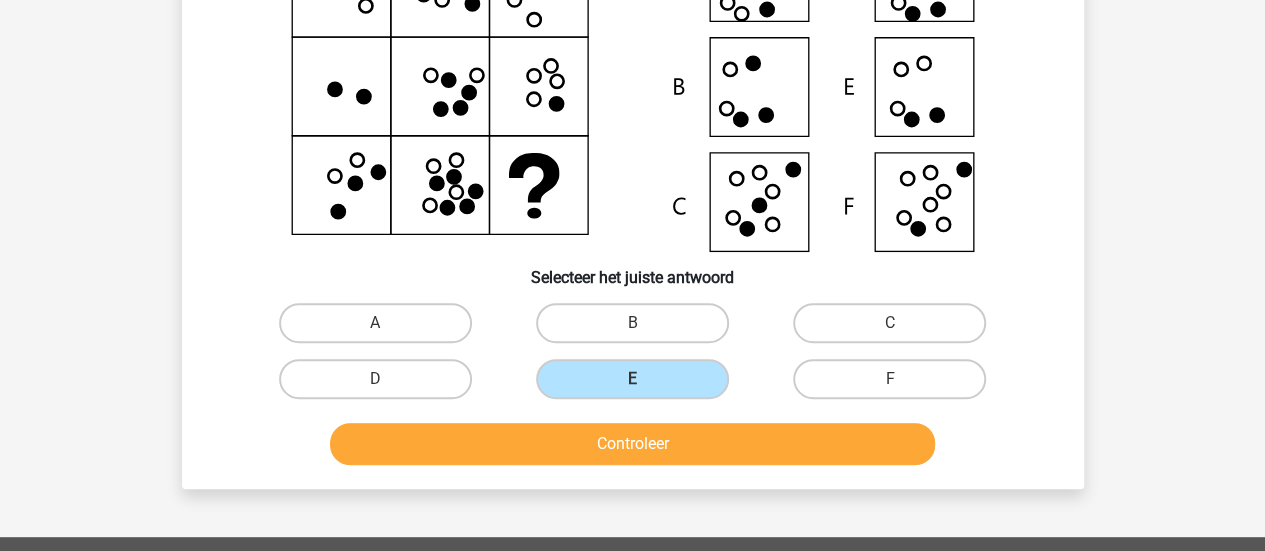 scroll, scrollTop: 400, scrollLeft: 0, axis: vertical 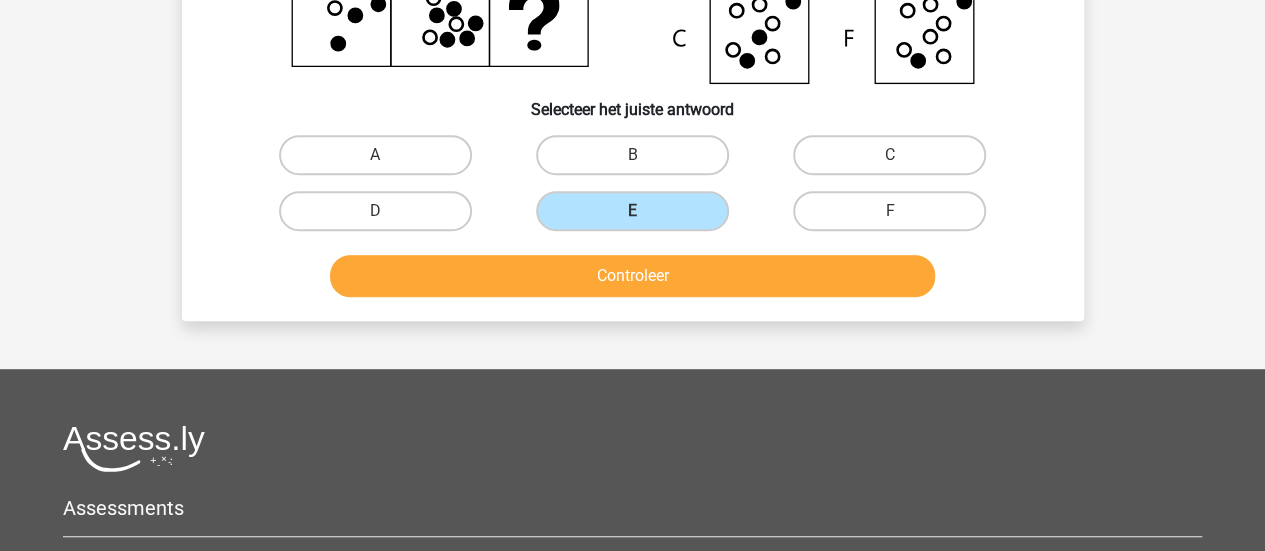 click on "Controleer" at bounding box center [633, 272] 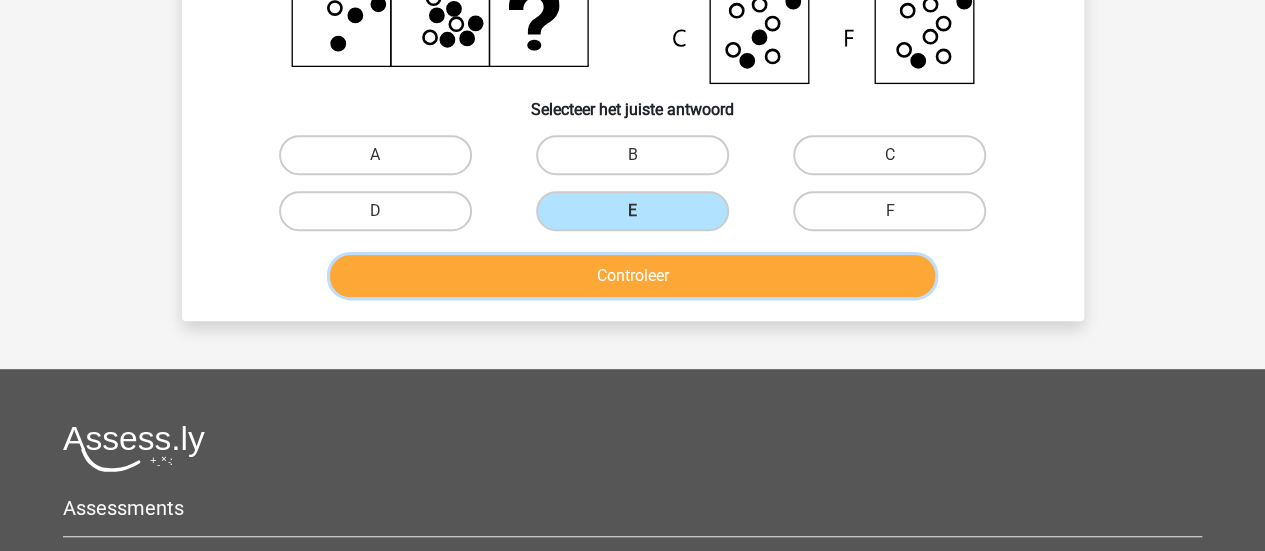 click on "Controleer" at bounding box center [632, 276] 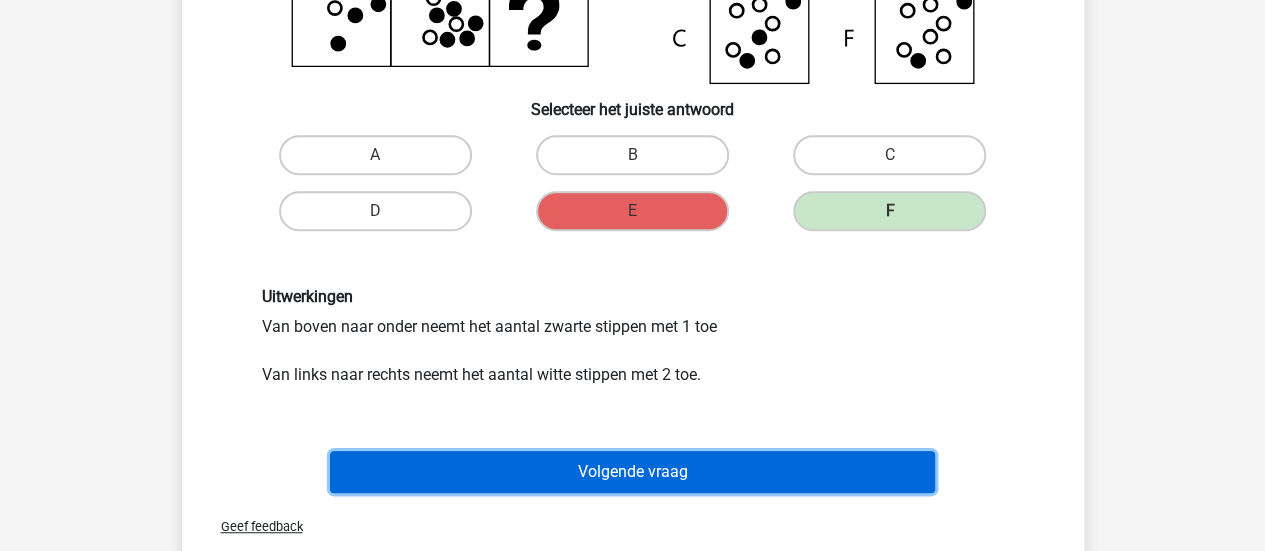 click on "Volgende vraag" at bounding box center [632, 472] 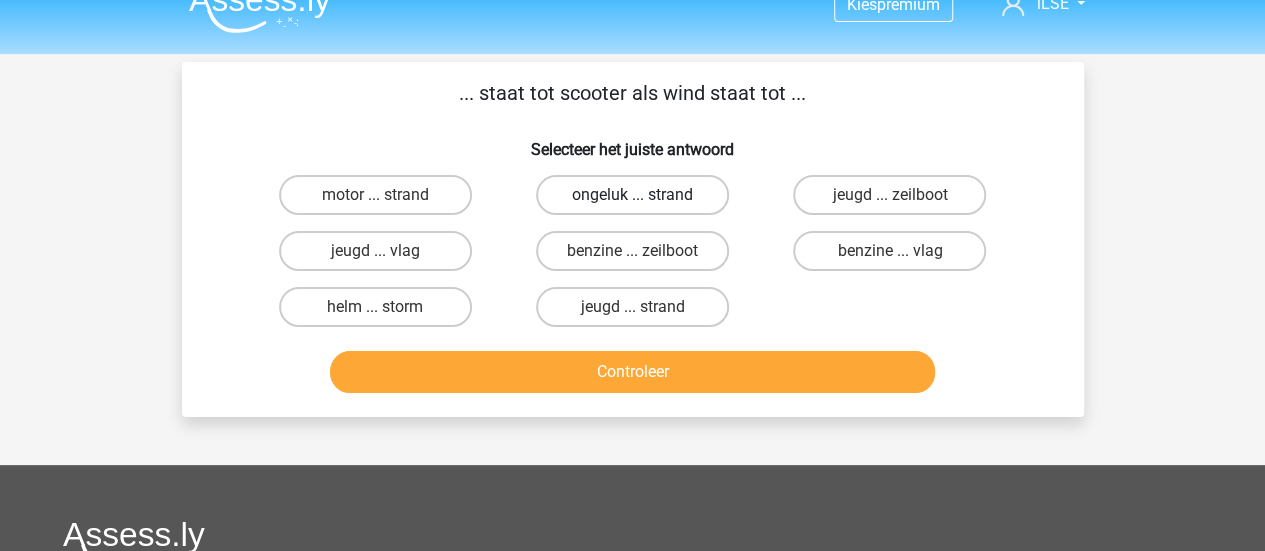 scroll, scrollTop: 0, scrollLeft: 0, axis: both 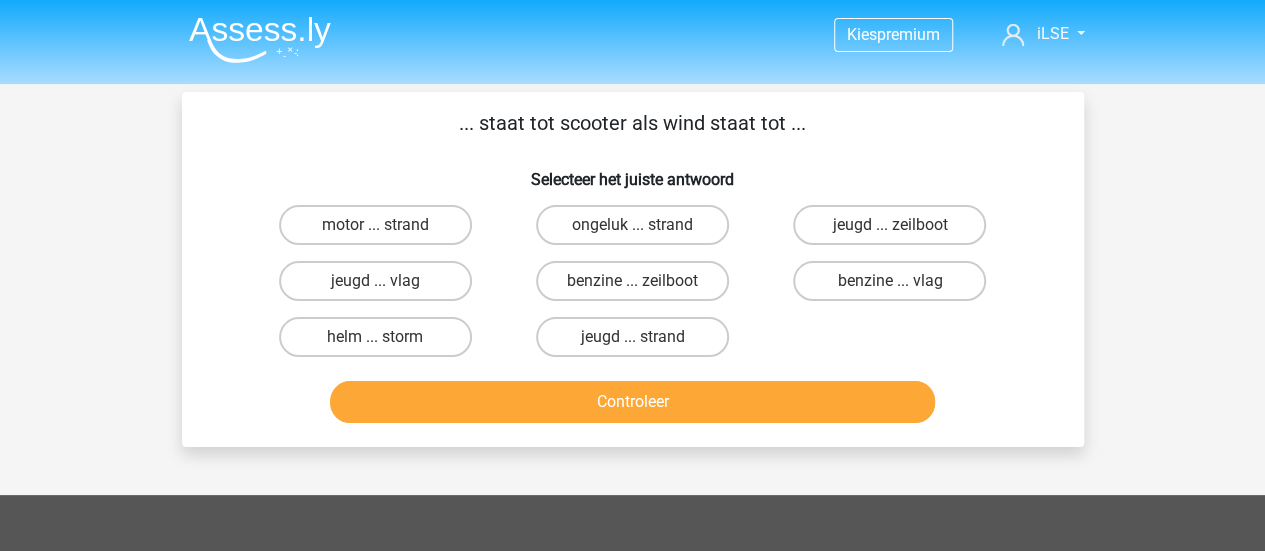 click on "benzine ... zeilboot" at bounding box center [638, 287] 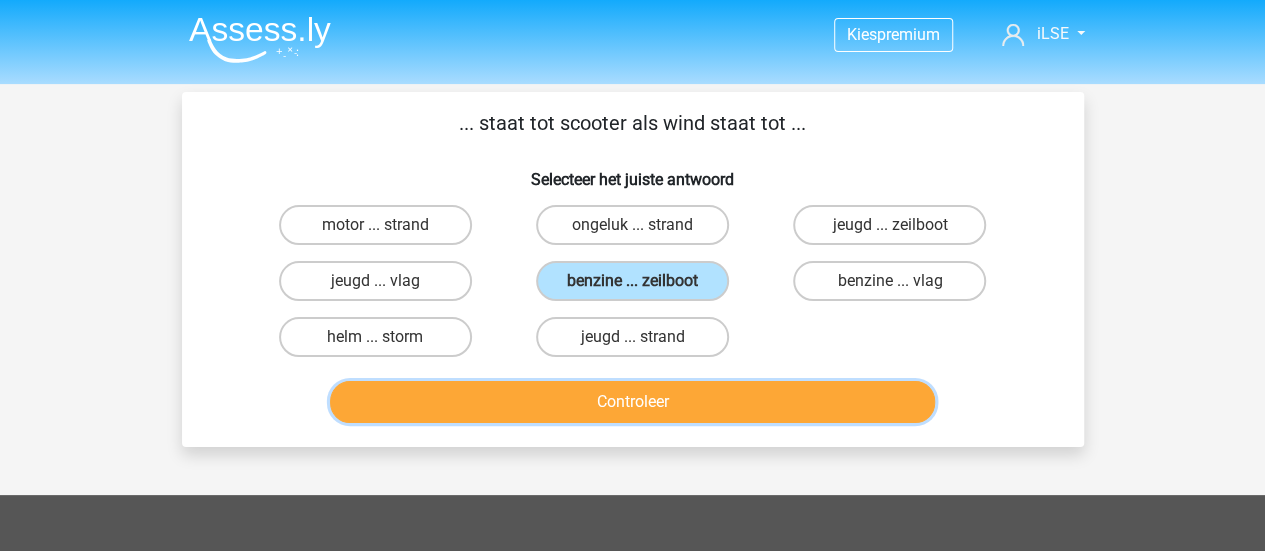 click on "Controleer" at bounding box center (632, 402) 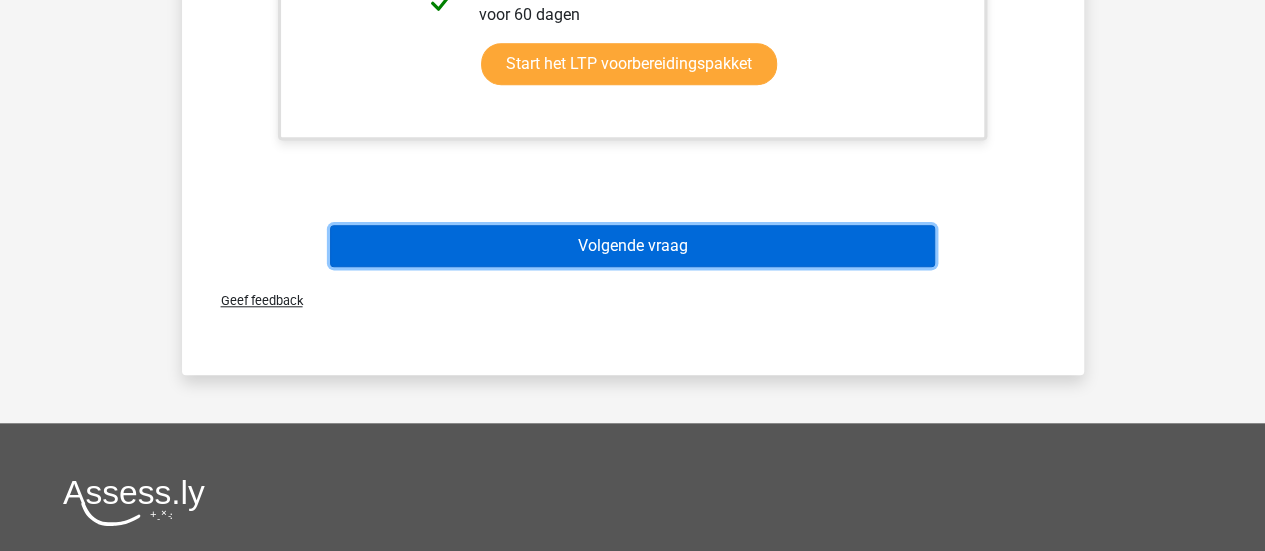 drag, startPoint x: 736, startPoint y: 255, endPoint x: 738, endPoint y: 278, distance: 23.086792 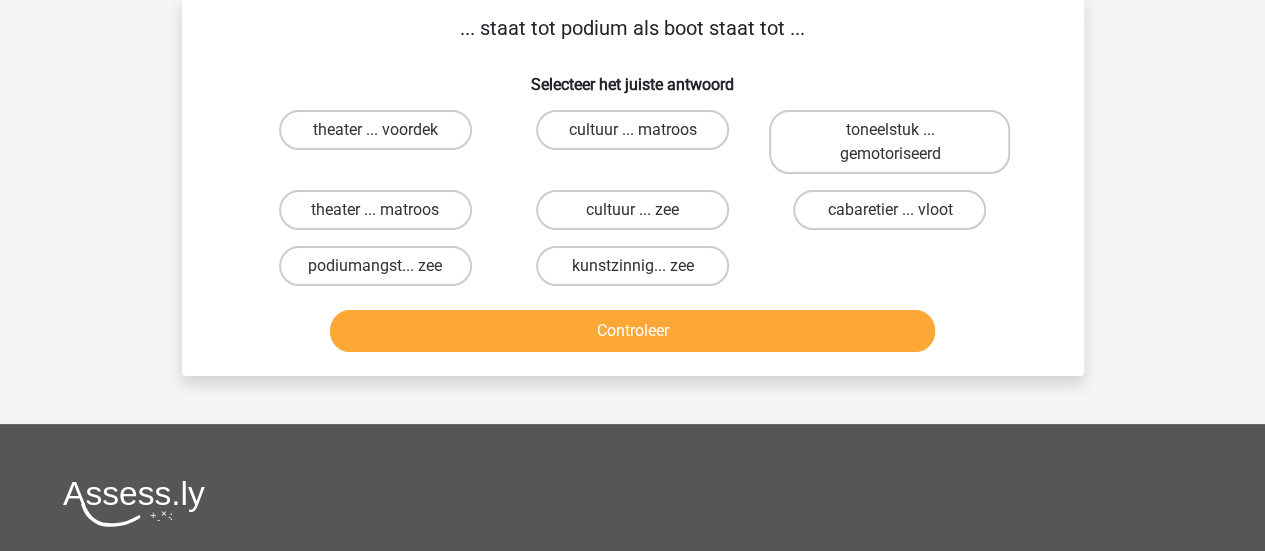 scroll, scrollTop: 0, scrollLeft: 0, axis: both 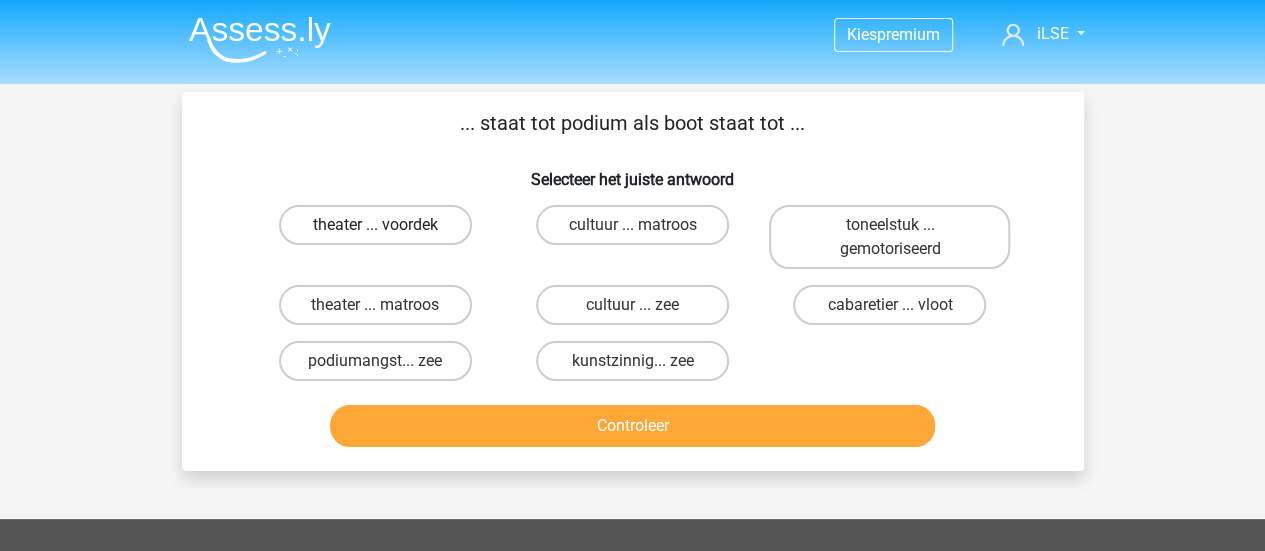 drag, startPoint x: 392, startPoint y: 207, endPoint x: 396, endPoint y: 219, distance: 12.649111 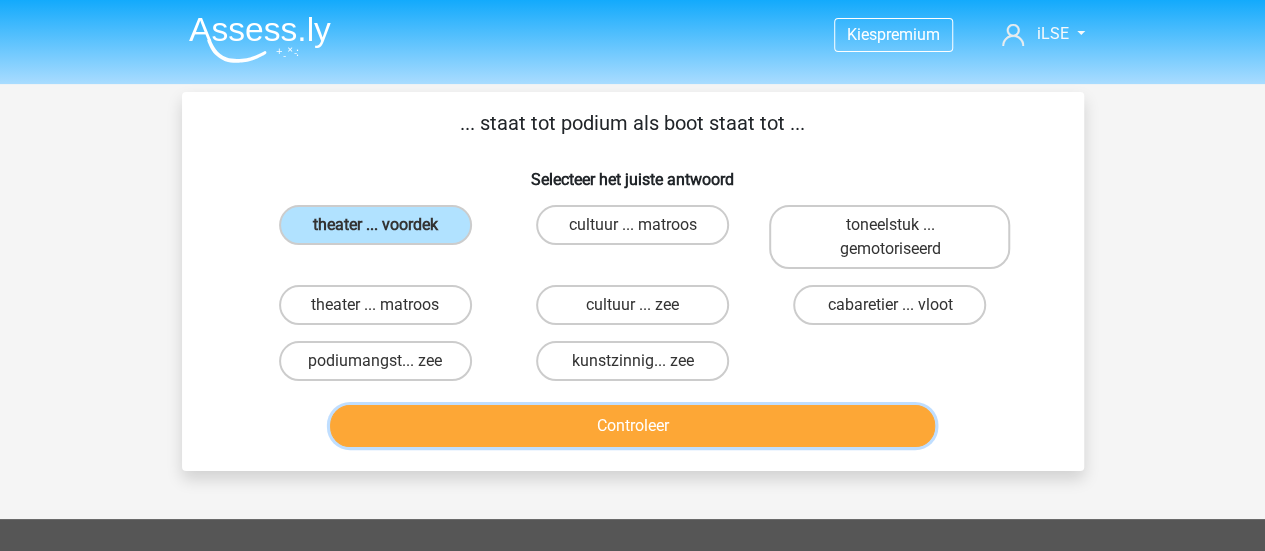 click on "Controleer" at bounding box center (632, 426) 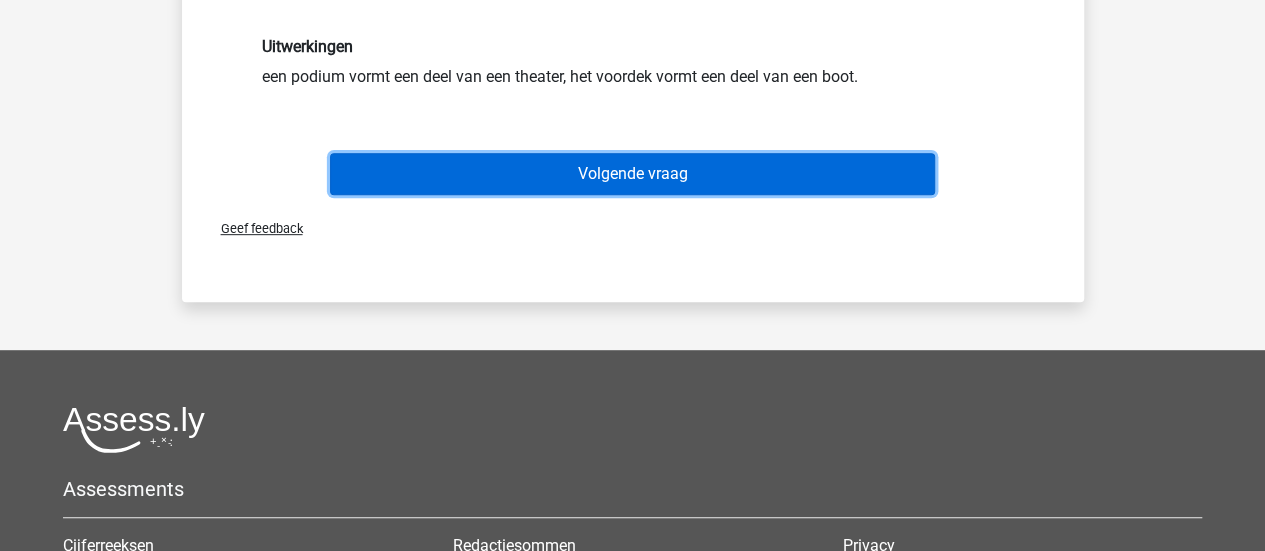 click on "Volgende vraag" at bounding box center [632, 174] 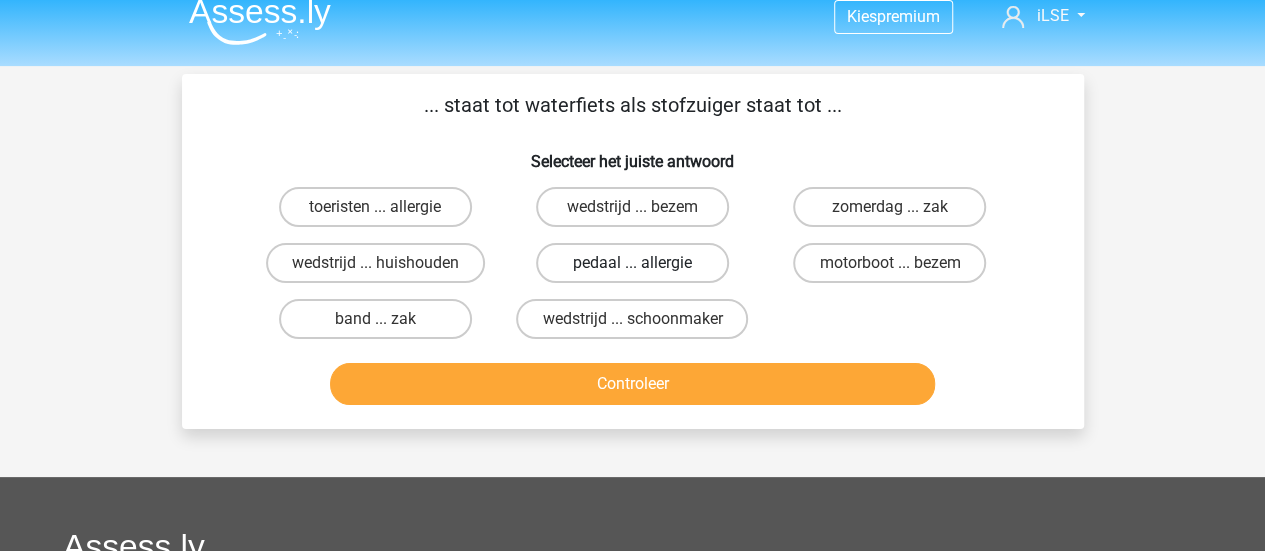 scroll, scrollTop: 0, scrollLeft: 0, axis: both 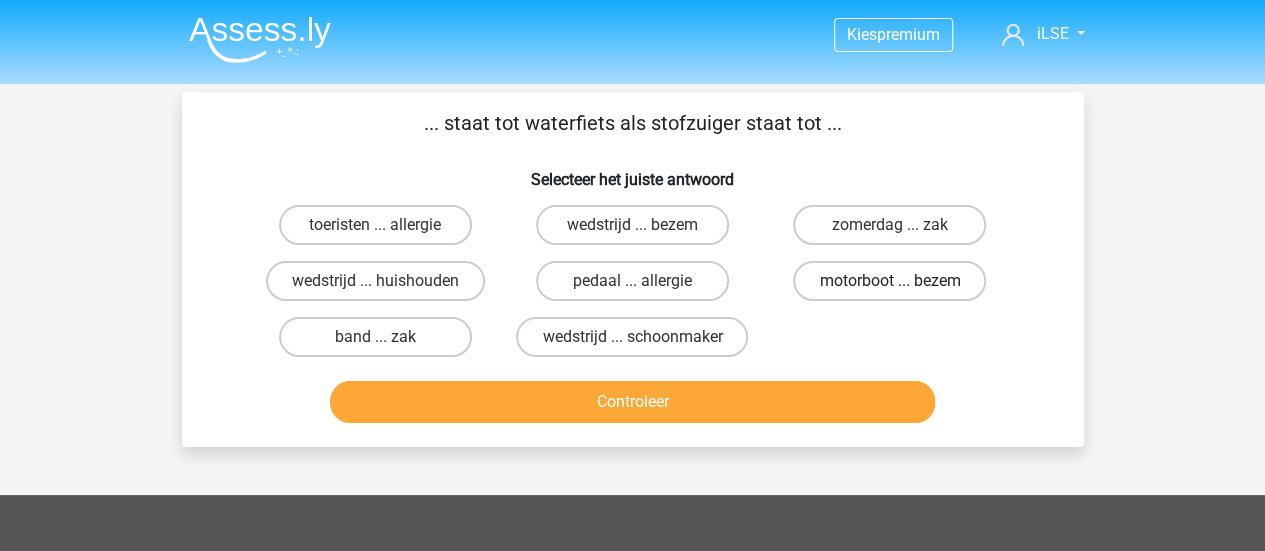 click on "motorboot ... bezem" at bounding box center [889, 281] 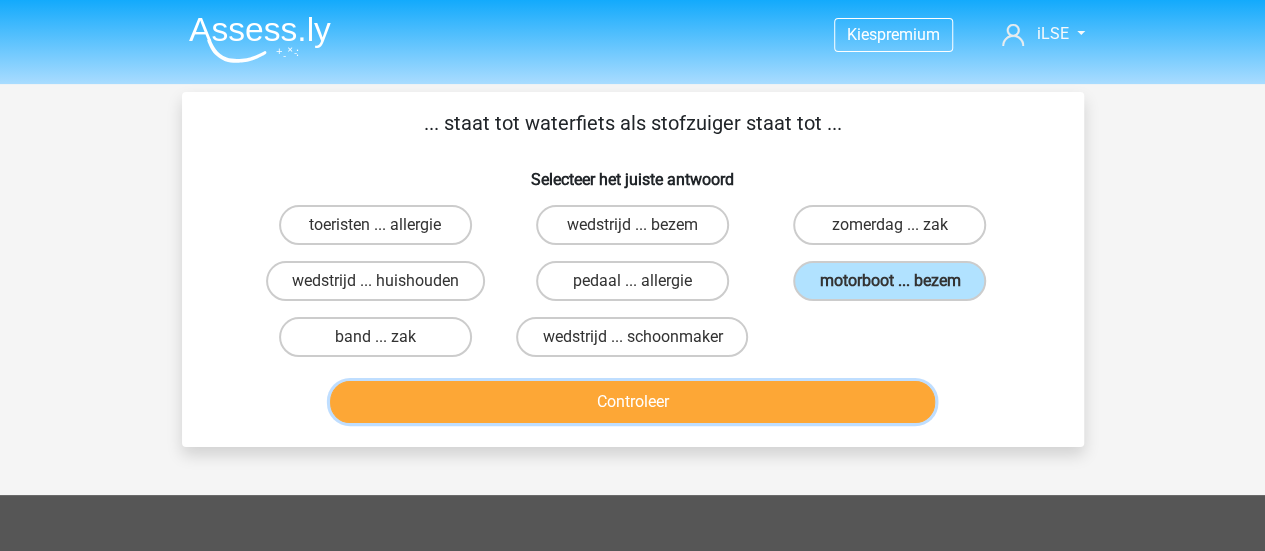 click on "Controleer" at bounding box center [632, 402] 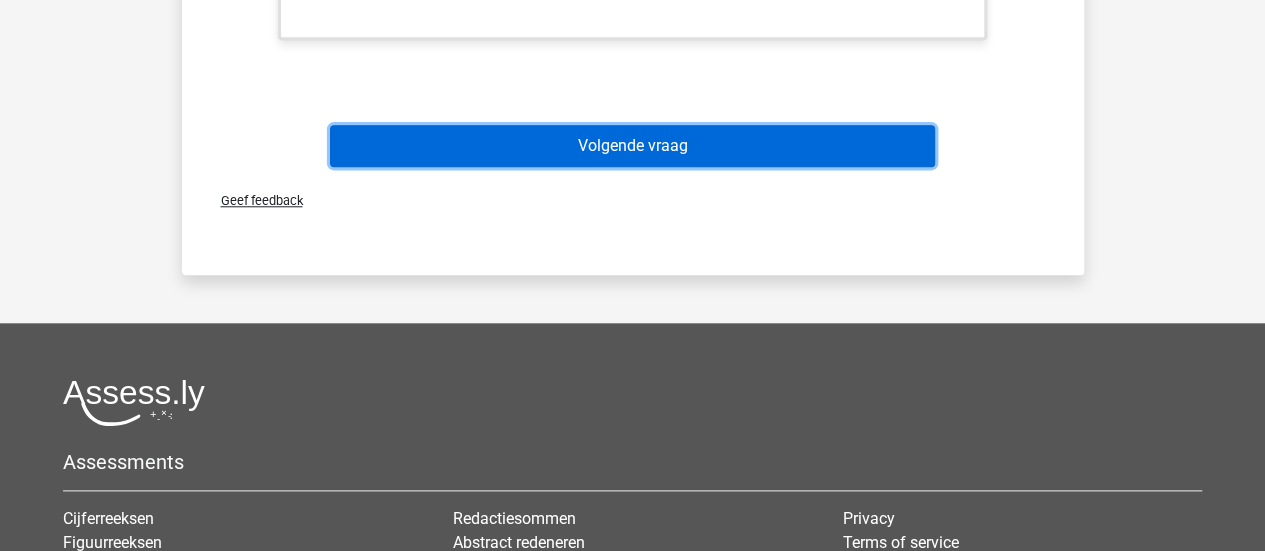 click on "Volgende vraag" at bounding box center (632, 146) 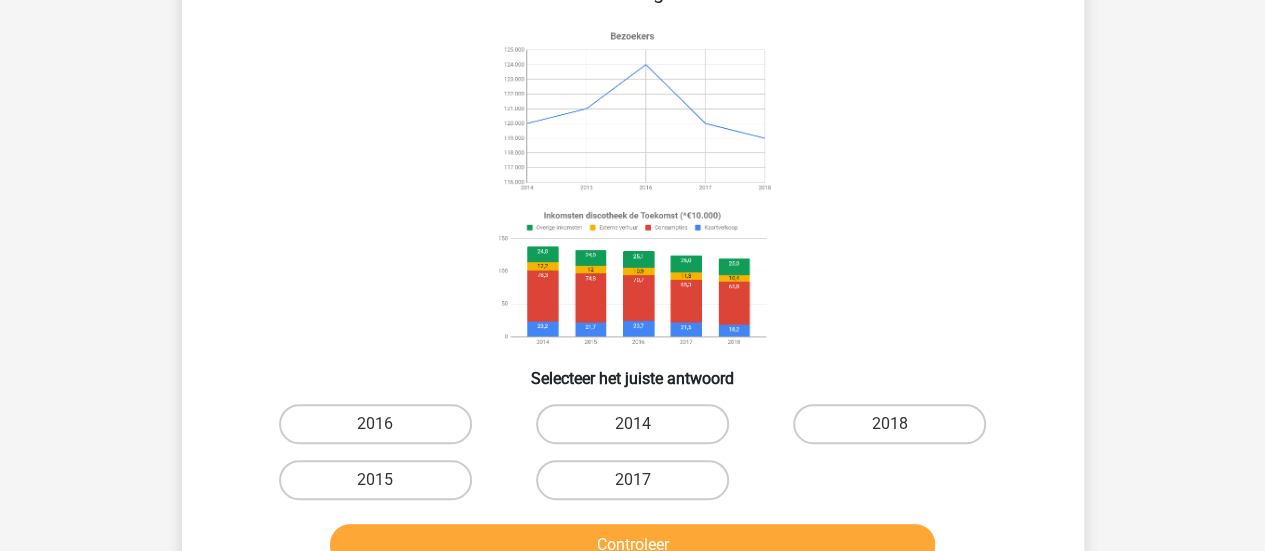 scroll, scrollTop: 192, scrollLeft: 0, axis: vertical 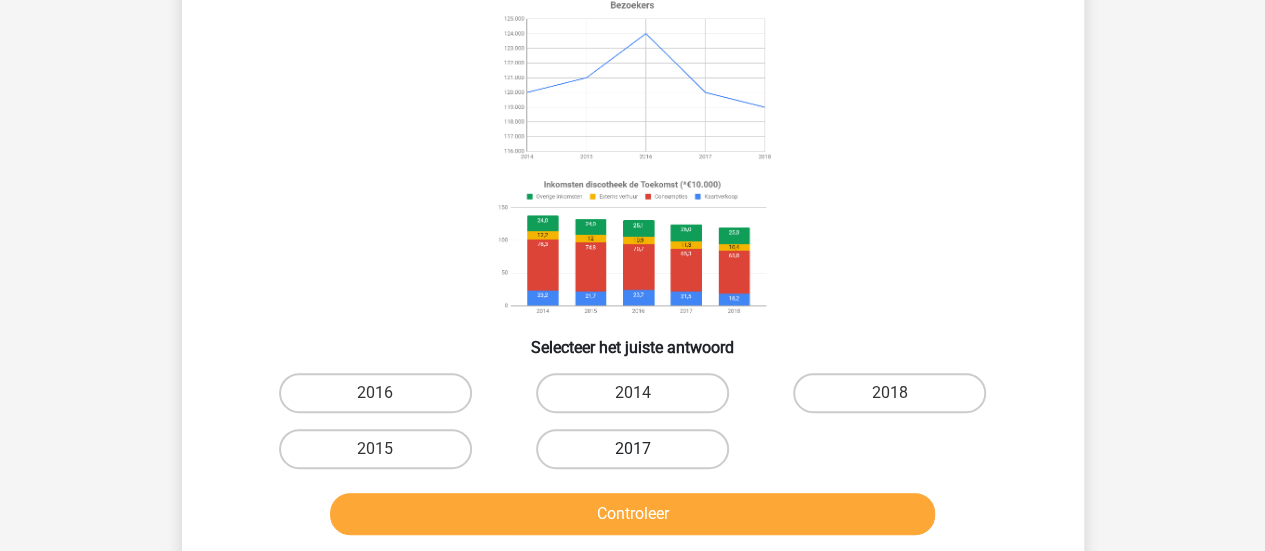 click on "2017" at bounding box center (632, 449) 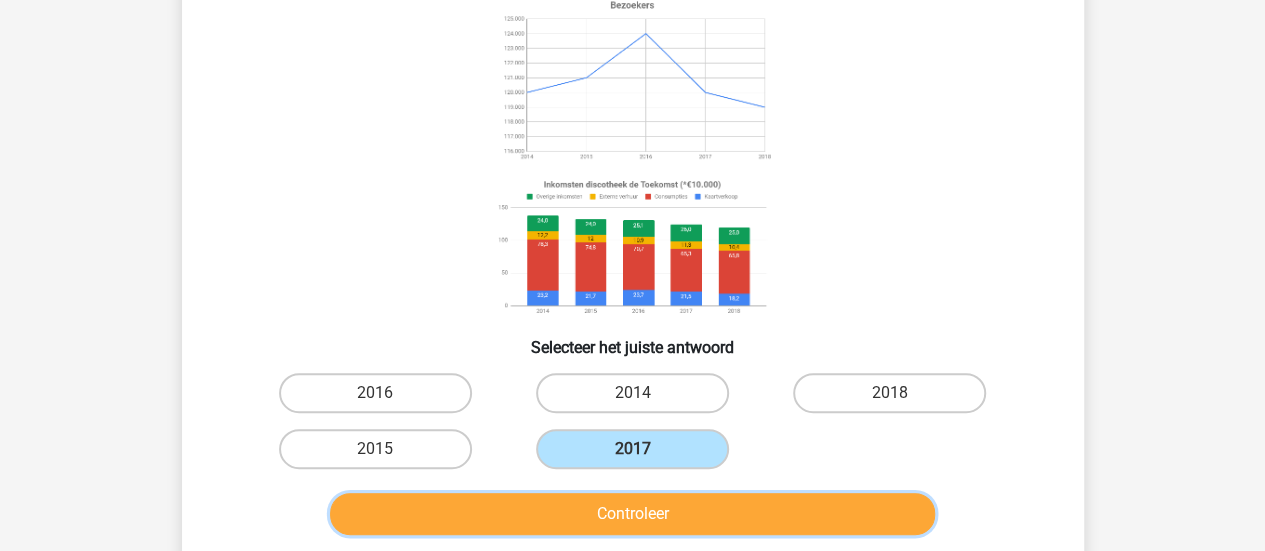 click on "Controleer" at bounding box center (632, 514) 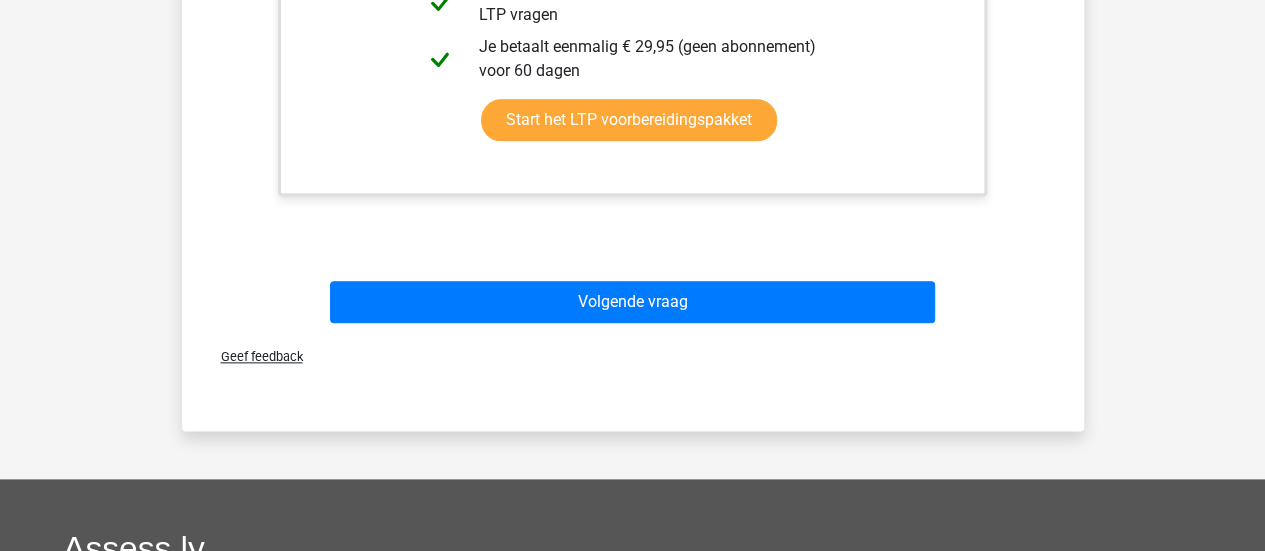 scroll, scrollTop: 1300, scrollLeft: 0, axis: vertical 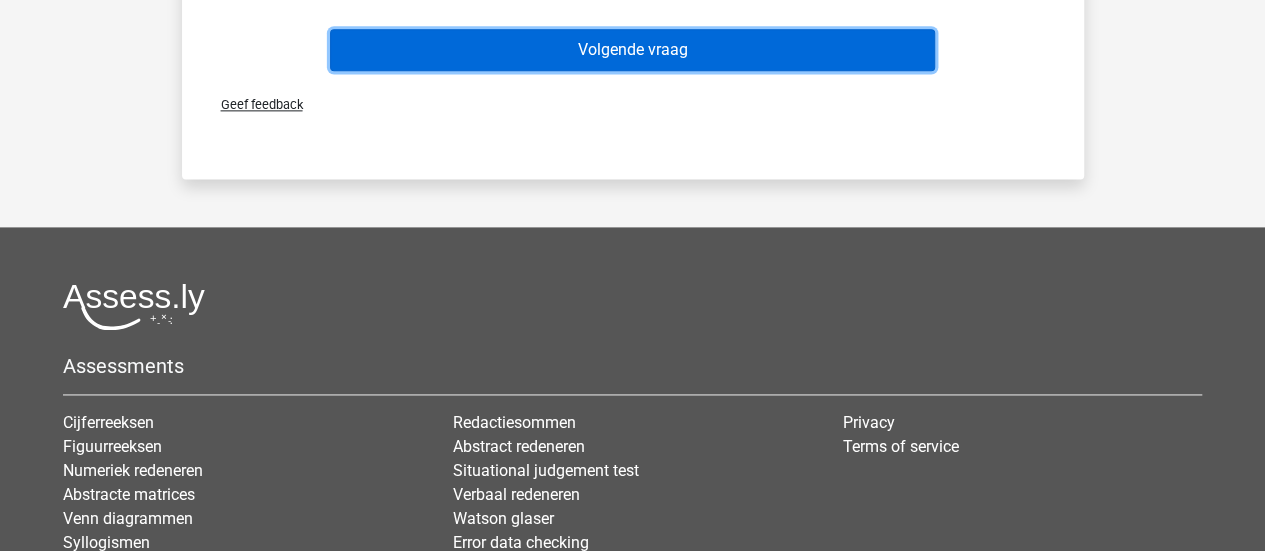 click on "Volgende vraag" at bounding box center (632, 50) 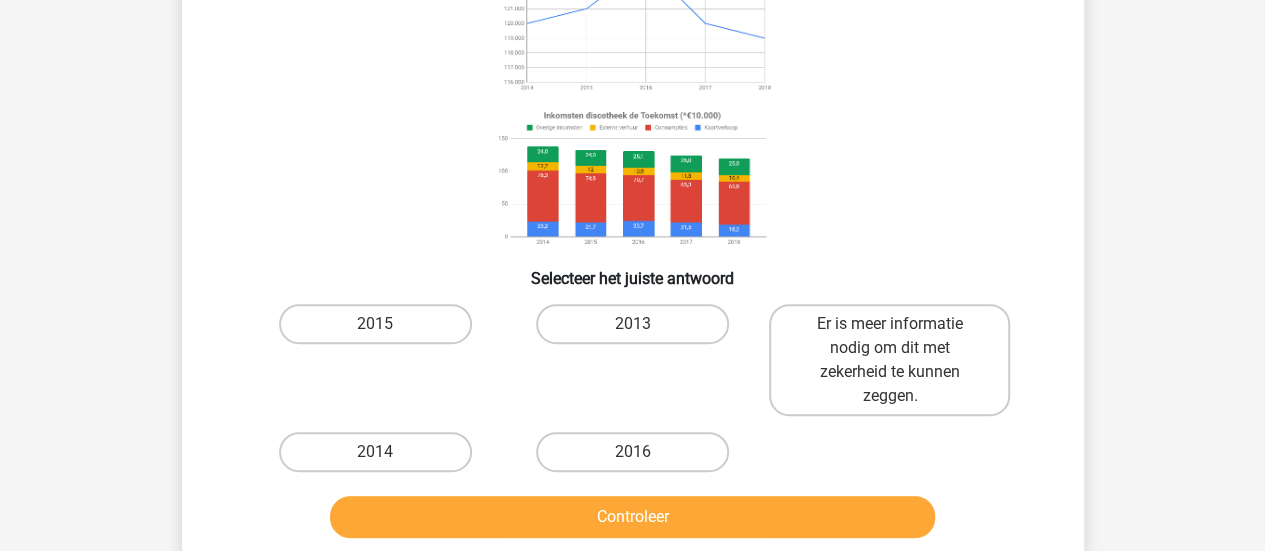 scroll, scrollTop: 200, scrollLeft: 0, axis: vertical 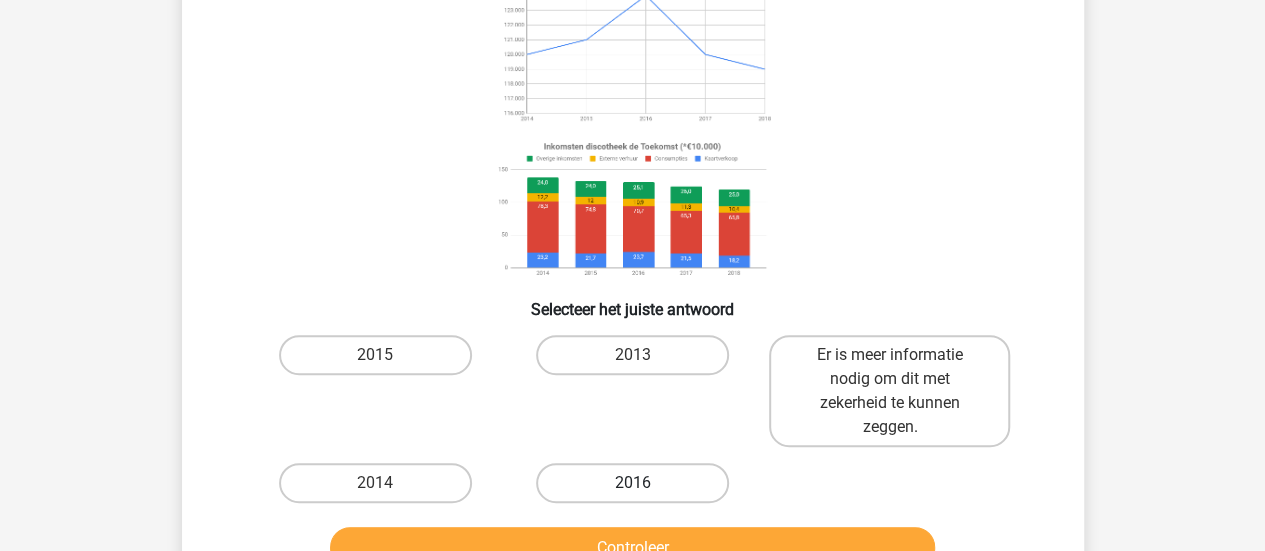 click on "2016" at bounding box center [632, 483] 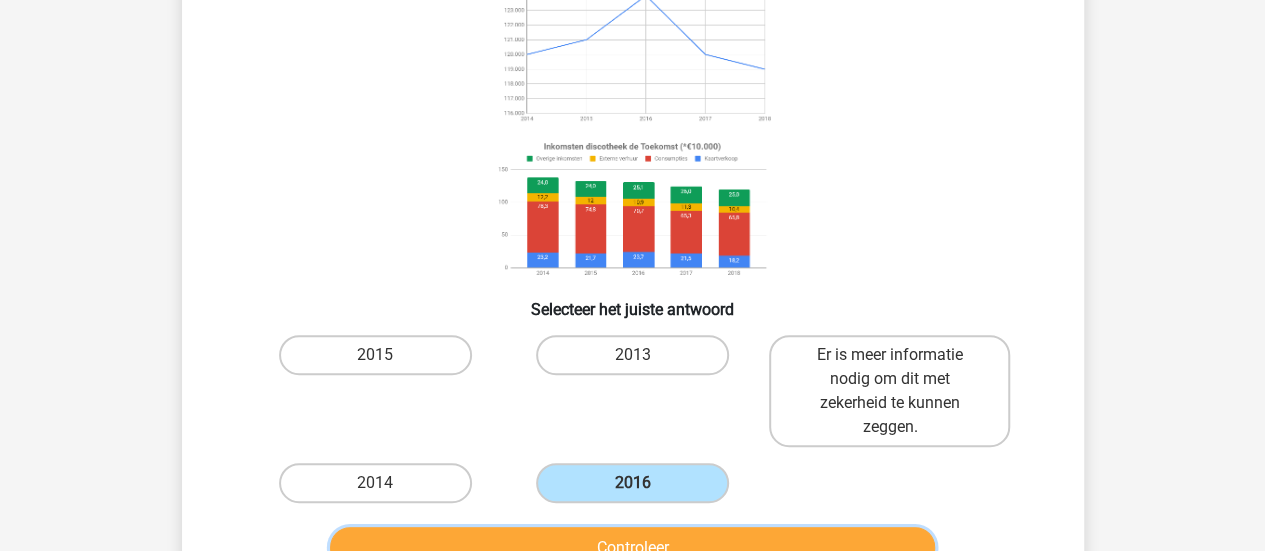 click on "Controleer" at bounding box center (632, 548) 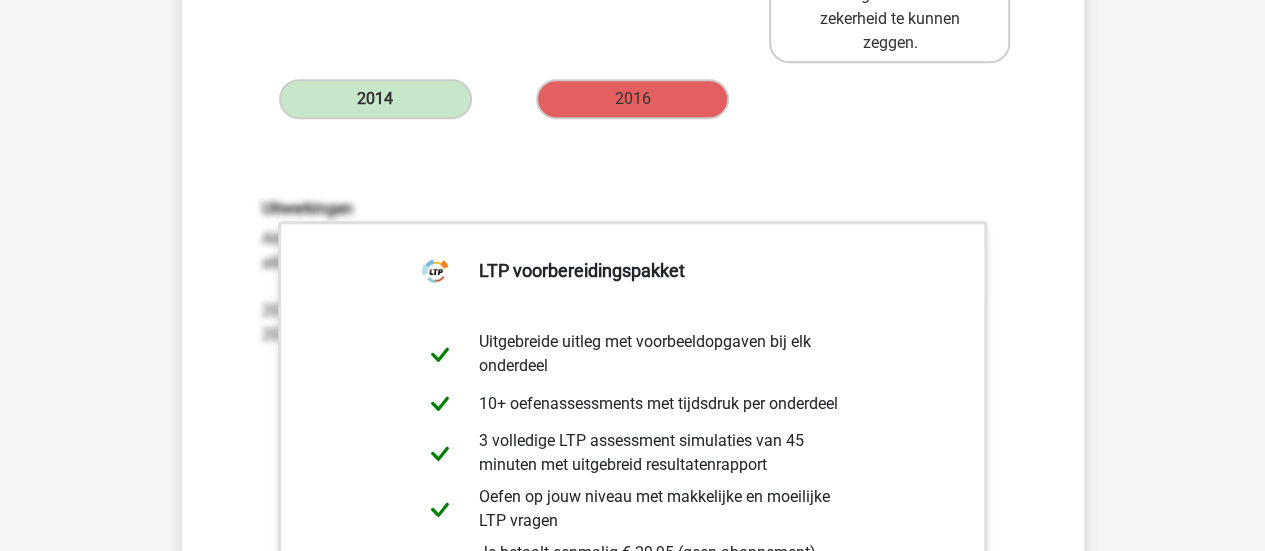 scroll, scrollTop: 900, scrollLeft: 0, axis: vertical 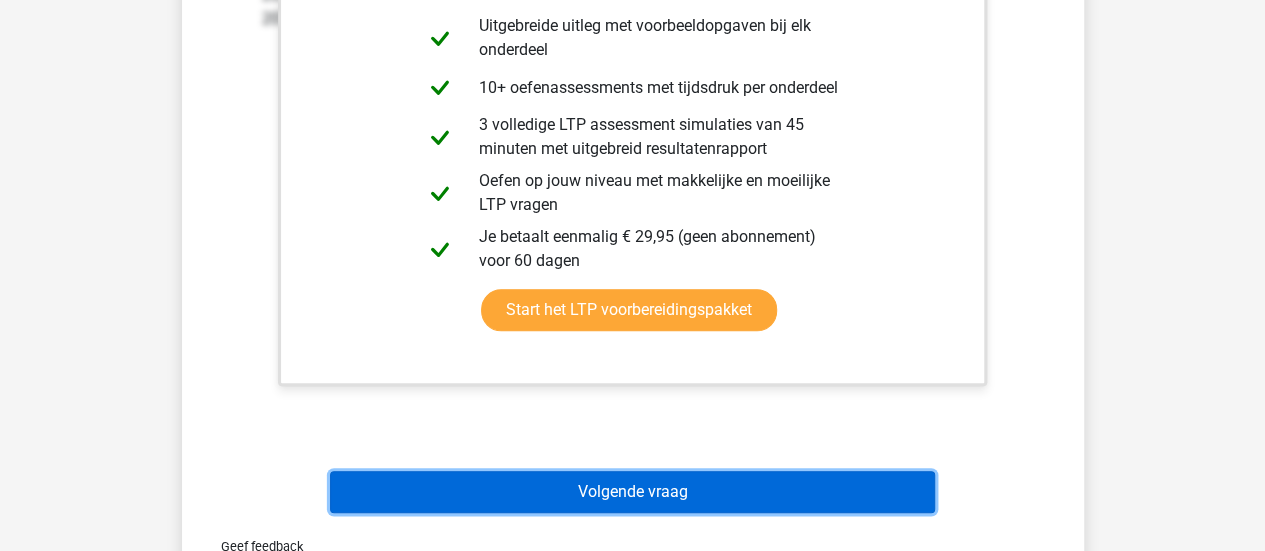 click on "Volgende vraag" at bounding box center (632, 492) 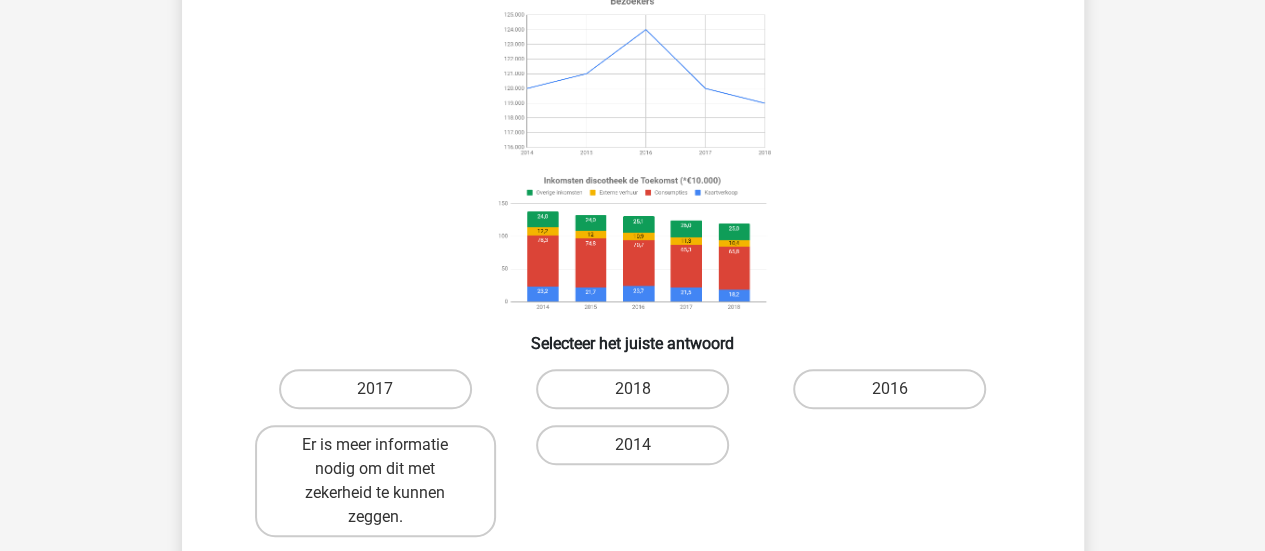 scroll, scrollTop: 292, scrollLeft: 0, axis: vertical 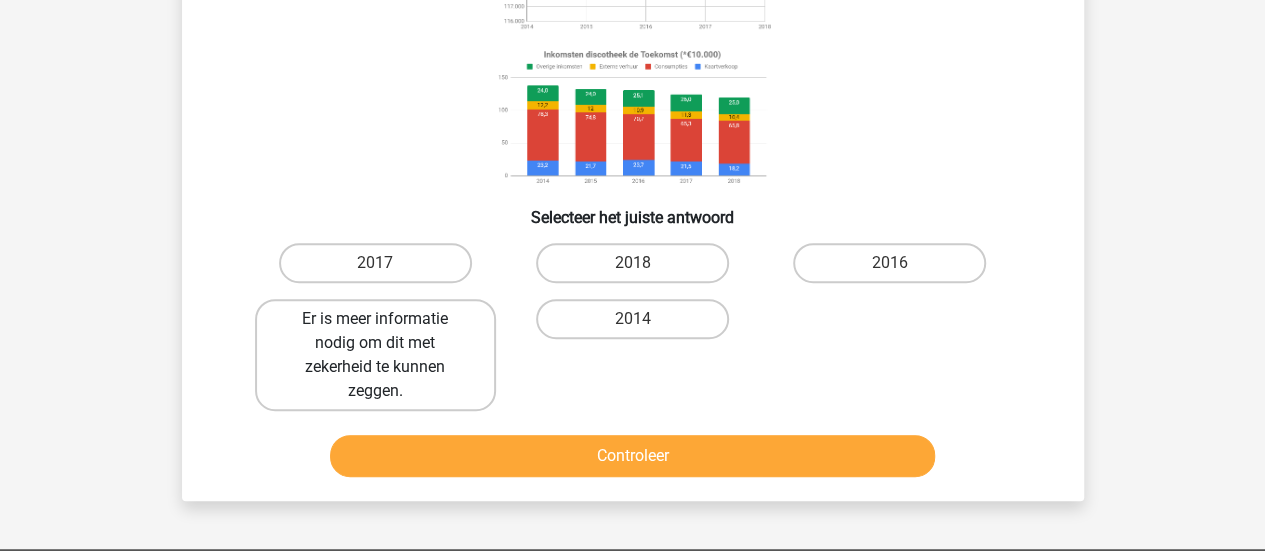 click on "Er is meer informatie nodig om dit met zekerheid te kunnen zeggen." at bounding box center [375, 355] 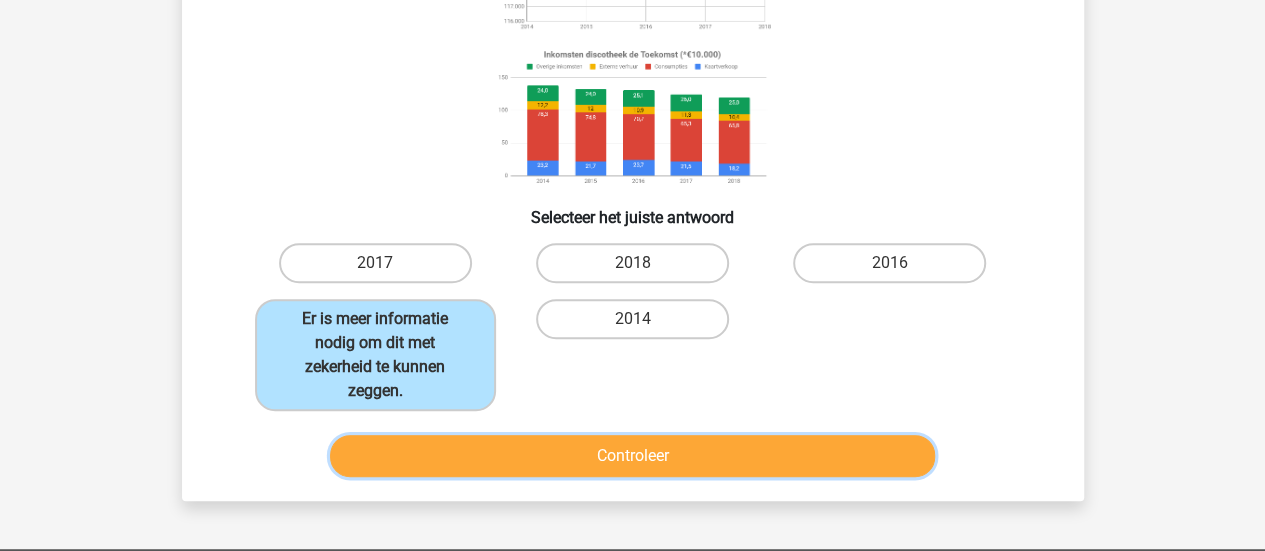 click on "Controleer" at bounding box center (632, 456) 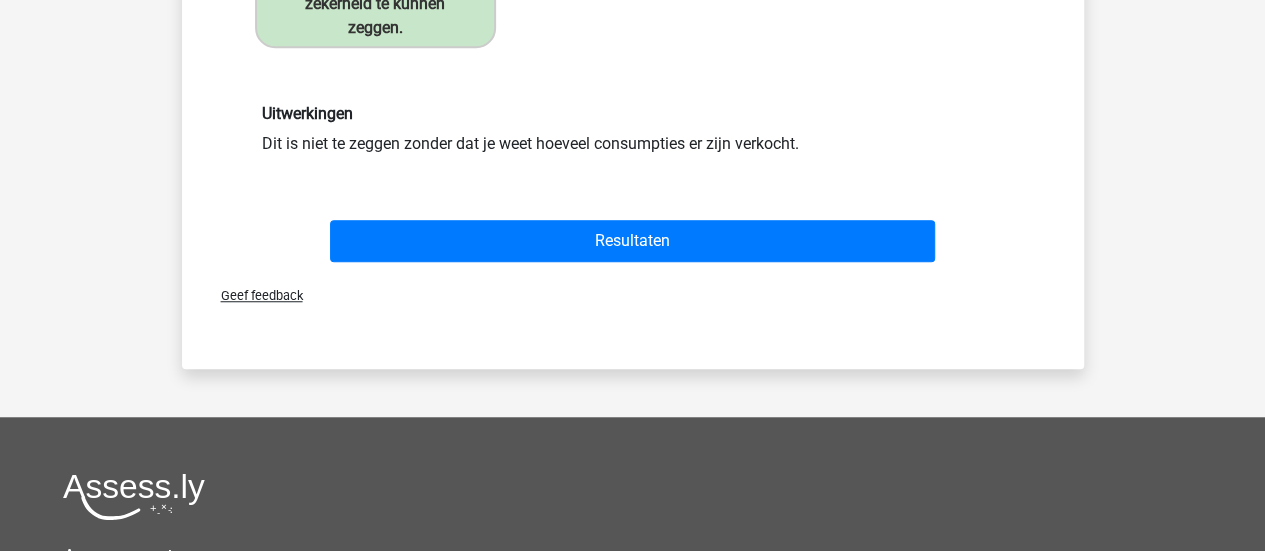 scroll, scrollTop: 692, scrollLeft: 0, axis: vertical 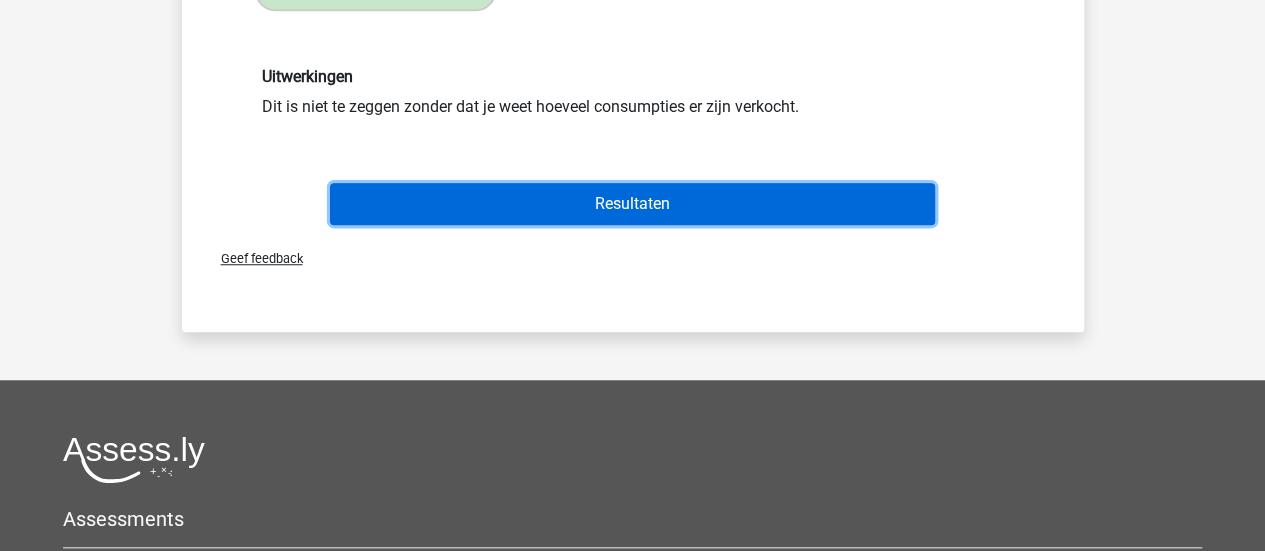 click on "Resultaten" at bounding box center (632, 204) 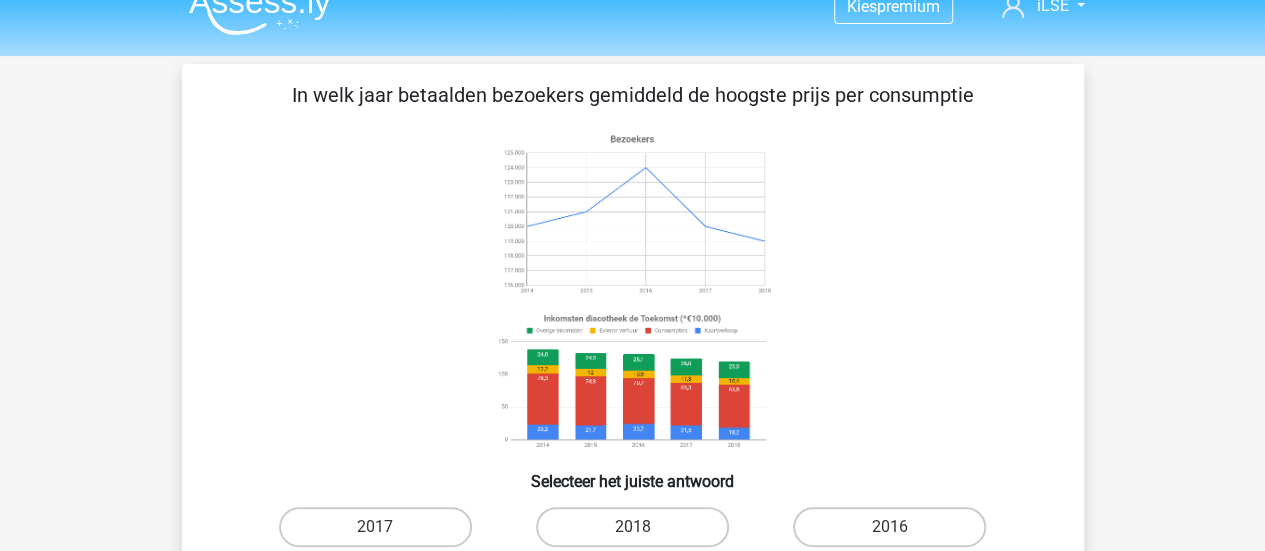 scroll, scrollTop: 0, scrollLeft: 0, axis: both 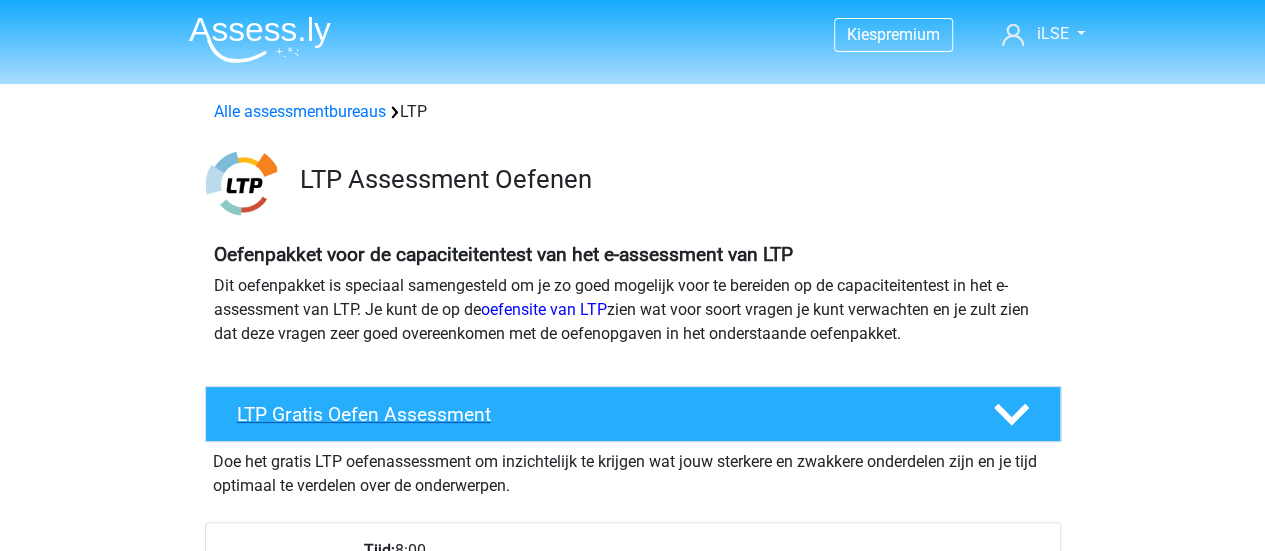 click on "LTP Gratis Oefen Assessment" at bounding box center [633, 414] 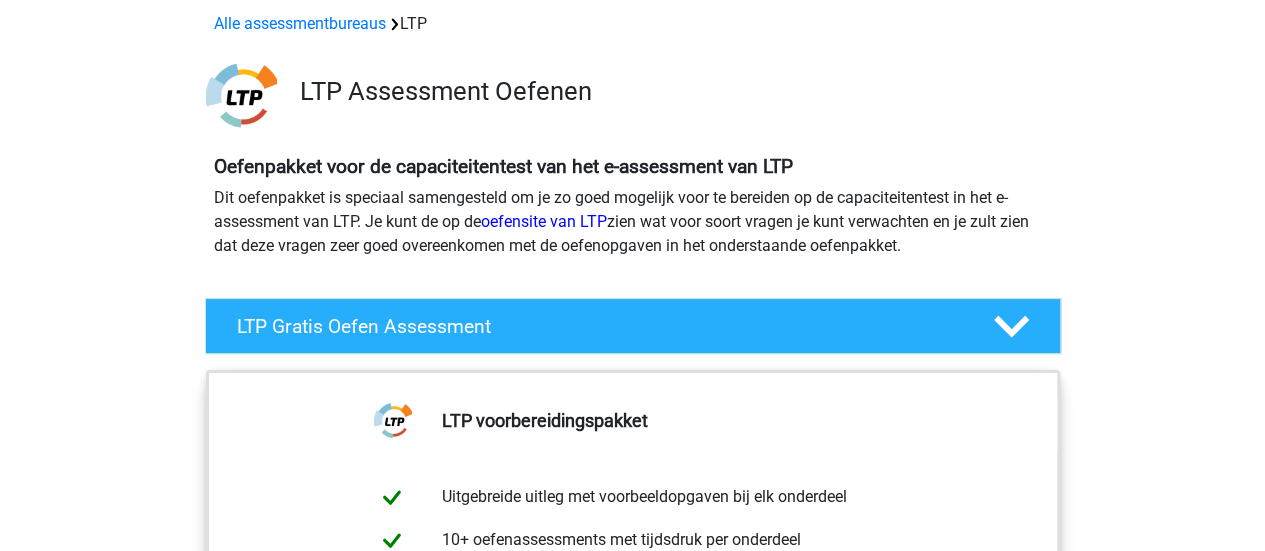 scroll, scrollTop: 0, scrollLeft: 0, axis: both 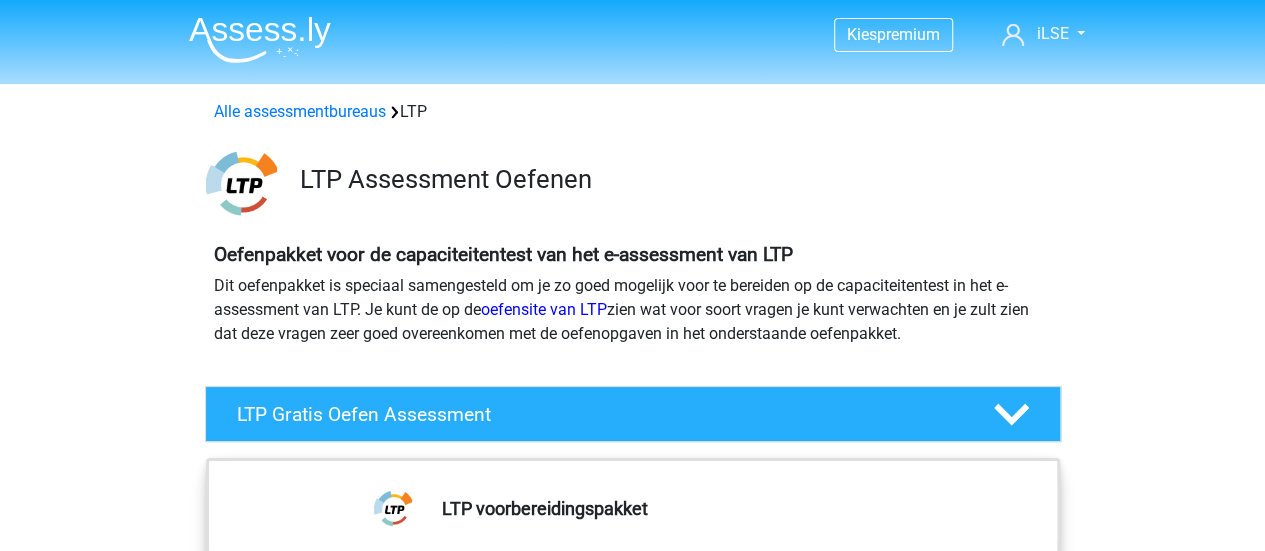 click at bounding box center [260, 39] 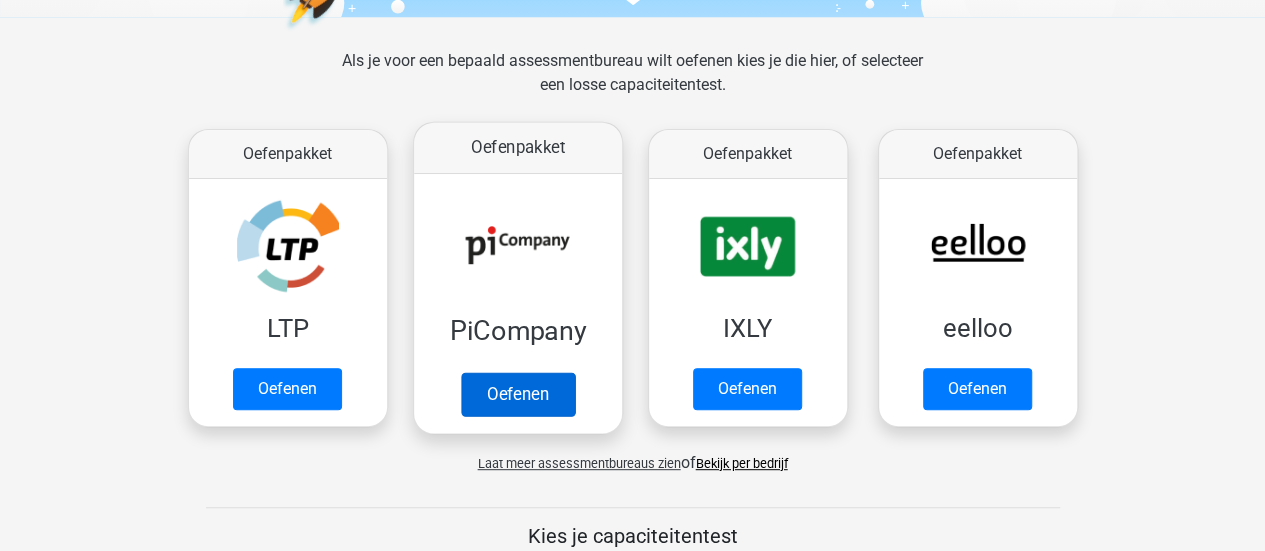 scroll, scrollTop: 300, scrollLeft: 0, axis: vertical 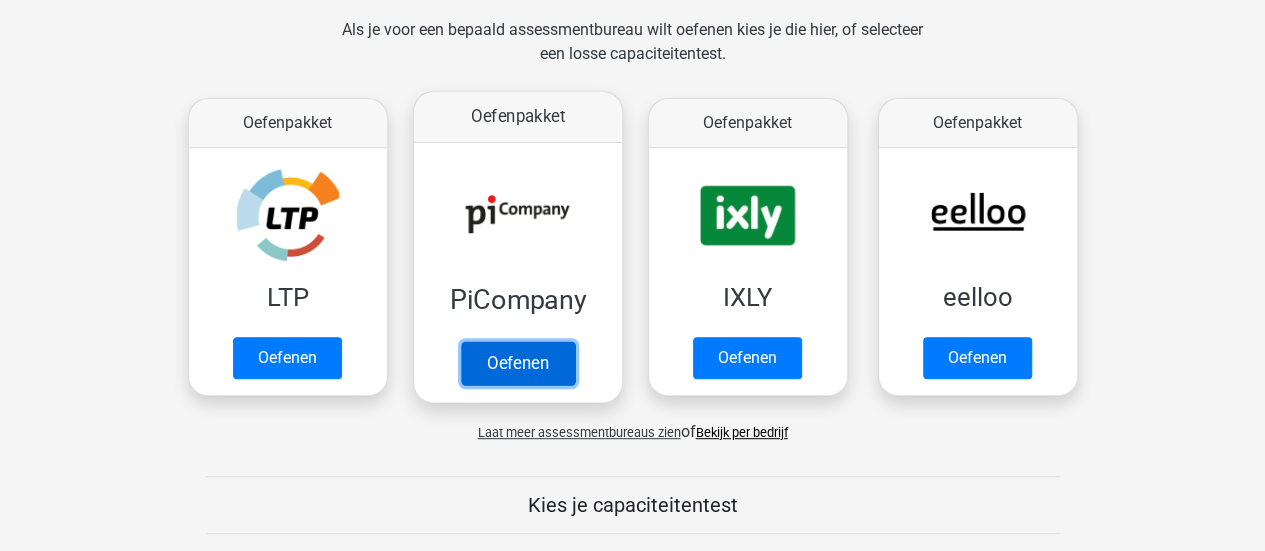 click on "Oefenen" at bounding box center [517, 363] 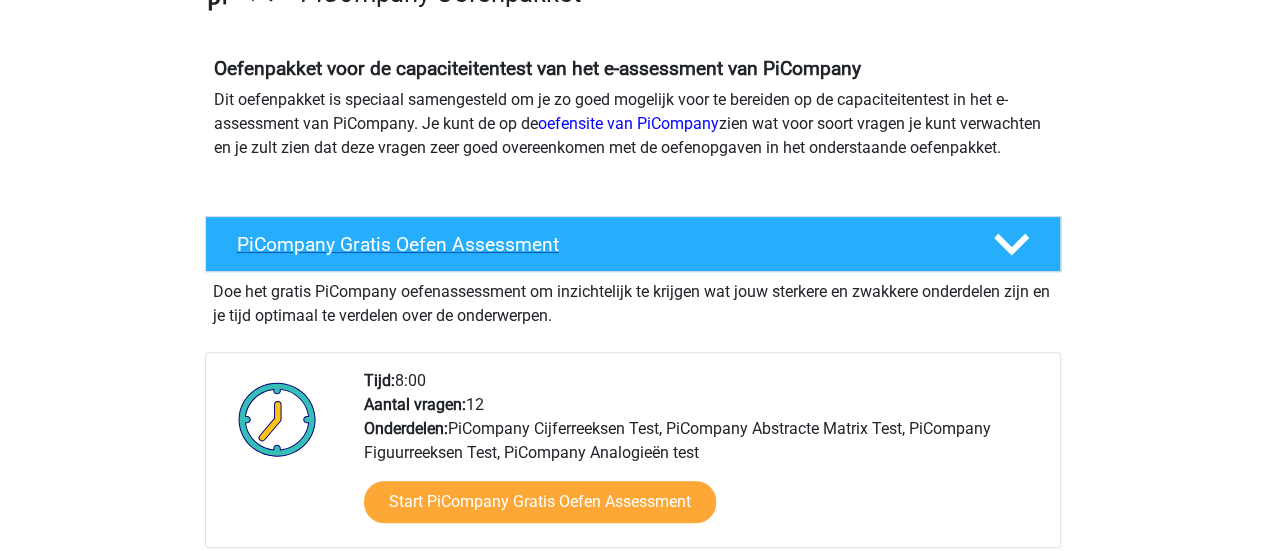 scroll, scrollTop: 200, scrollLeft: 0, axis: vertical 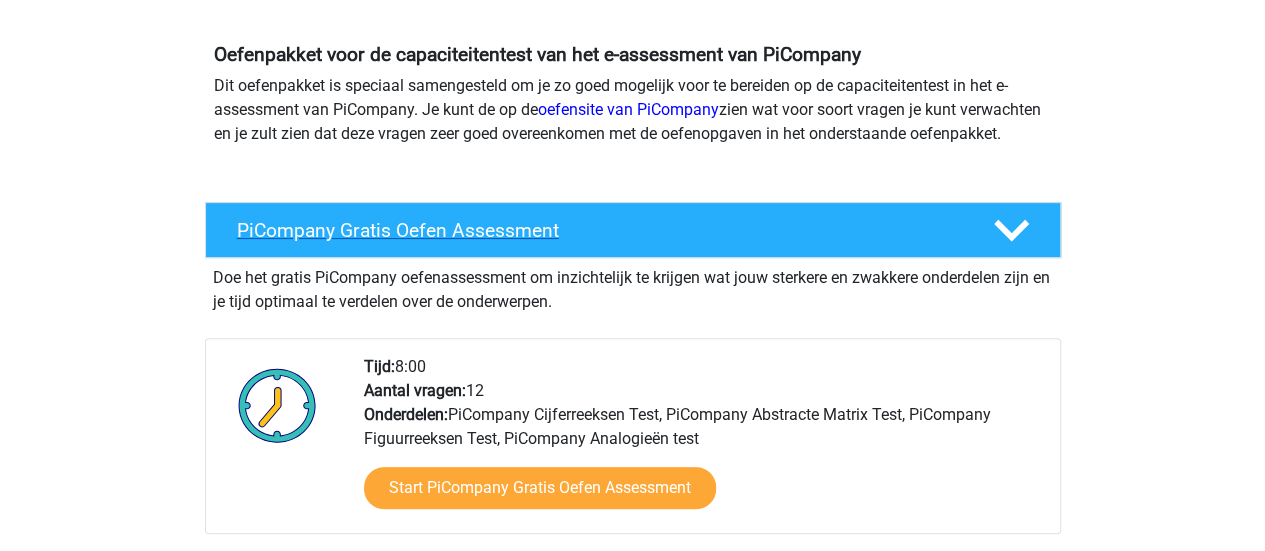click on "PiCompany Gratis Oefen Assessment" at bounding box center (599, 230) 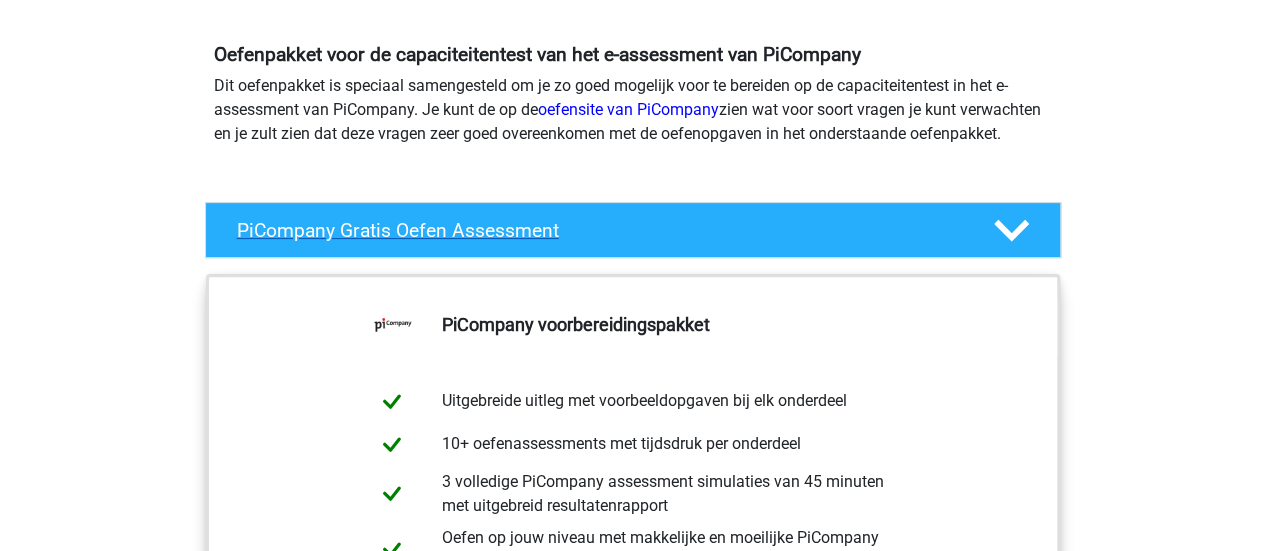 click on "PiCompany Gratis Oefen Assessment" at bounding box center [599, 230] 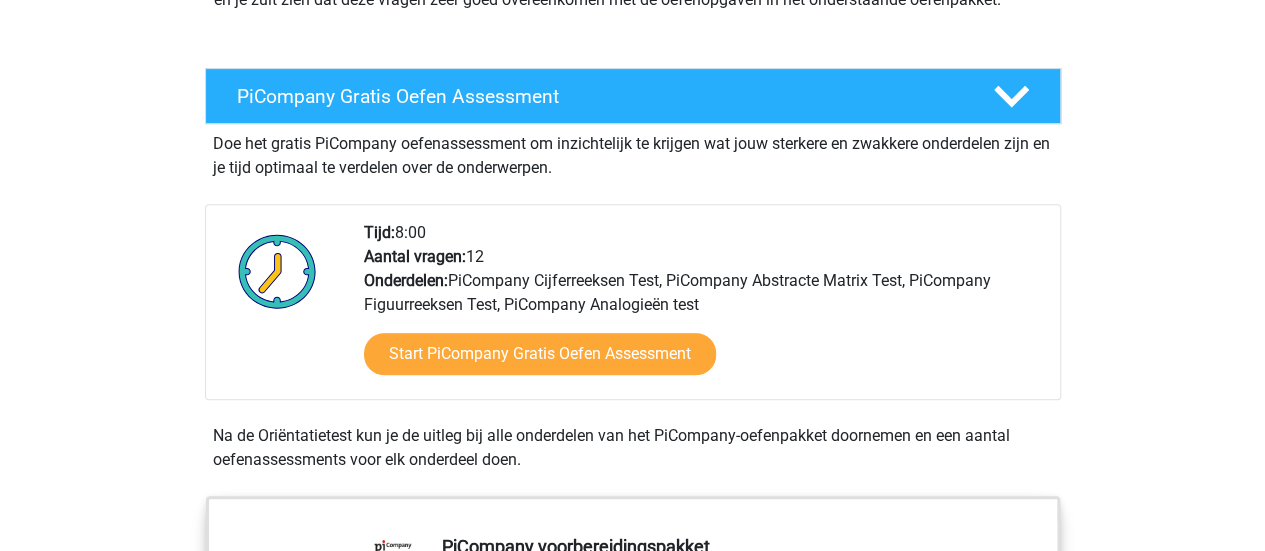 scroll, scrollTop: 400, scrollLeft: 0, axis: vertical 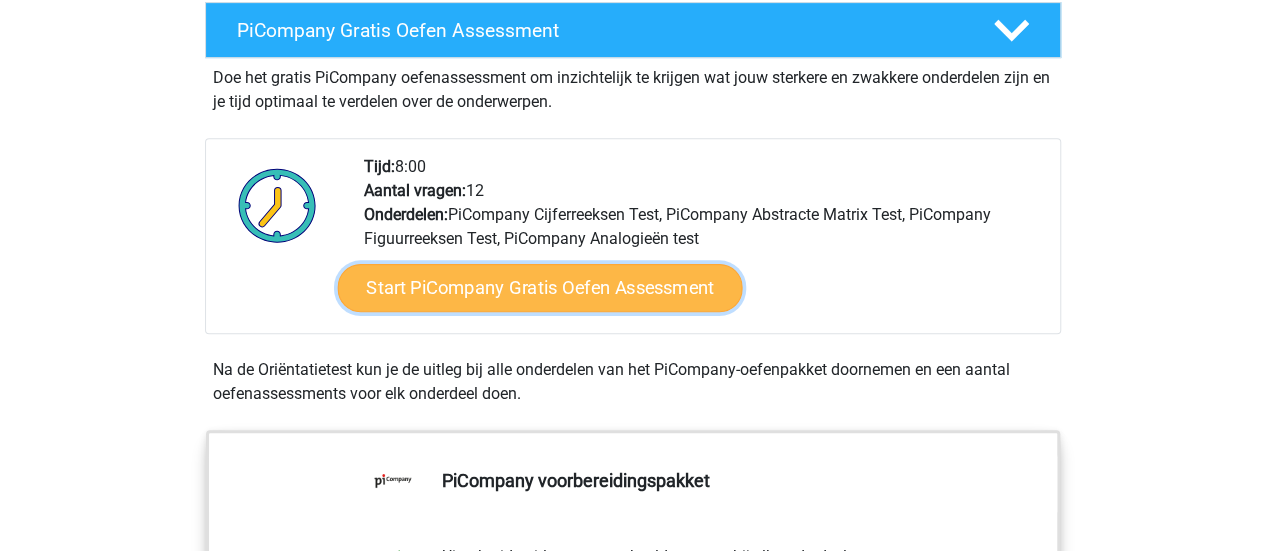 click on "Start PiCompany Gratis Oefen Assessment" at bounding box center [539, 288] 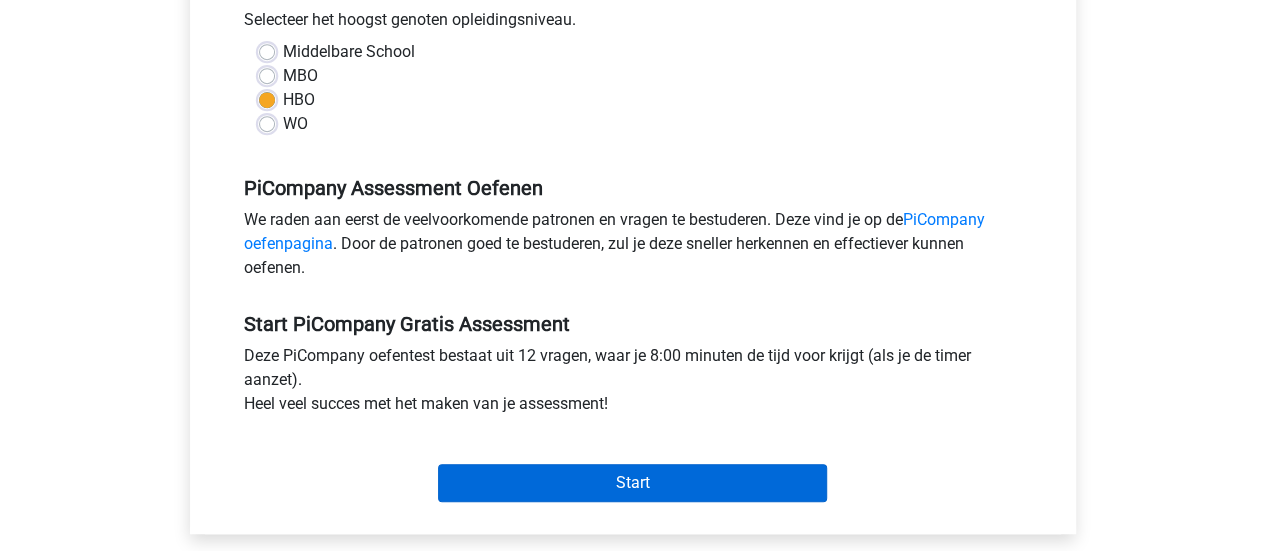 scroll, scrollTop: 700, scrollLeft: 0, axis: vertical 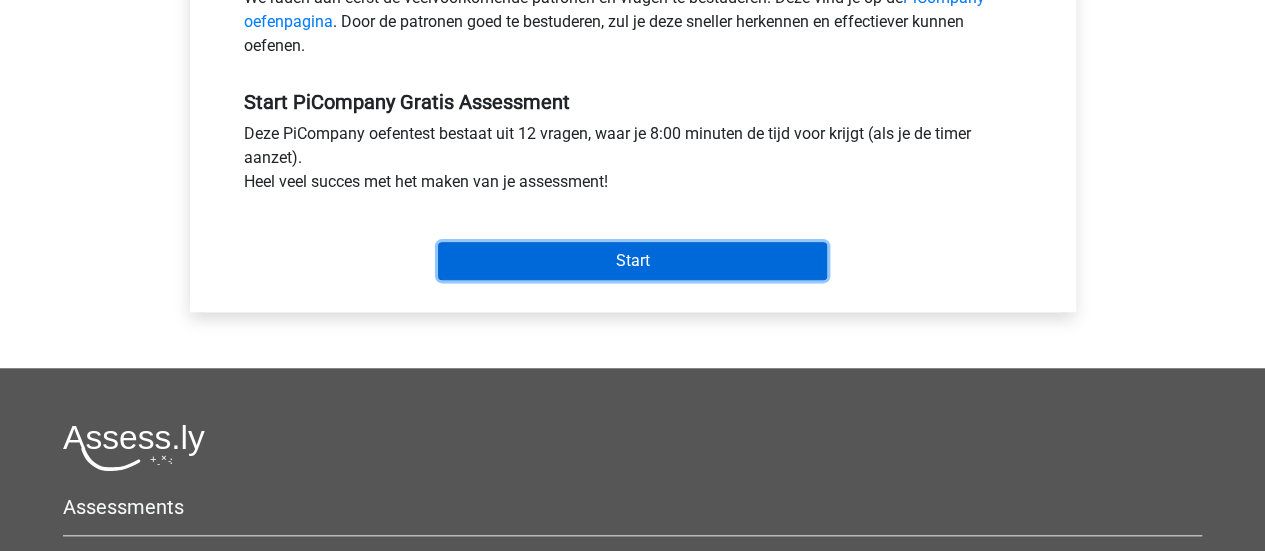 click on "Start" at bounding box center [632, 261] 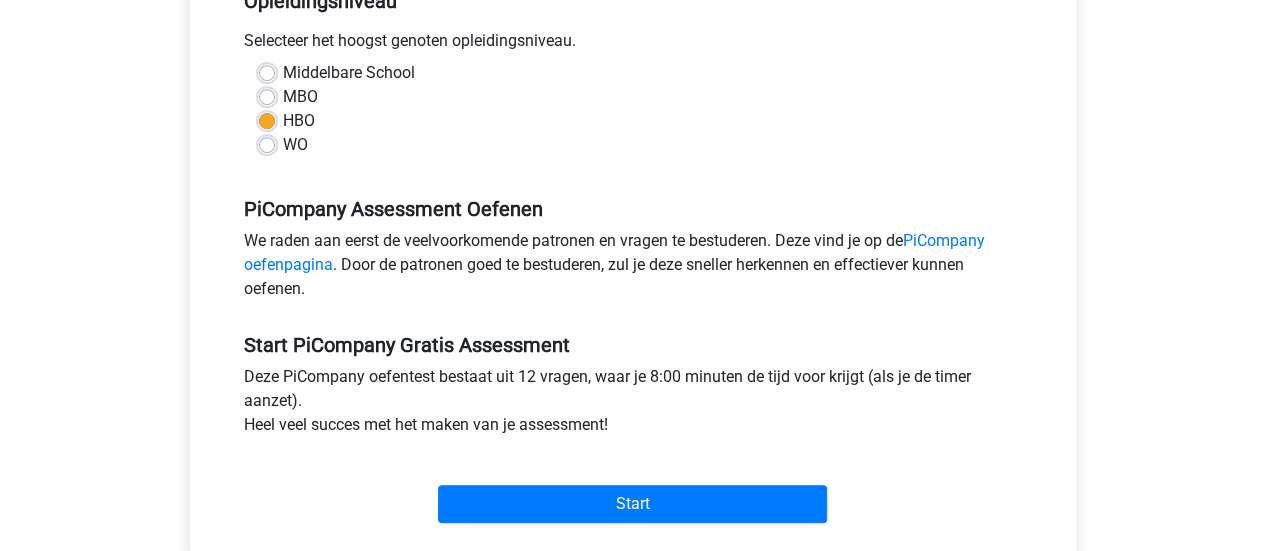 scroll, scrollTop: 500, scrollLeft: 0, axis: vertical 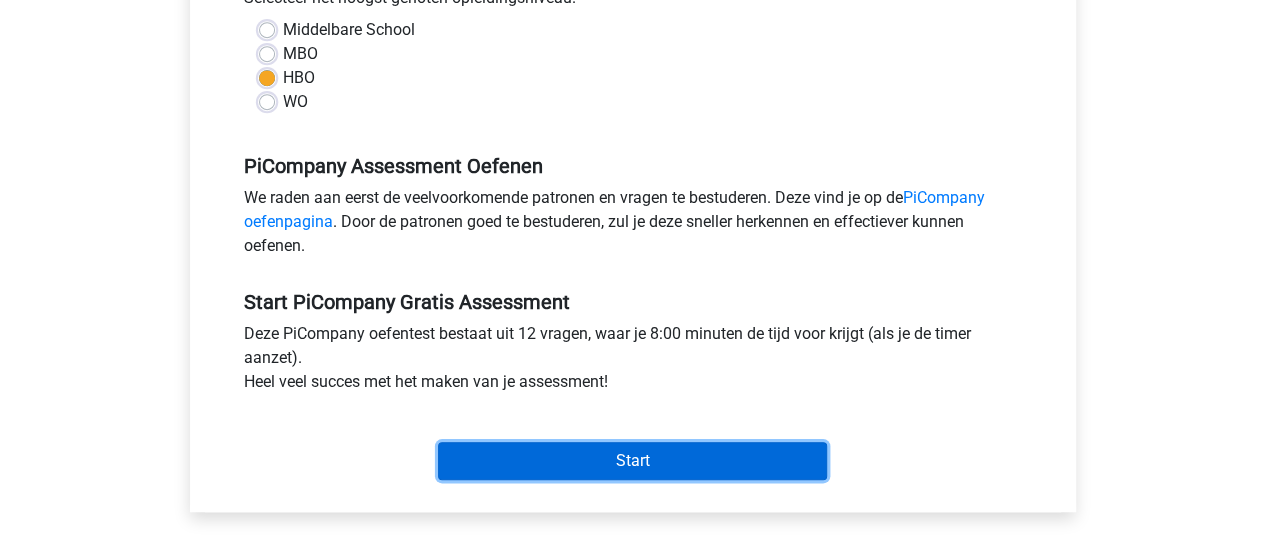 click on "Start" at bounding box center [632, 461] 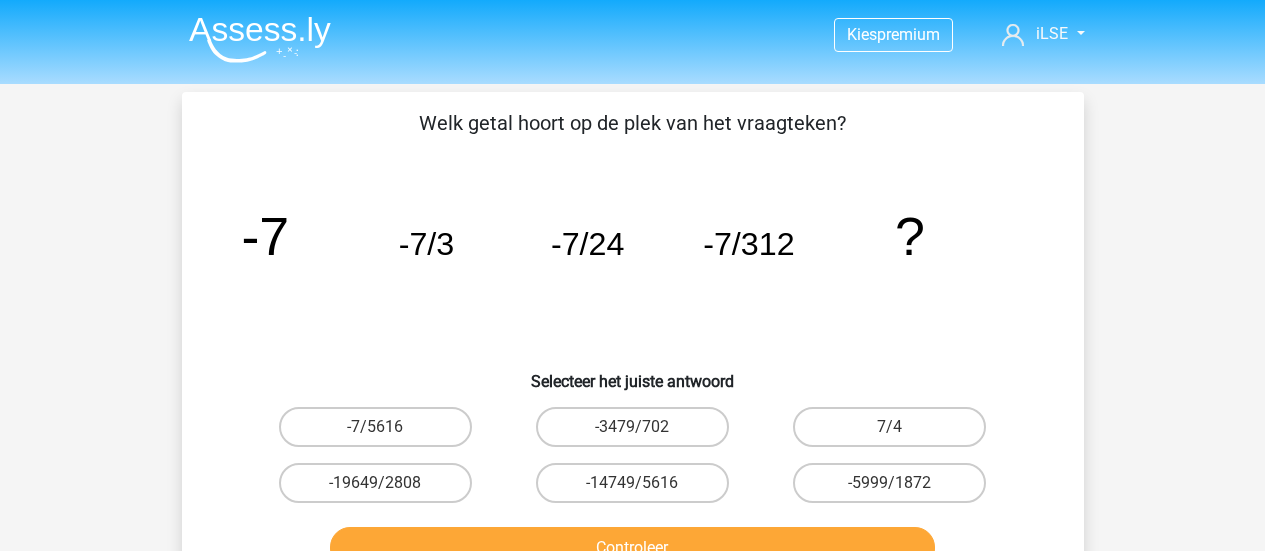scroll, scrollTop: 0, scrollLeft: 0, axis: both 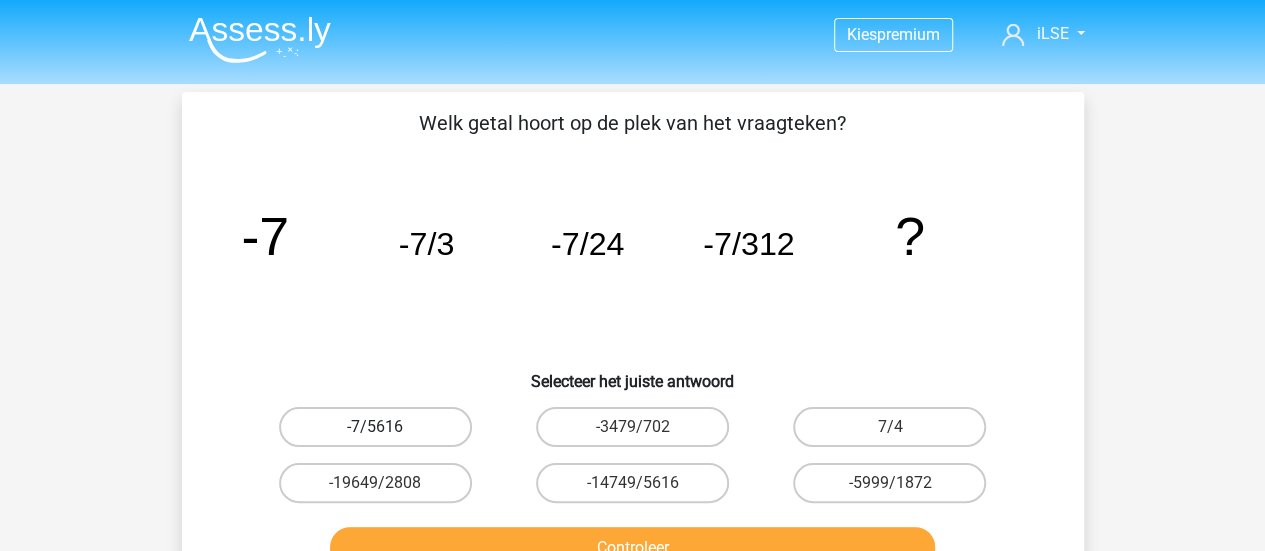 click on "-7/5616" at bounding box center (375, 427) 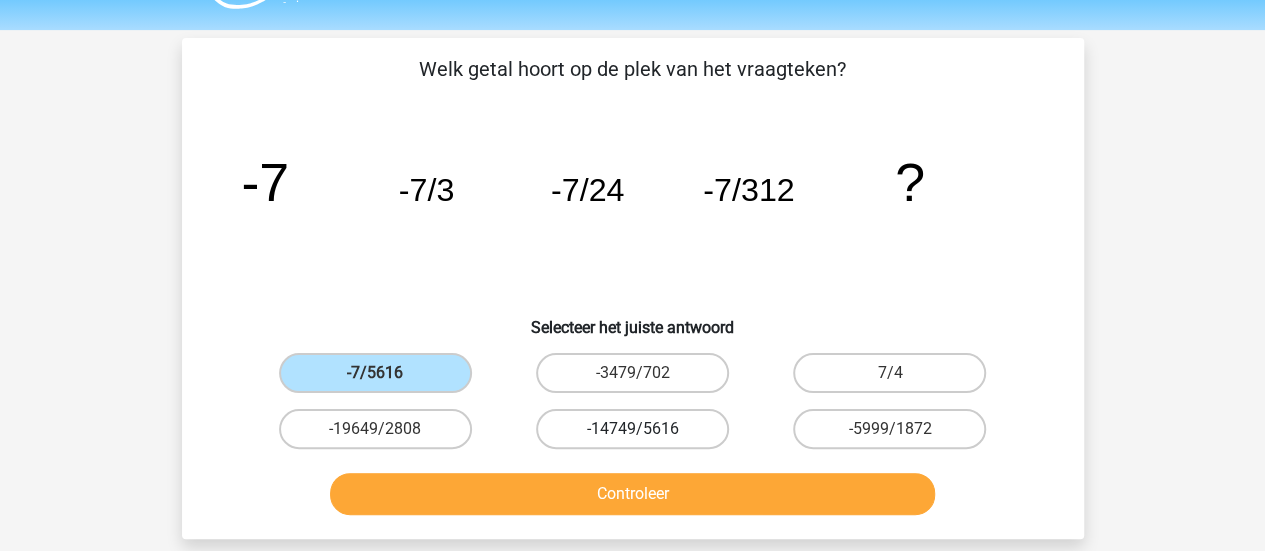 scroll, scrollTop: 100, scrollLeft: 0, axis: vertical 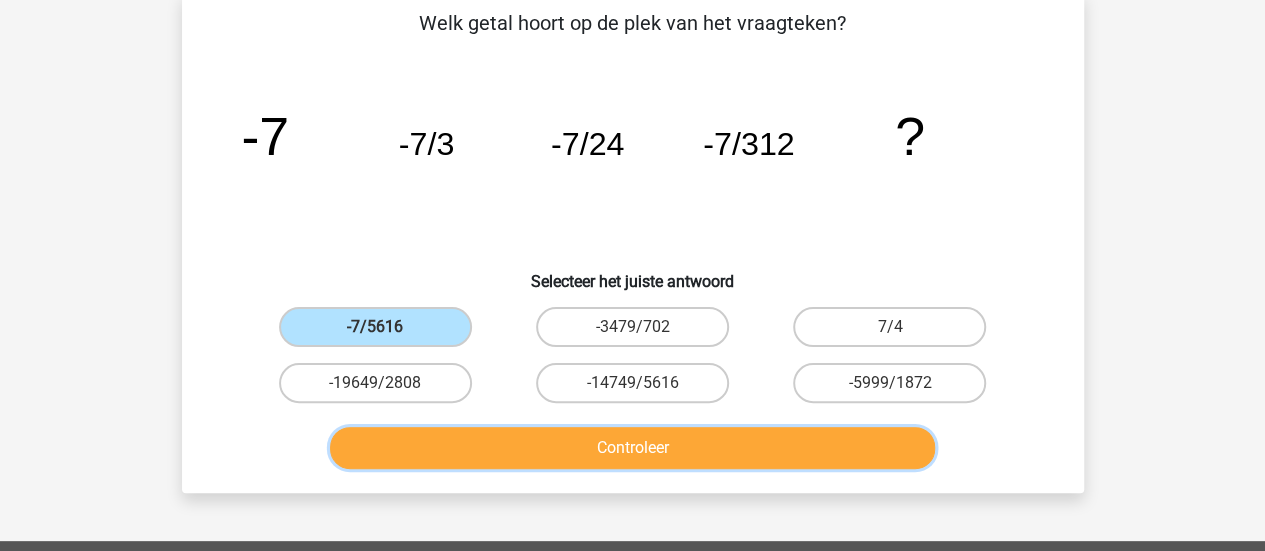 click on "Controleer" at bounding box center [632, 448] 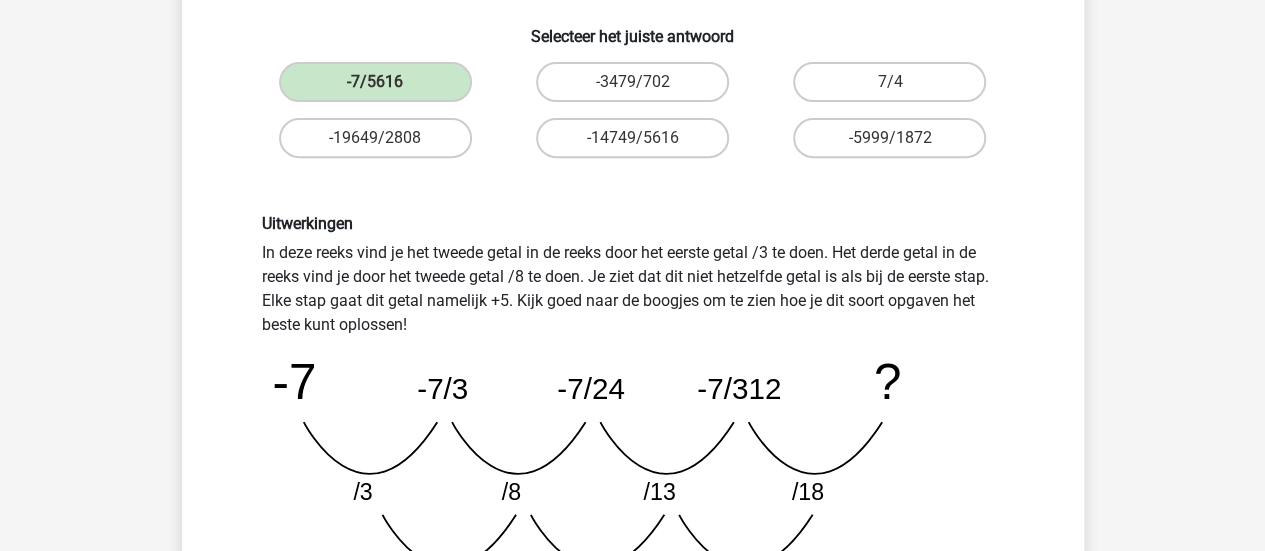 scroll, scrollTop: 700, scrollLeft: 0, axis: vertical 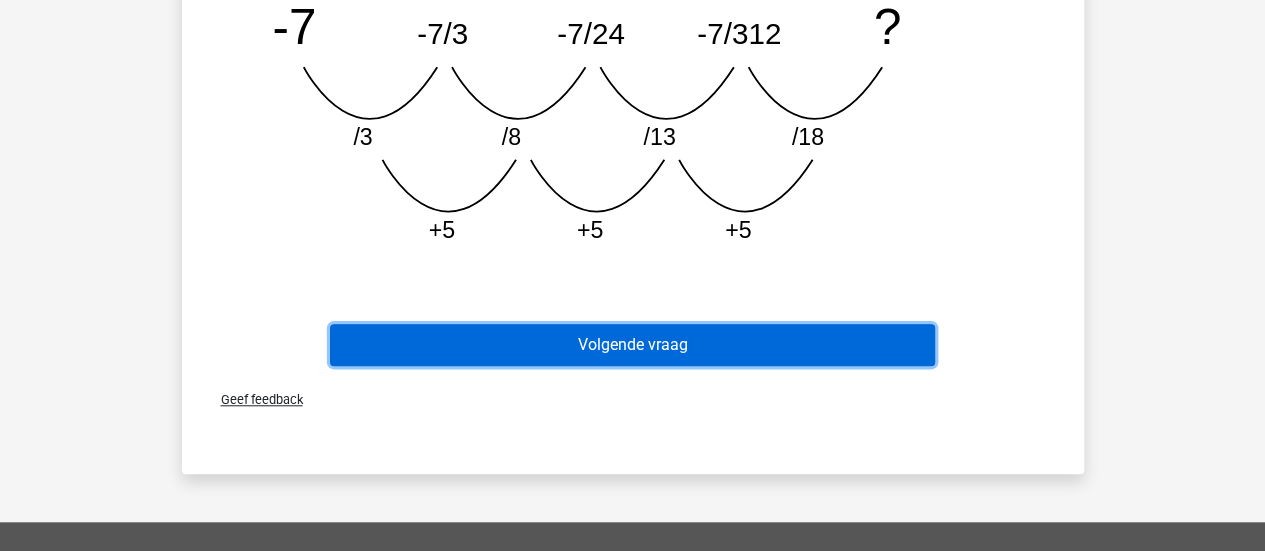 click on "Volgende vraag" at bounding box center [632, 345] 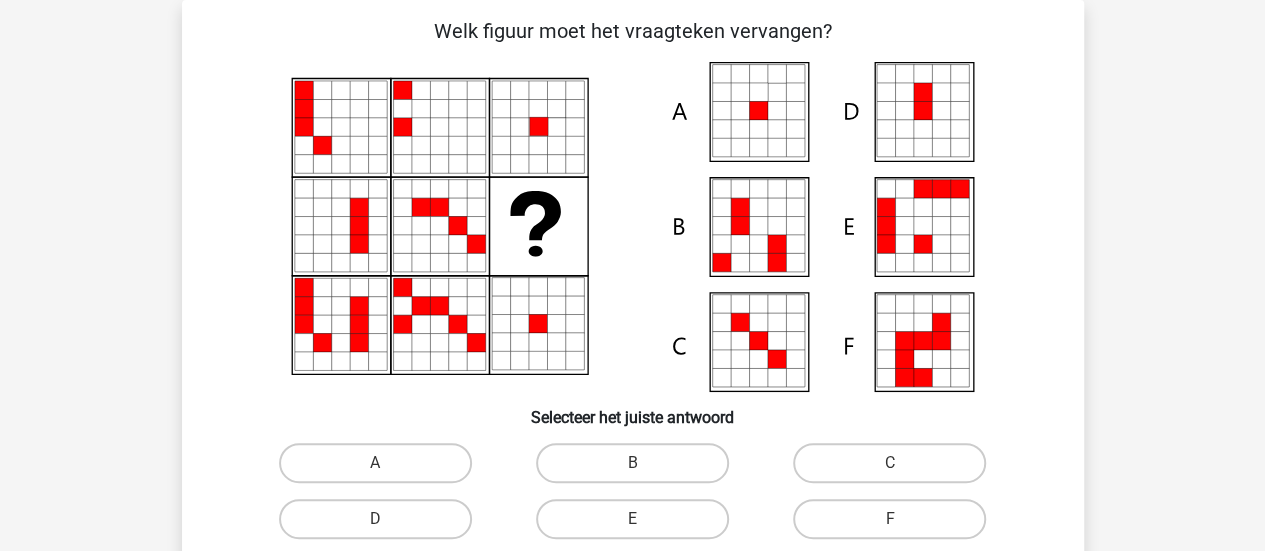 scroll, scrollTop: 192, scrollLeft: 0, axis: vertical 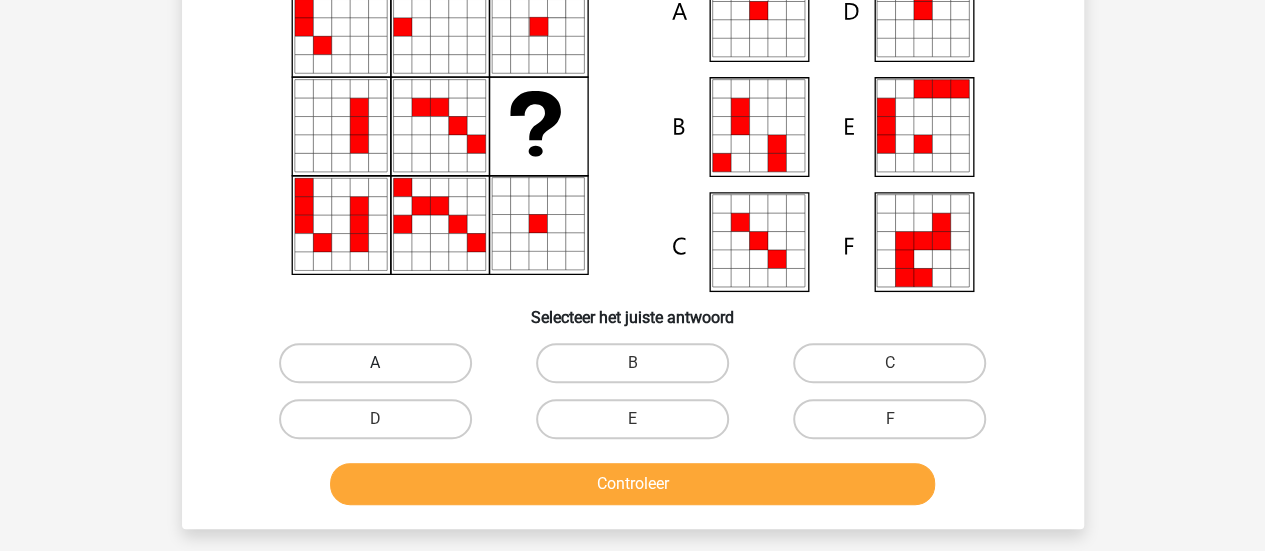 click on "A" at bounding box center (375, 363) 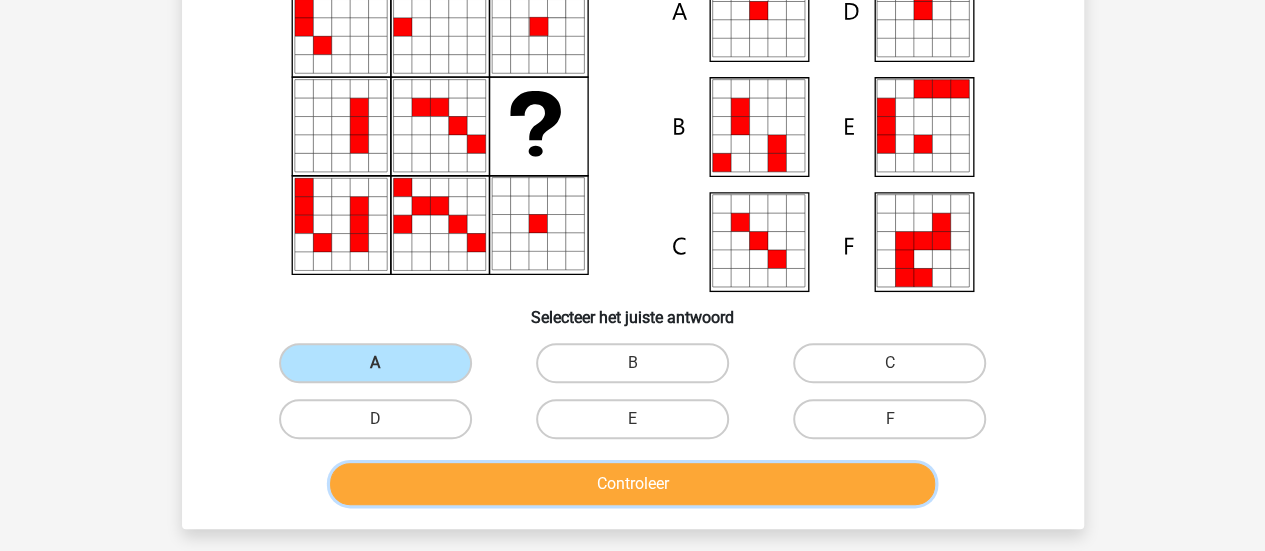 click on "Controleer" at bounding box center [632, 484] 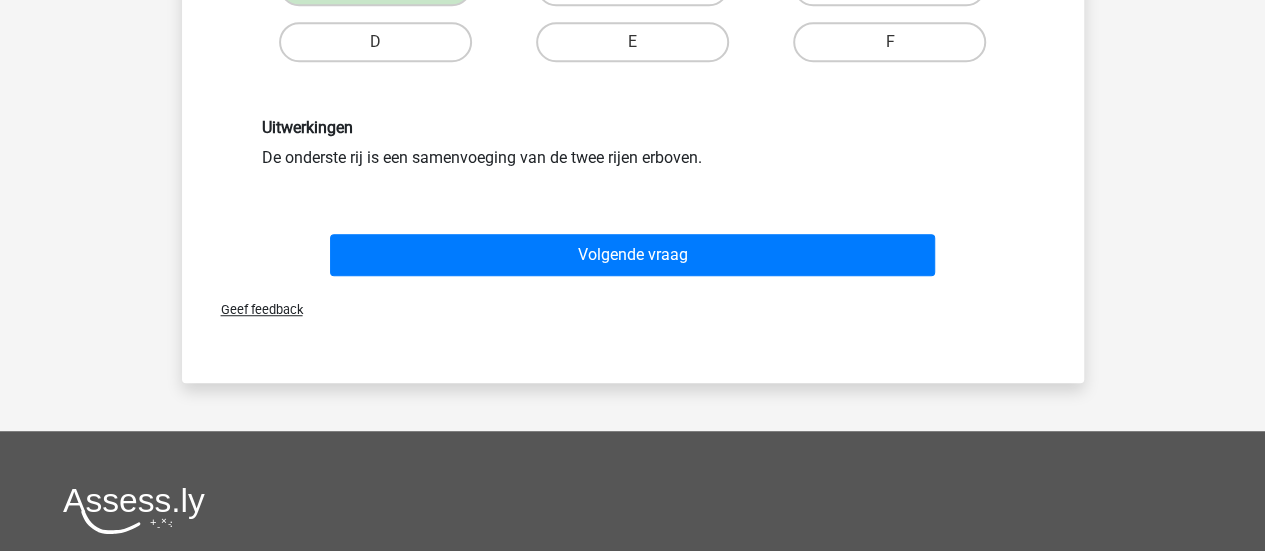 scroll, scrollTop: 792, scrollLeft: 0, axis: vertical 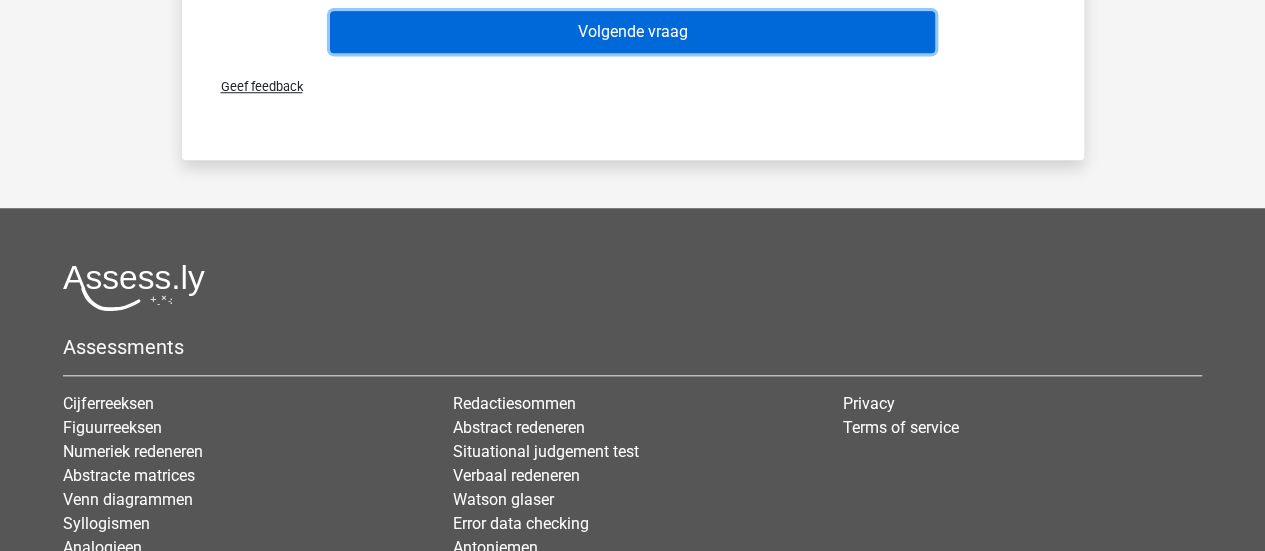 click on "Volgende vraag" at bounding box center [632, 32] 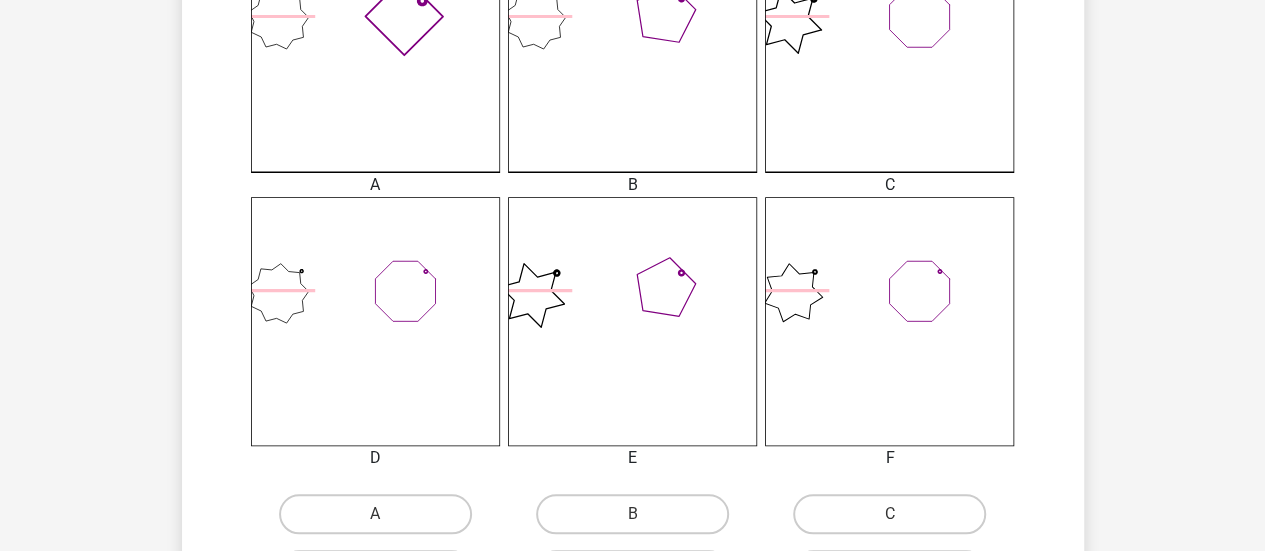 scroll, scrollTop: 692, scrollLeft: 0, axis: vertical 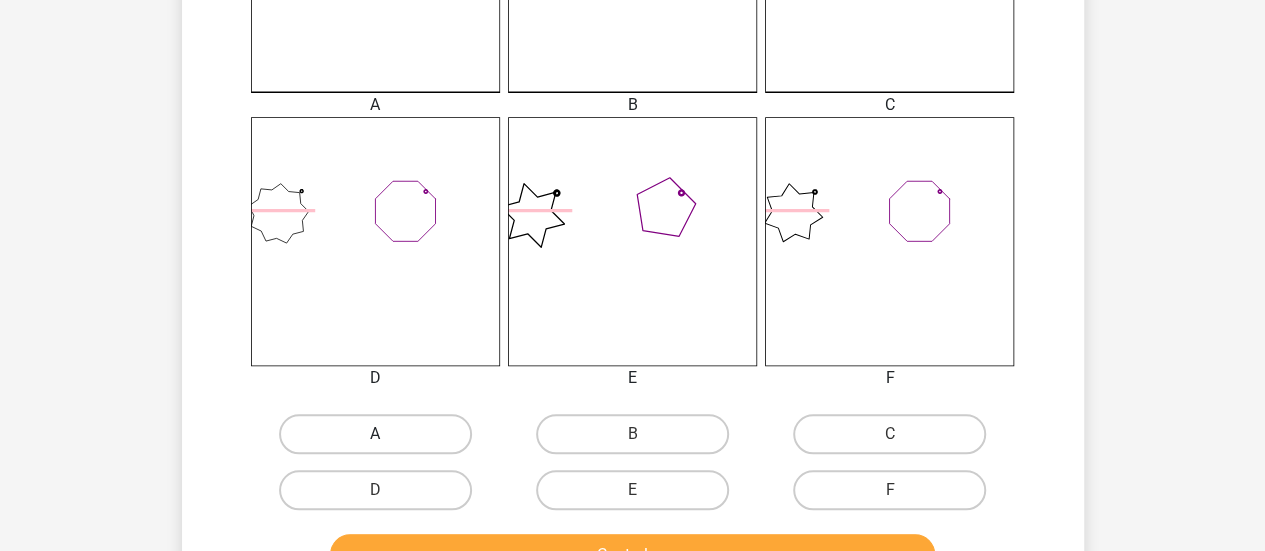 click on "A" at bounding box center [375, 434] 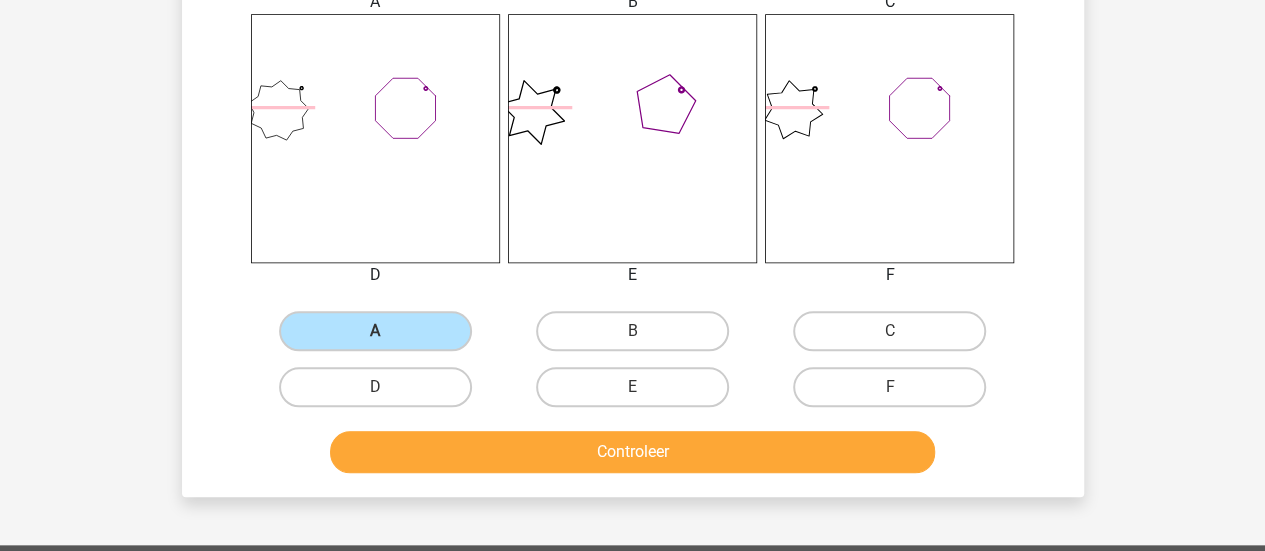 scroll, scrollTop: 892, scrollLeft: 0, axis: vertical 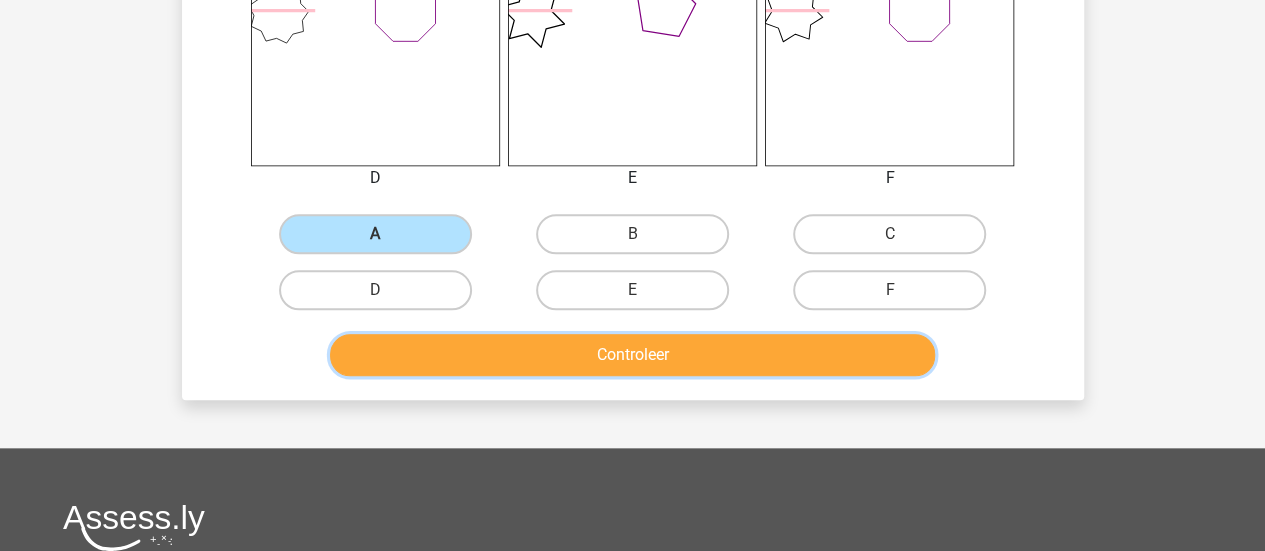 click on "Controleer" at bounding box center (632, 355) 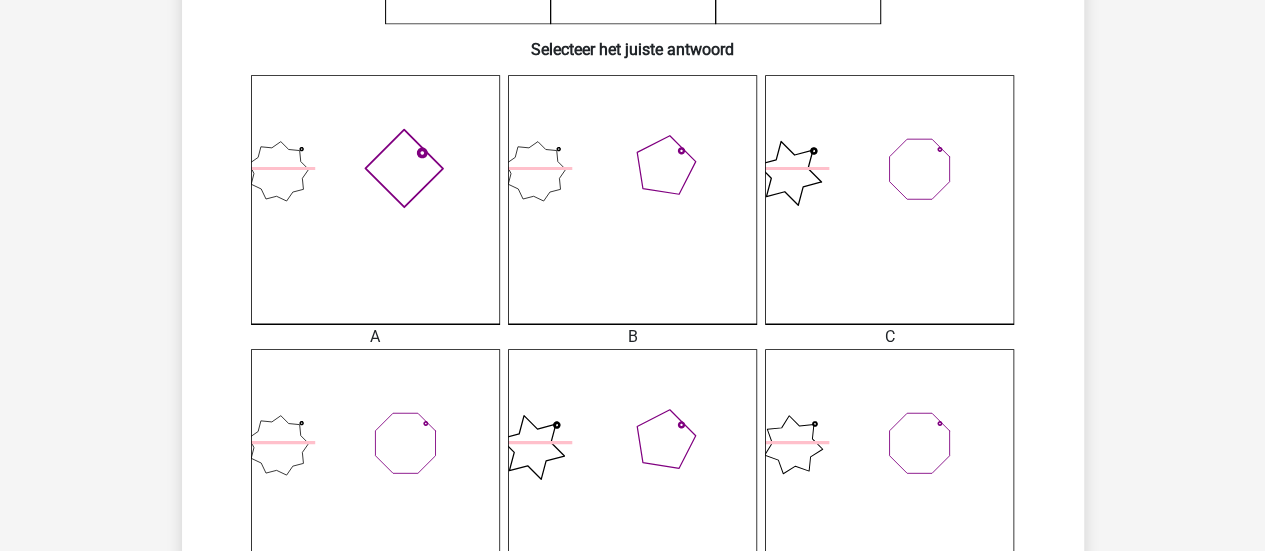 scroll, scrollTop: 392, scrollLeft: 0, axis: vertical 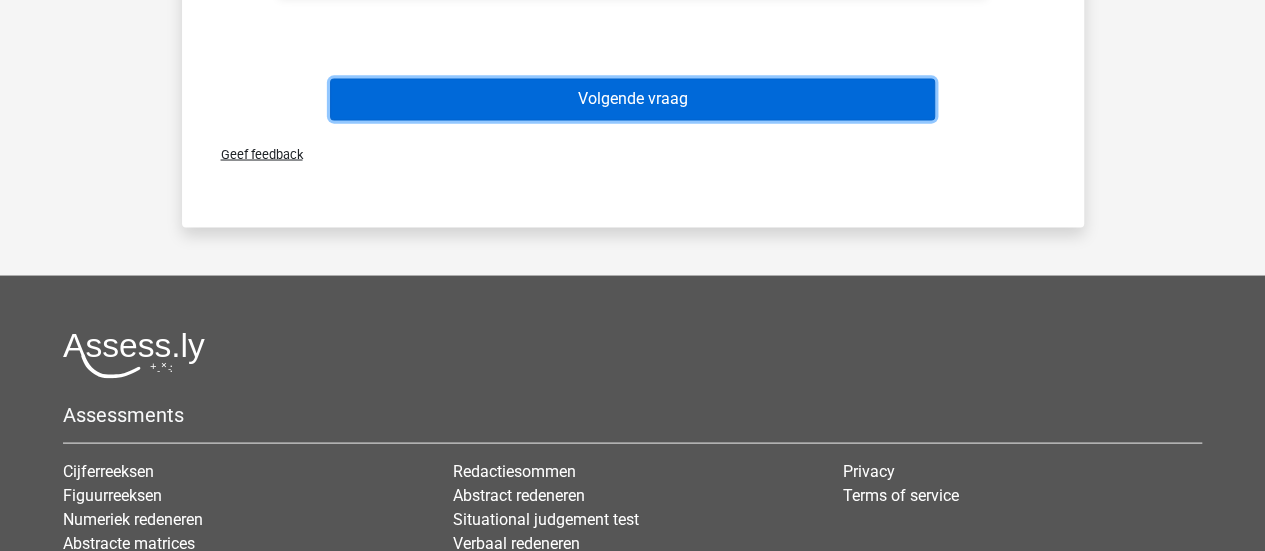 click on "Volgende vraag" at bounding box center (632, 99) 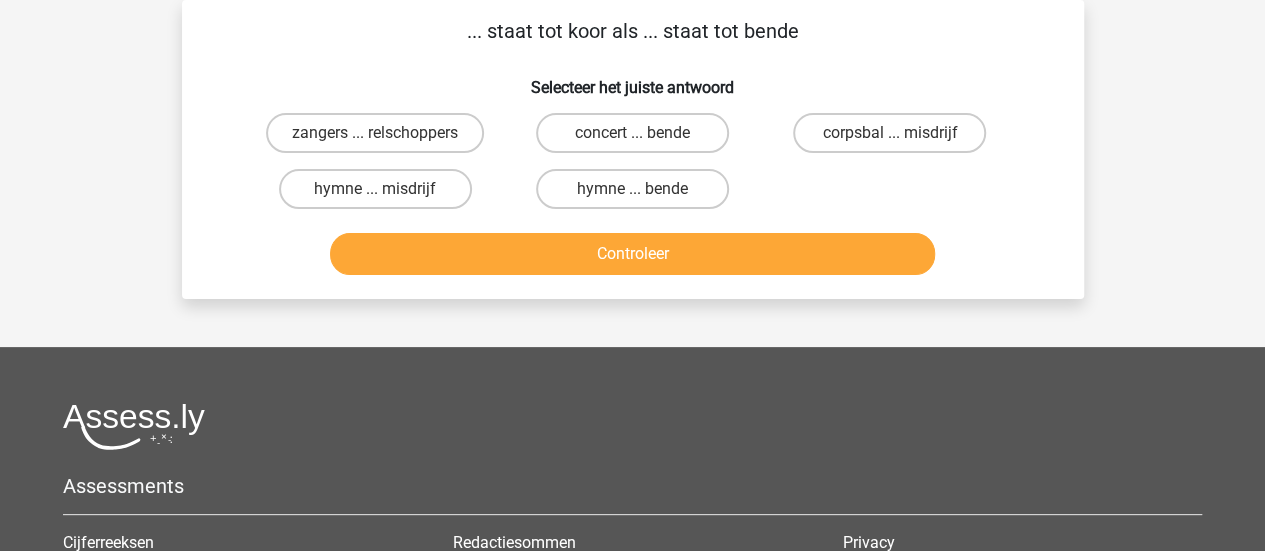 scroll, scrollTop: 0, scrollLeft: 0, axis: both 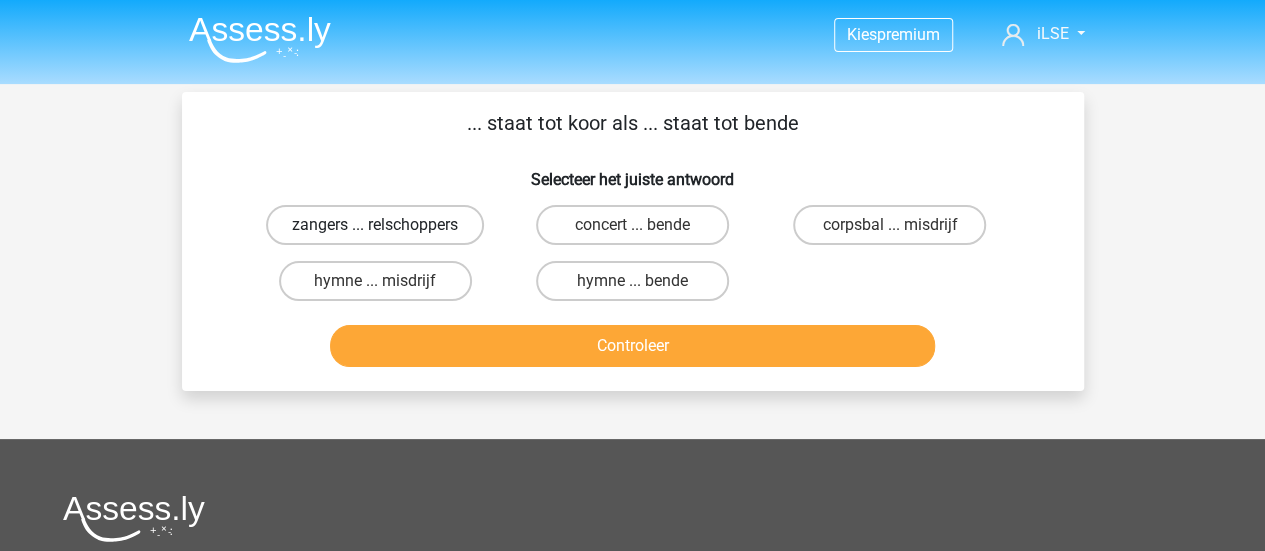 click on "zangers ... relschoppers" at bounding box center [375, 225] 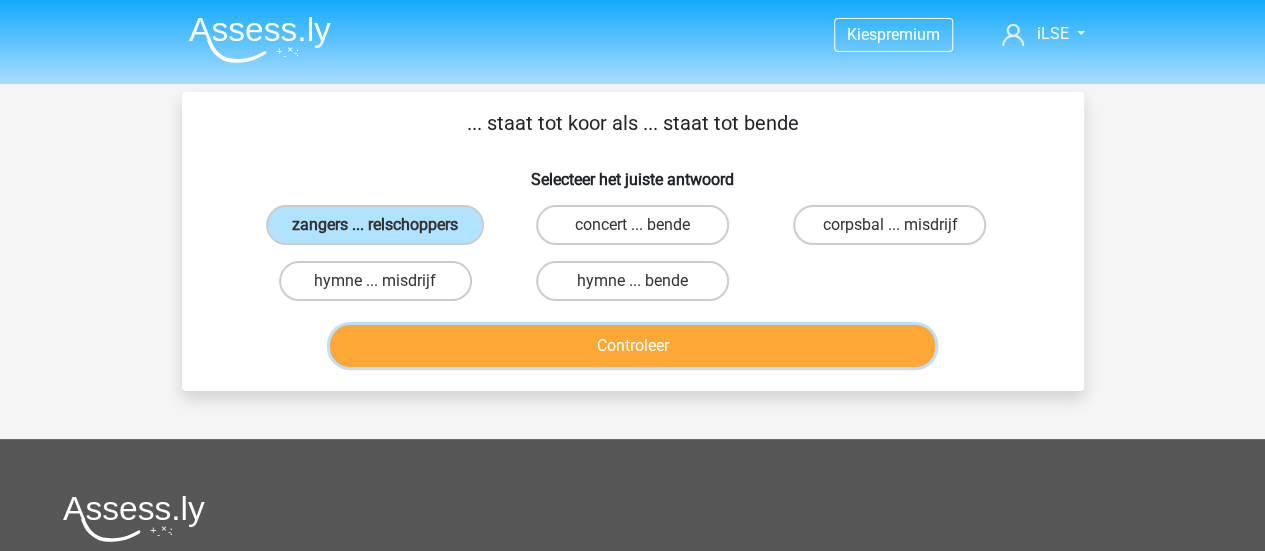click on "Controleer" at bounding box center (632, 346) 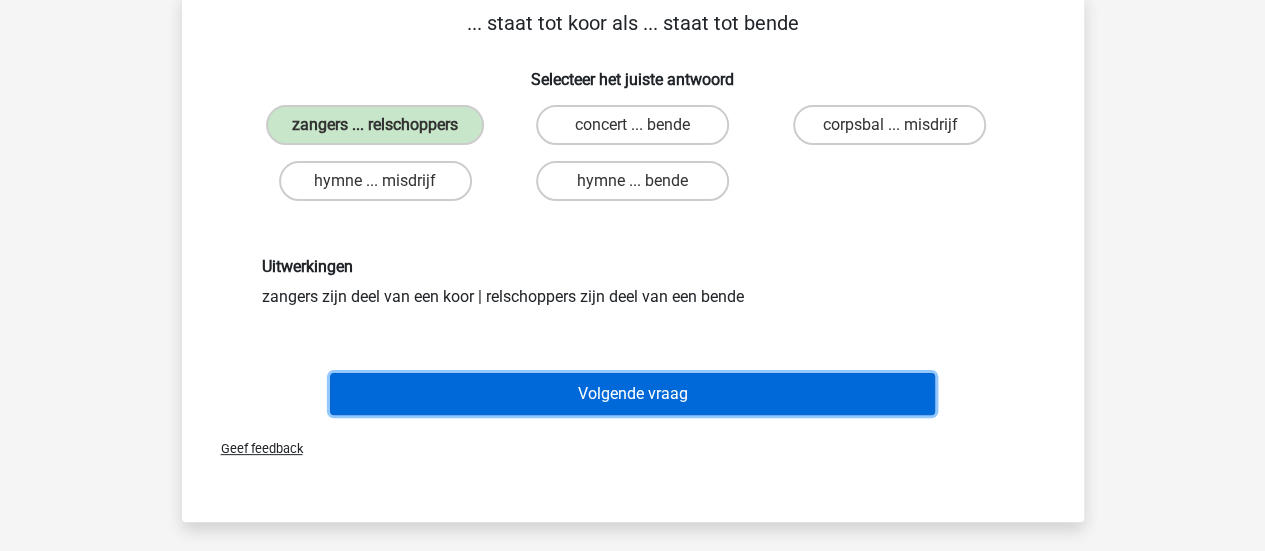click on "Volgende vraag" at bounding box center (632, 394) 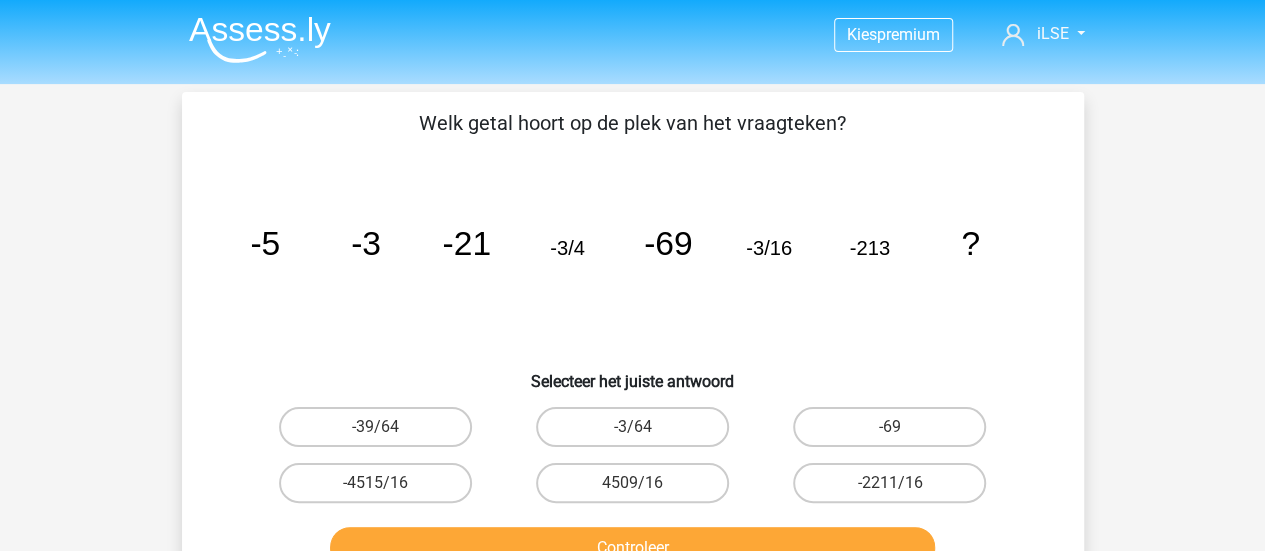 scroll, scrollTop: 100, scrollLeft: 0, axis: vertical 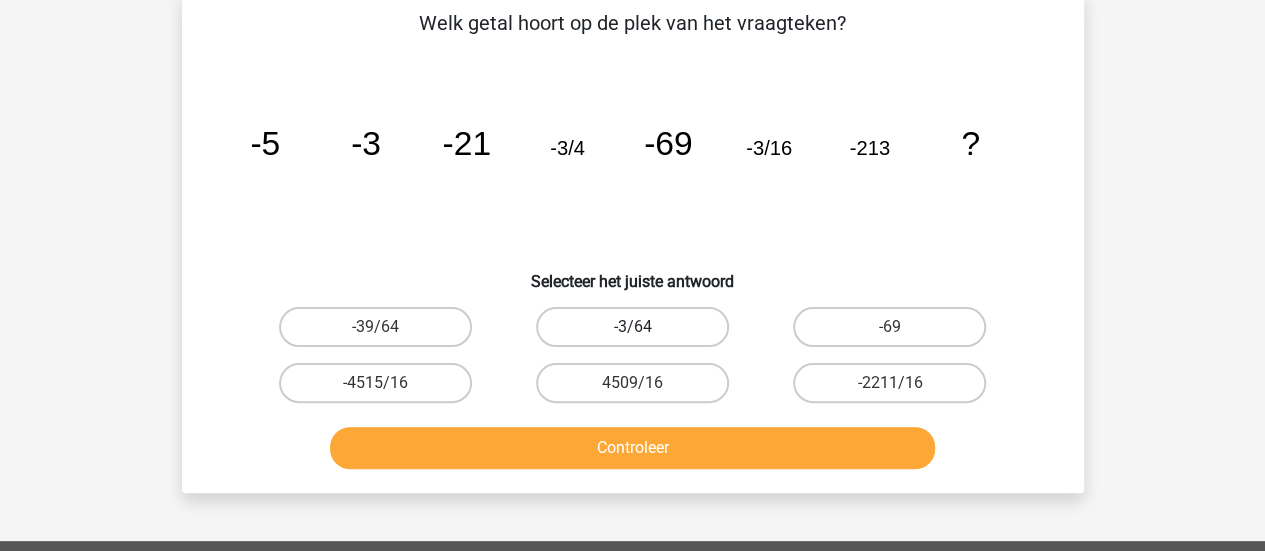 click on "-3/64" at bounding box center (632, 327) 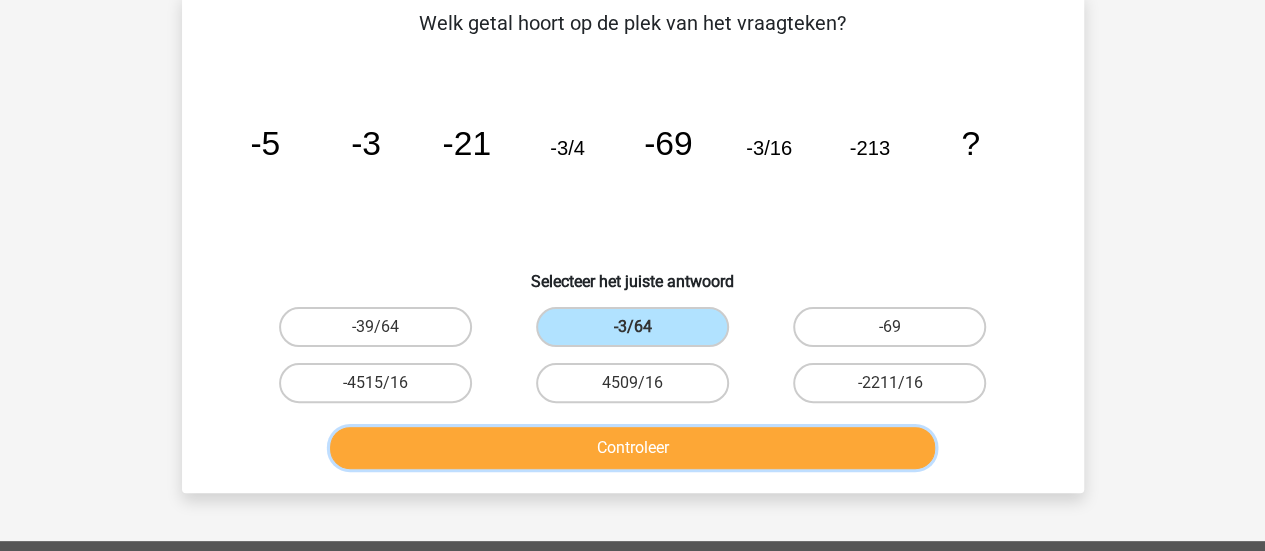 click on "Controleer" at bounding box center (632, 448) 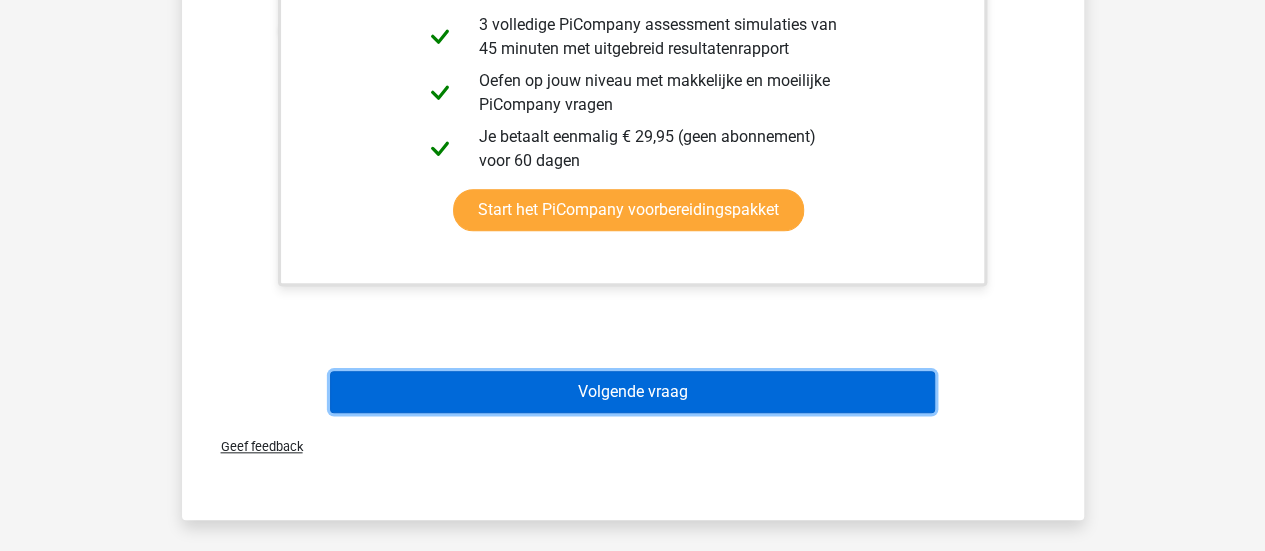 click on "Volgende vraag" at bounding box center (632, 392) 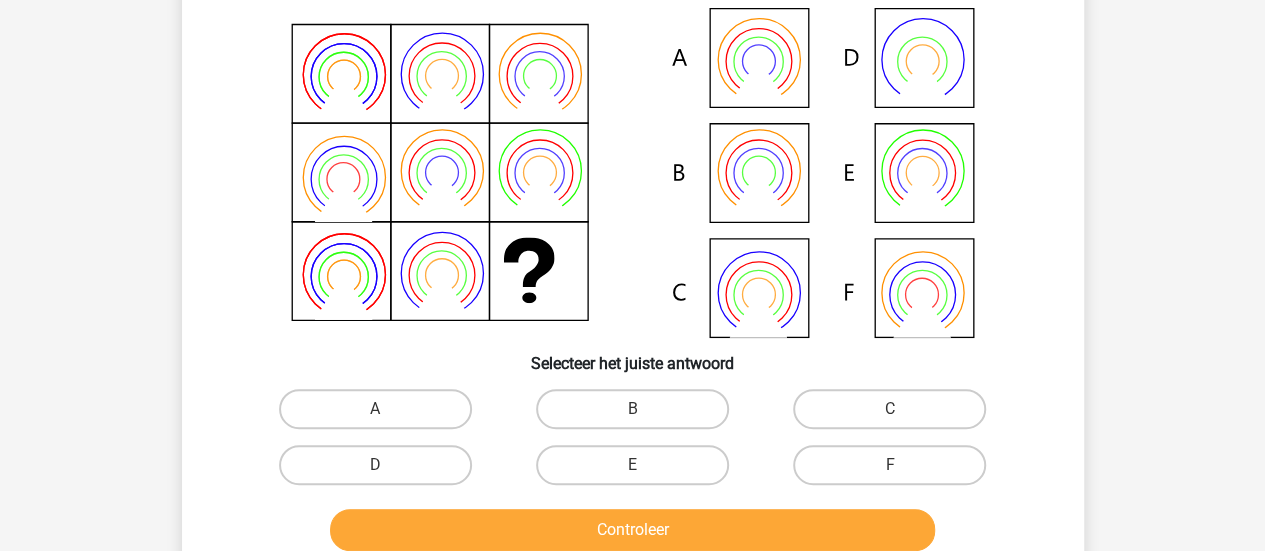 scroll, scrollTop: 192, scrollLeft: 0, axis: vertical 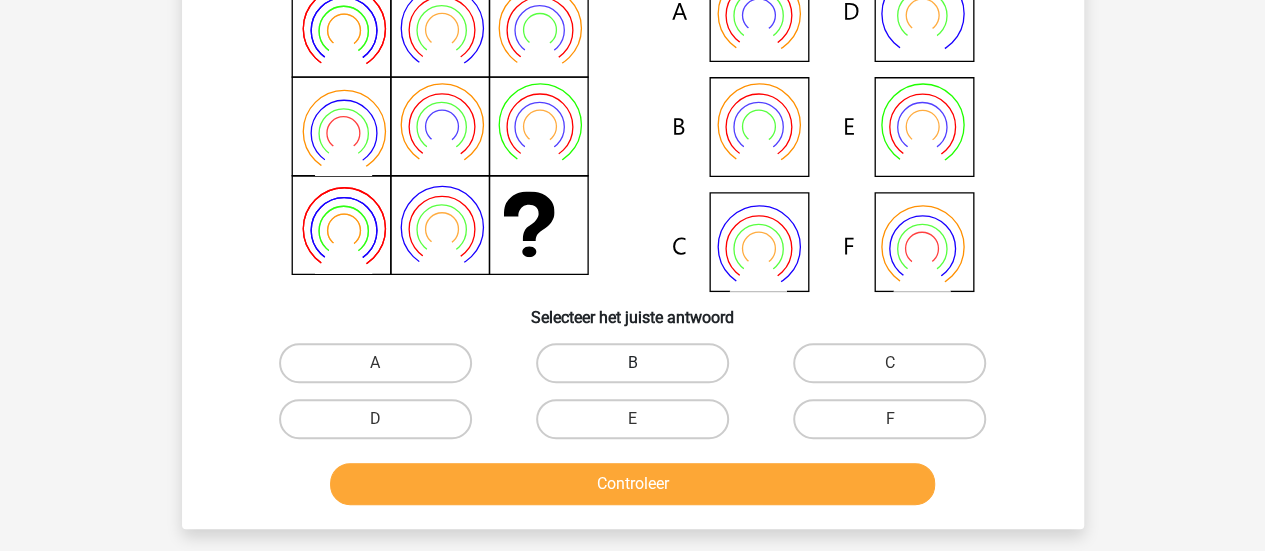 click on "B" at bounding box center [375, 363] 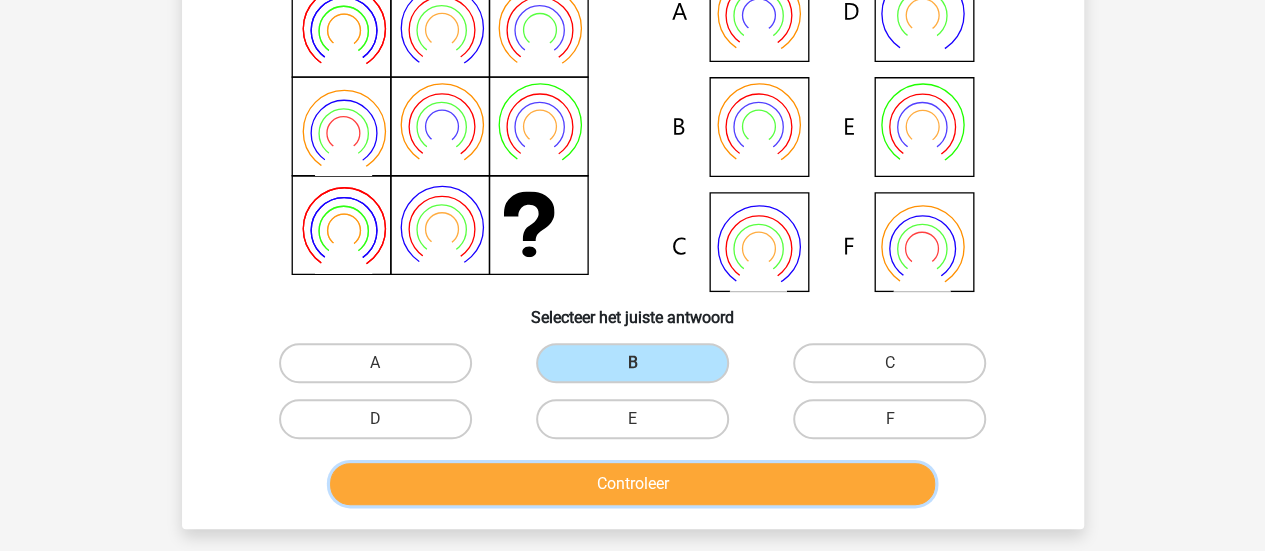 click on "Controleer" at bounding box center (632, 484) 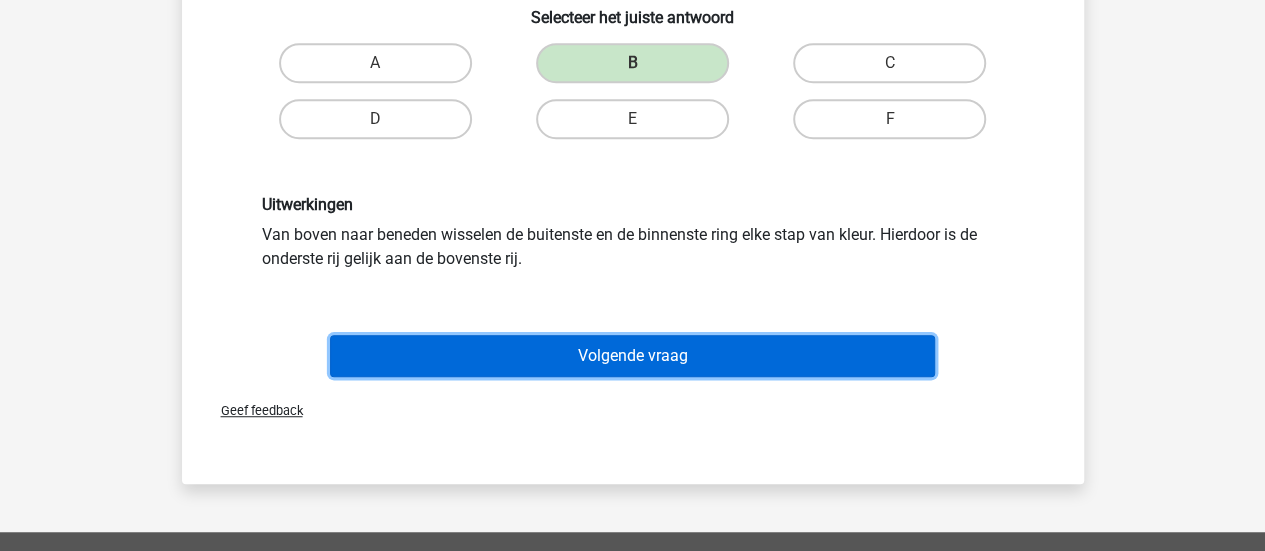 click on "Volgende vraag" at bounding box center (632, 356) 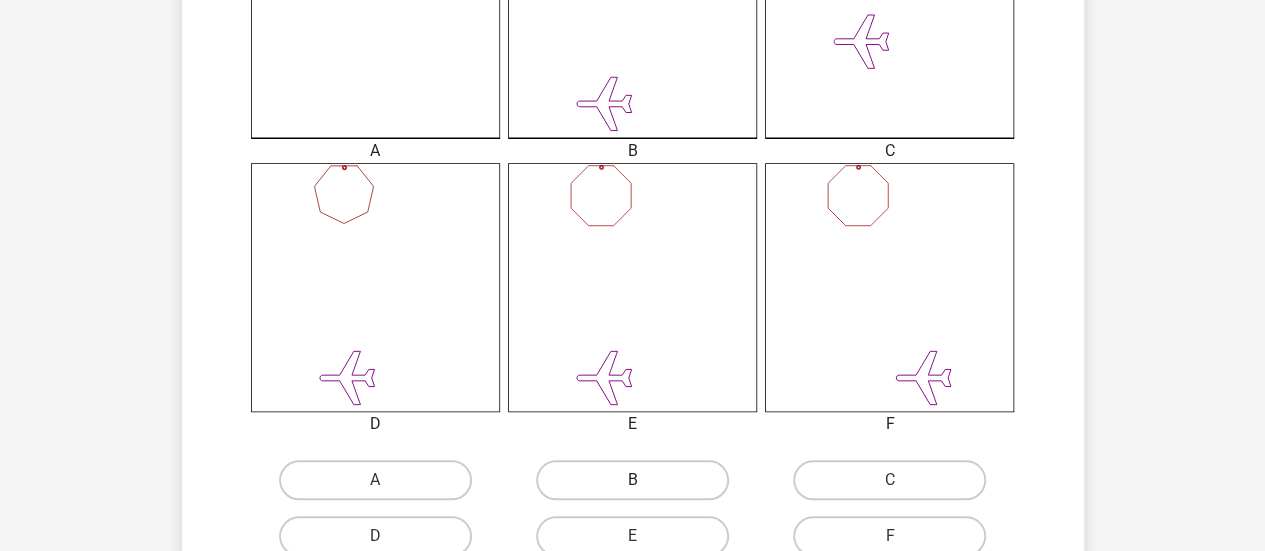 scroll, scrollTop: 692, scrollLeft: 0, axis: vertical 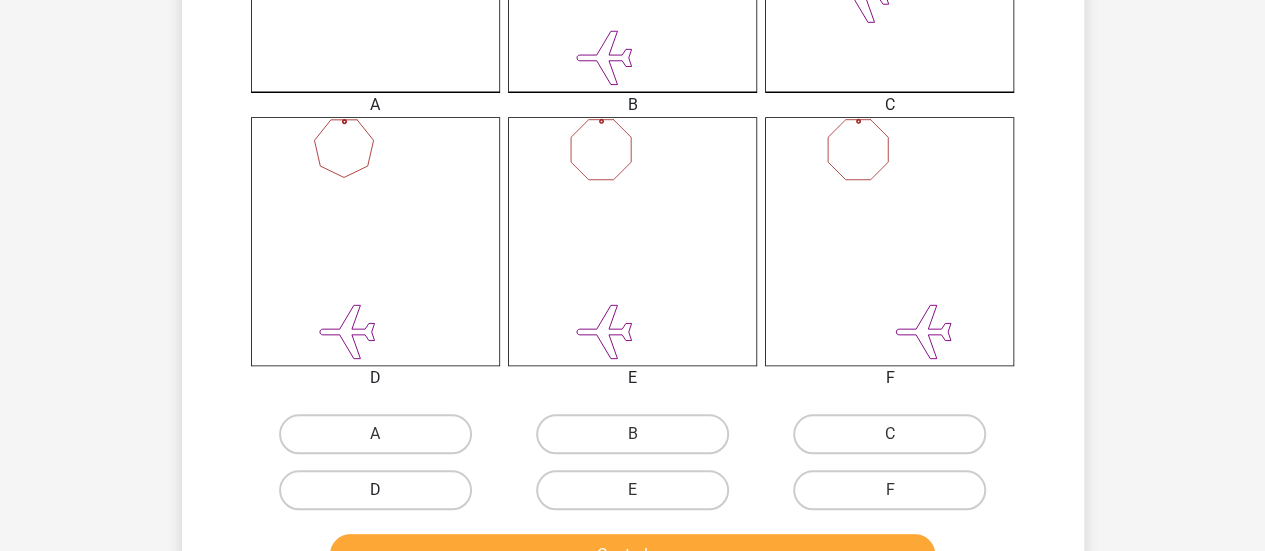 click on "D" at bounding box center [375, 490] 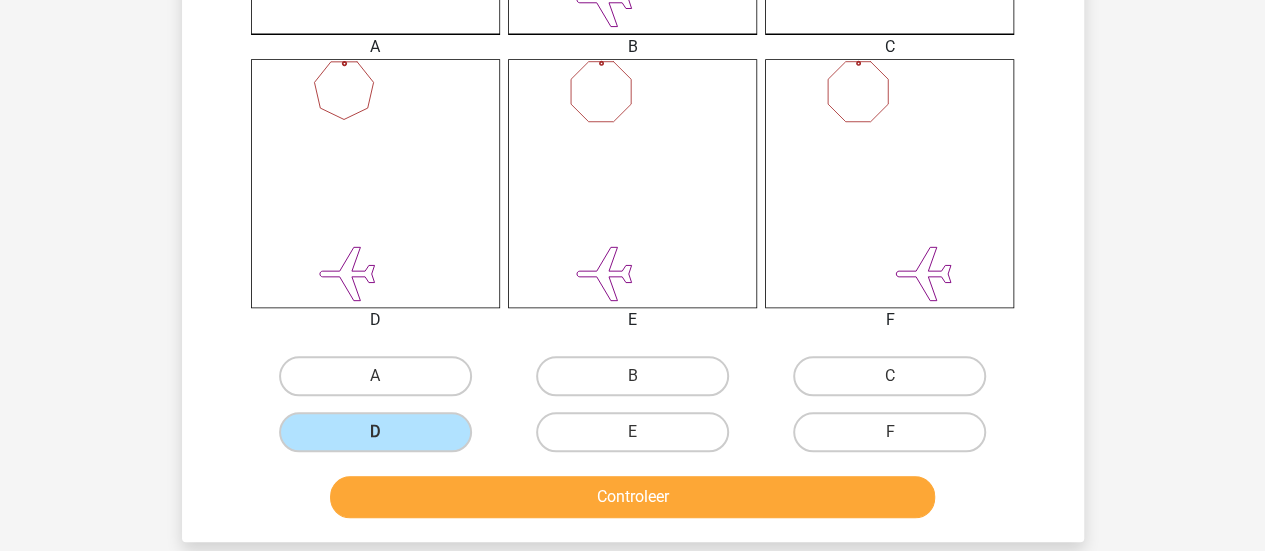 scroll, scrollTop: 792, scrollLeft: 0, axis: vertical 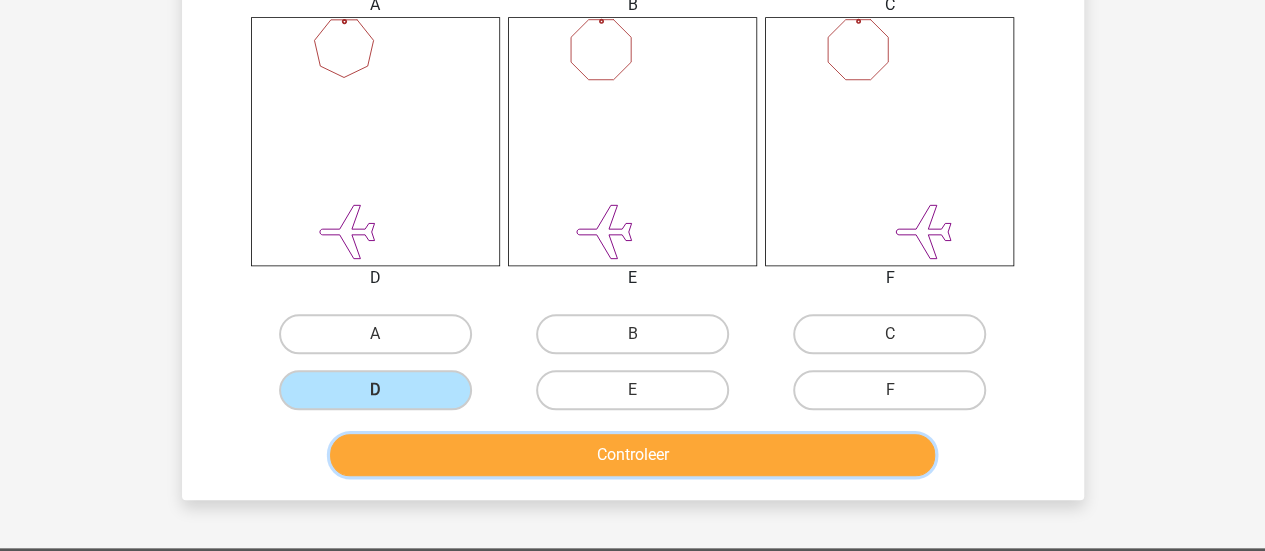 click on "Controleer" at bounding box center [632, 455] 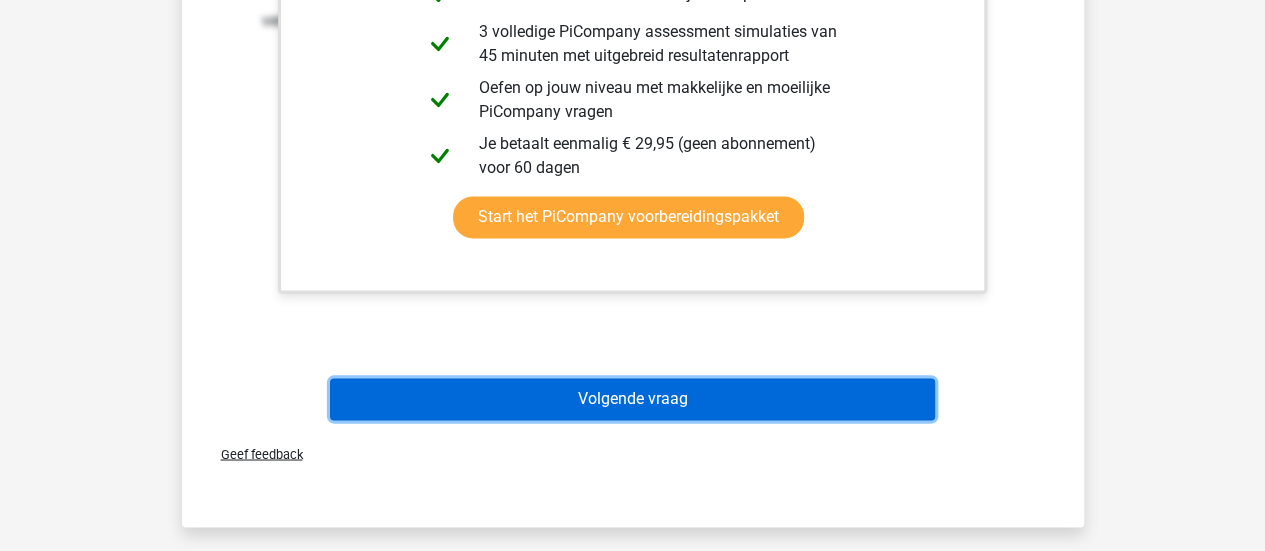 click on "Volgende vraag" at bounding box center [632, 399] 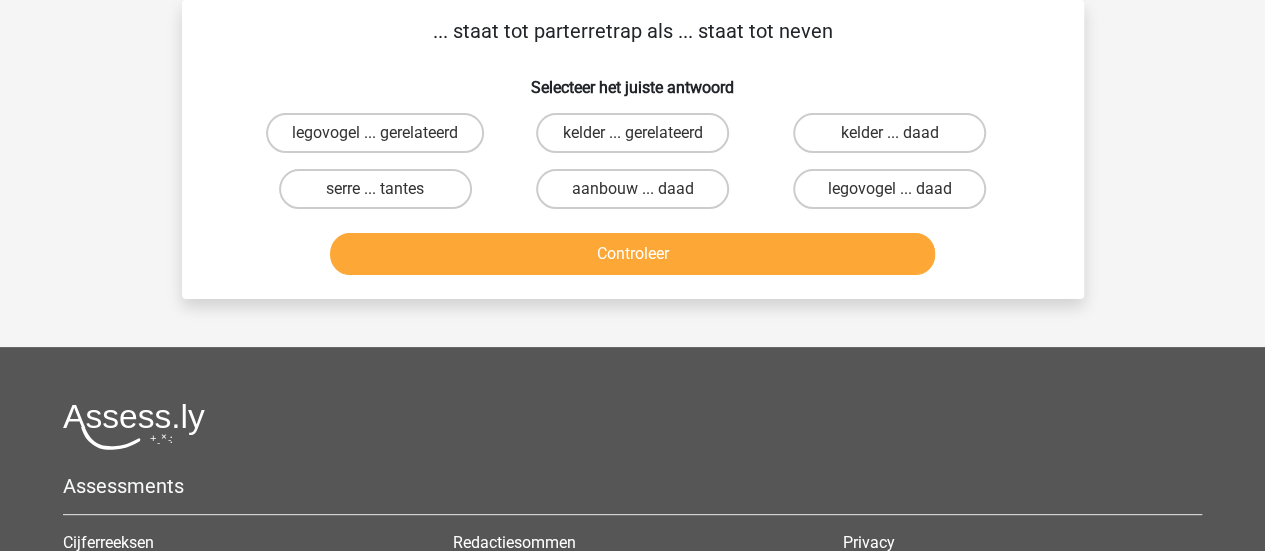 scroll, scrollTop: 0, scrollLeft: 0, axis: both 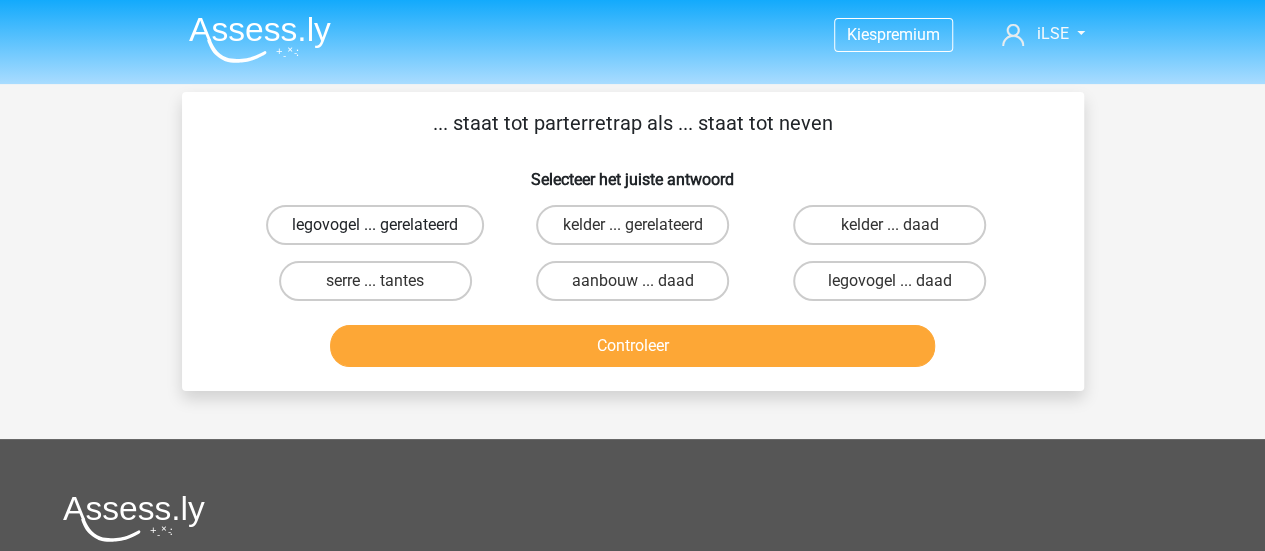click on "legovogel ... gerelateerd" at bounding box center [375, 225] 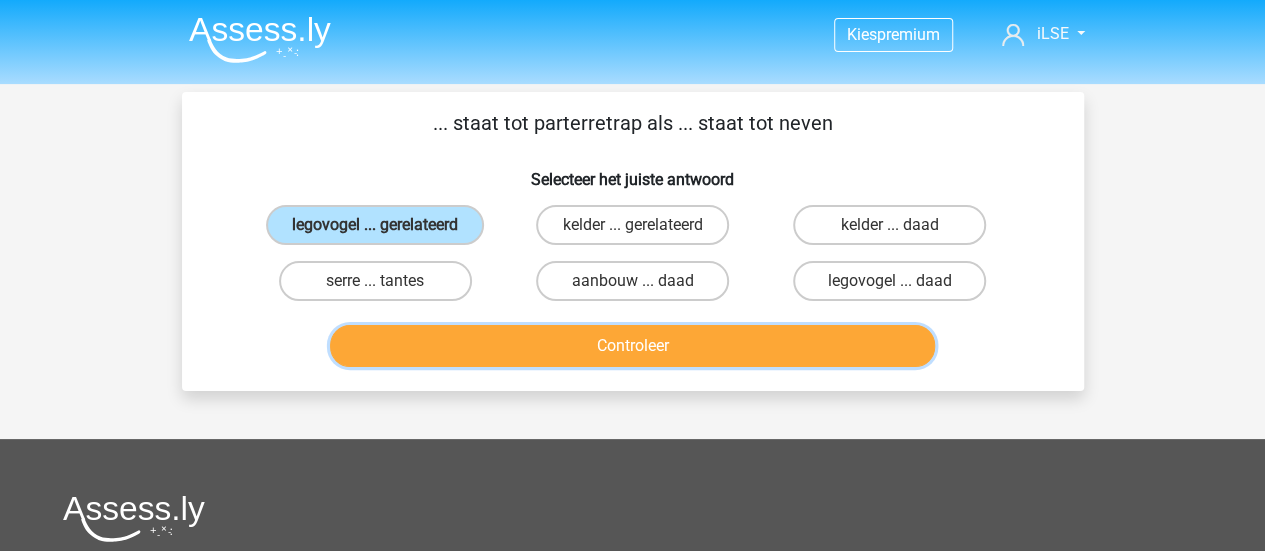 click on "Controleer" at bounding box center (632, 346) 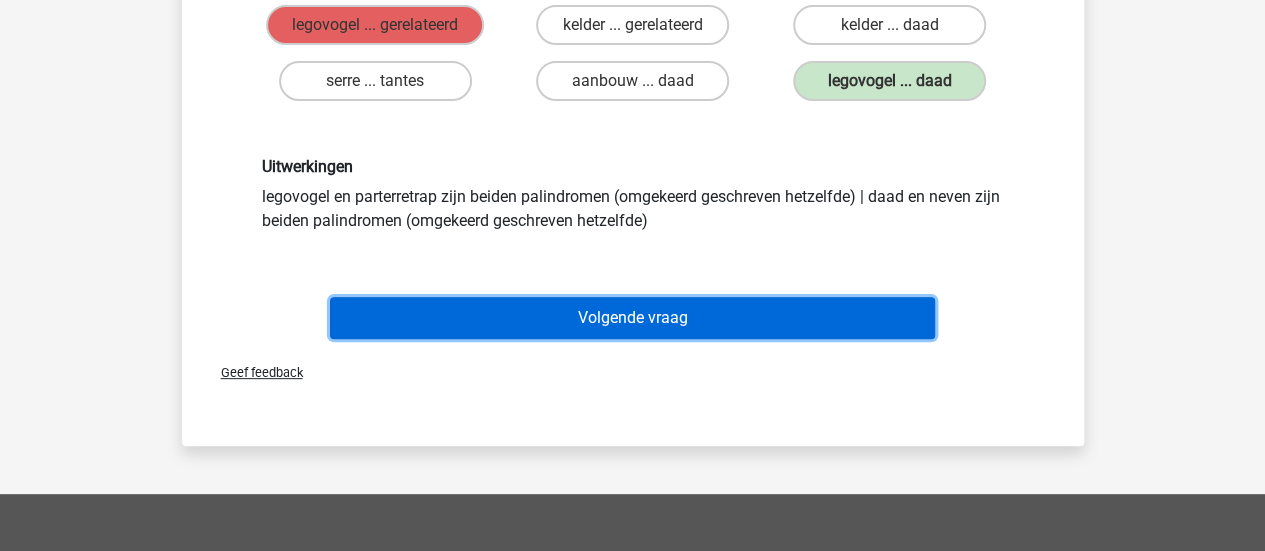 click on "Volgende vraag" at bounding box center [632, 318] 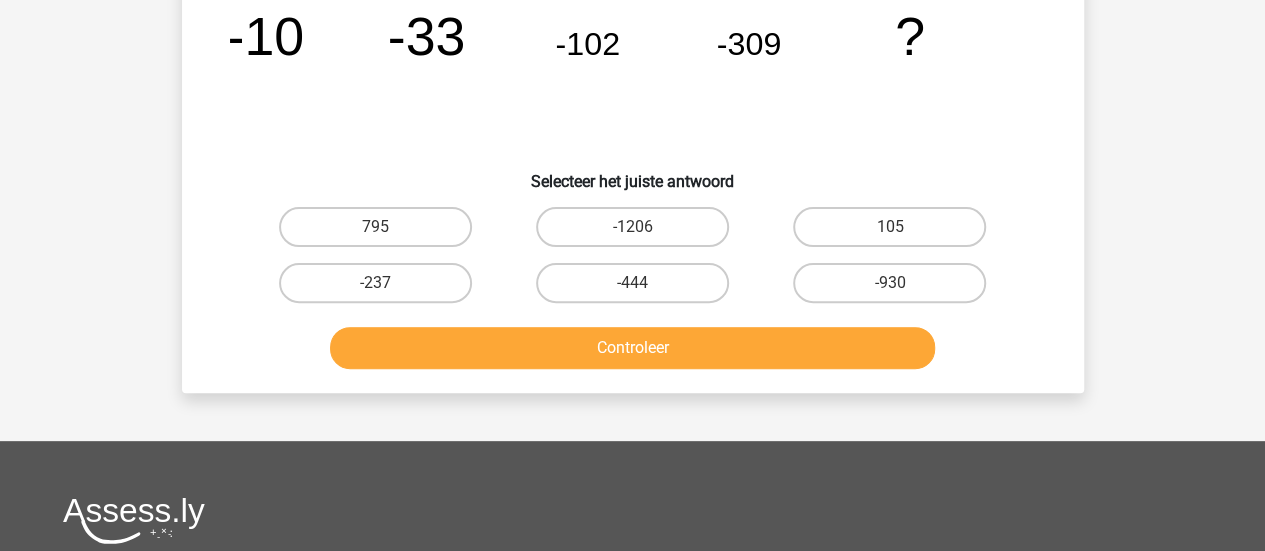 scroll, scrollTop: 92, scrollLeft: 0, axis: vertical 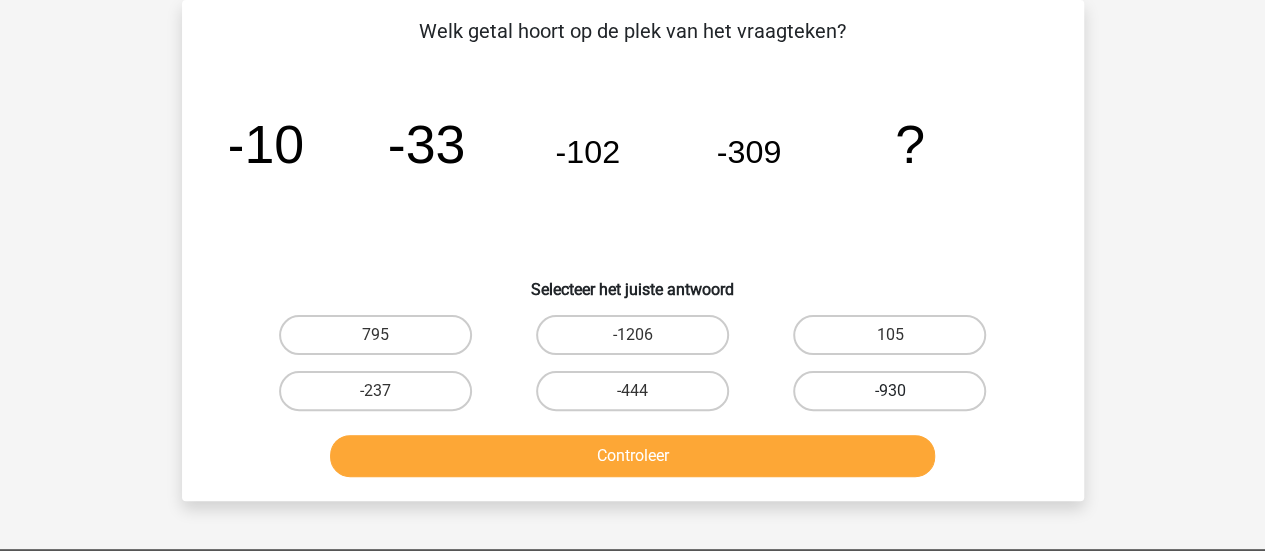 click on "-930" at bounding box center [889, 391] 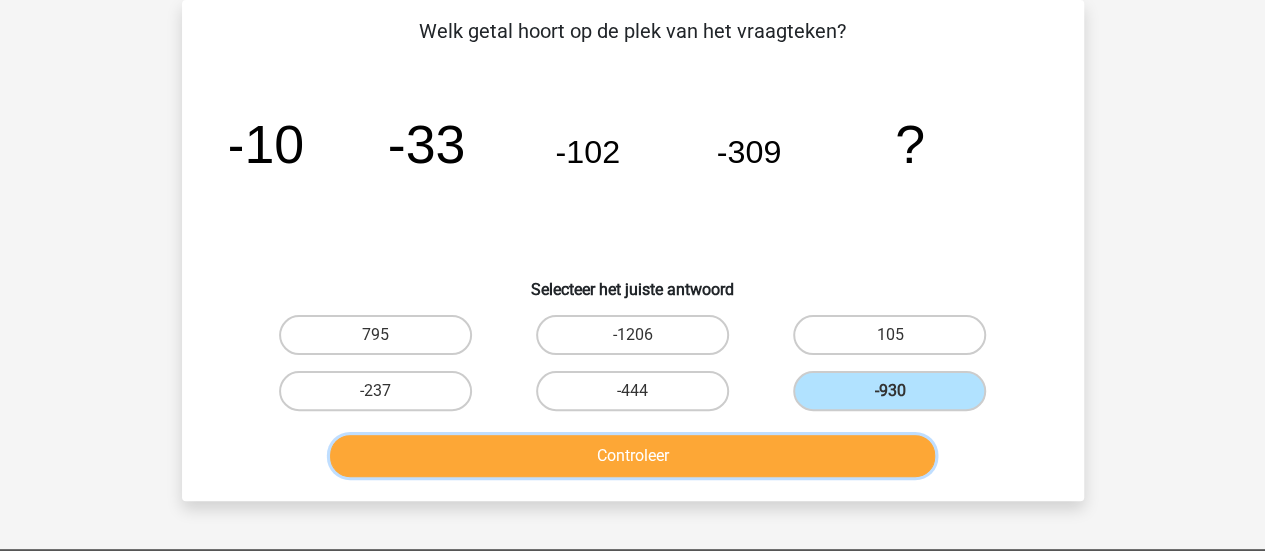 click on "Controleer" at bounding box center (632, 456) 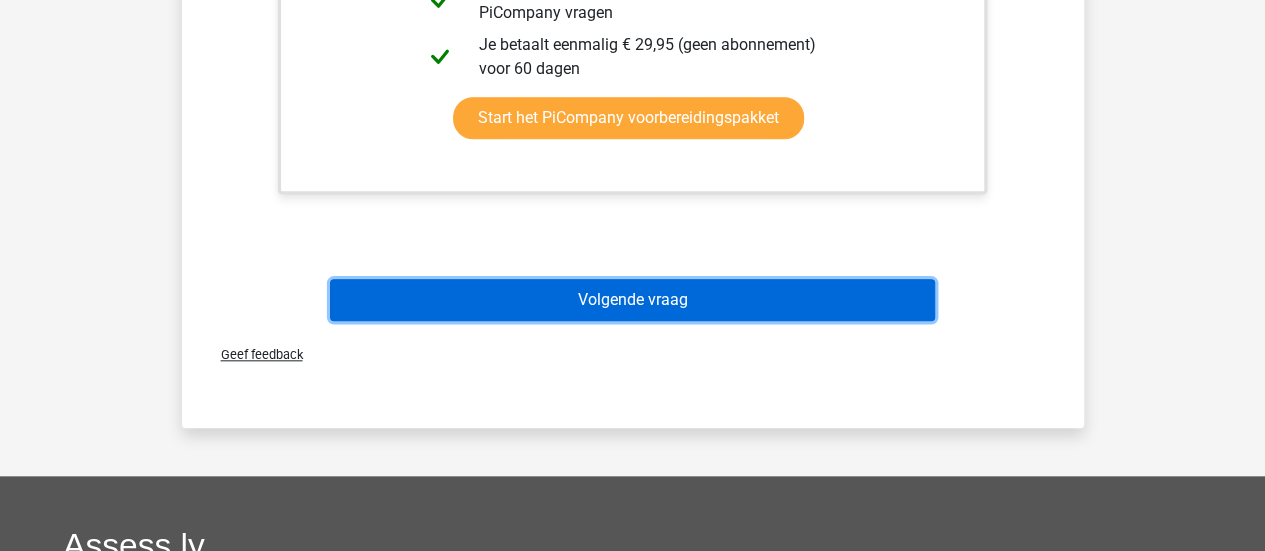 click on "Volgende vraag" at bounding box center [632, 300] 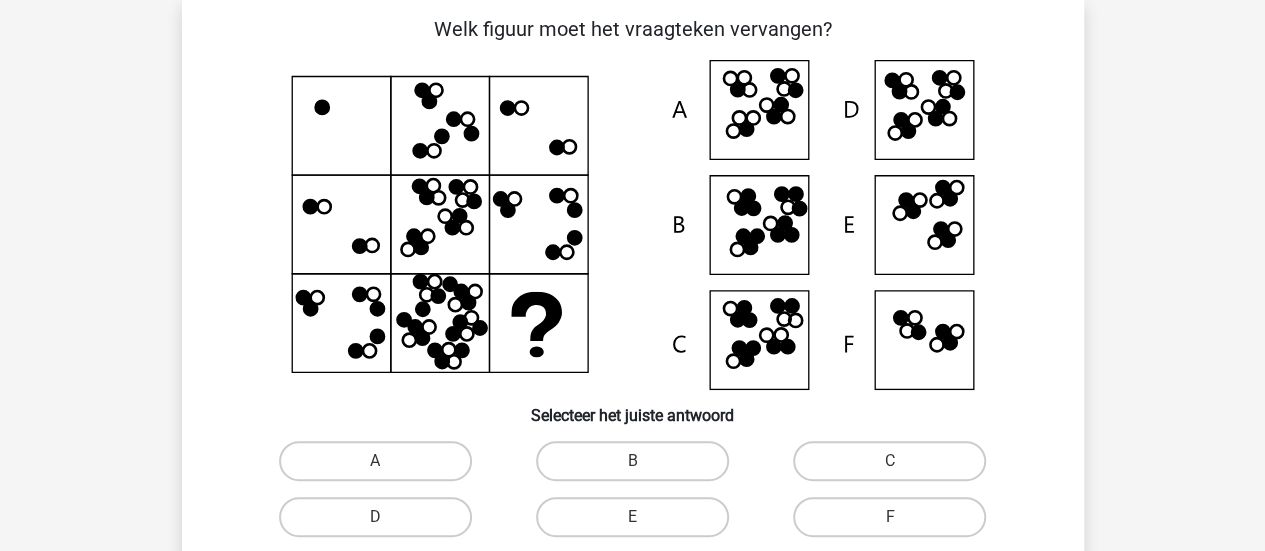 scroll, scrollTop: 92, scrollLeft: 0, axis: vertical 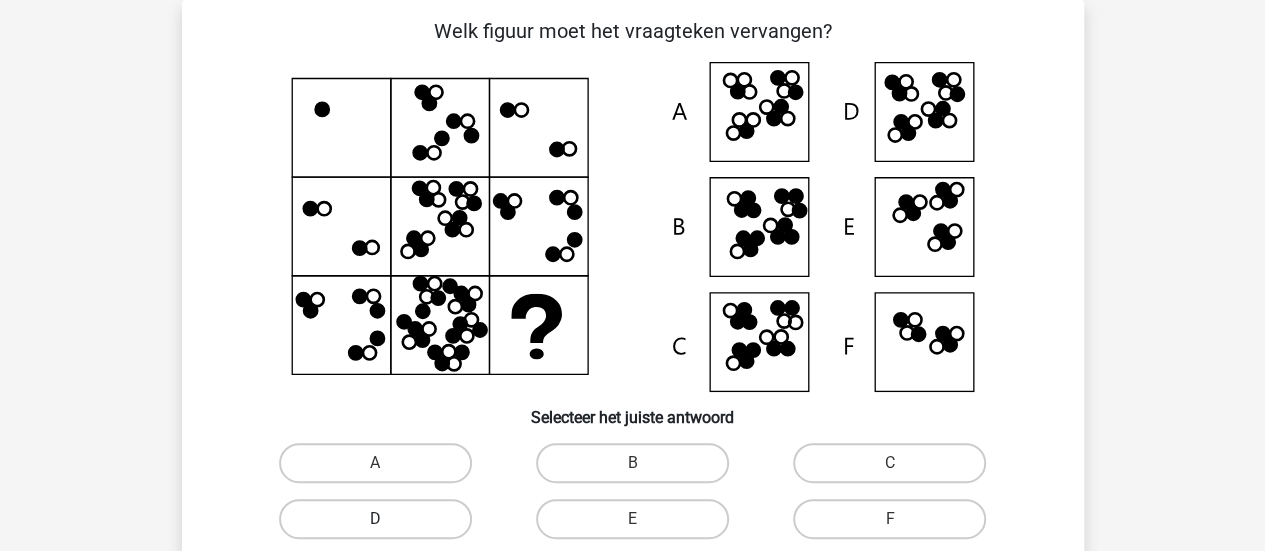 click on "D" at bounding box center (375, 519) 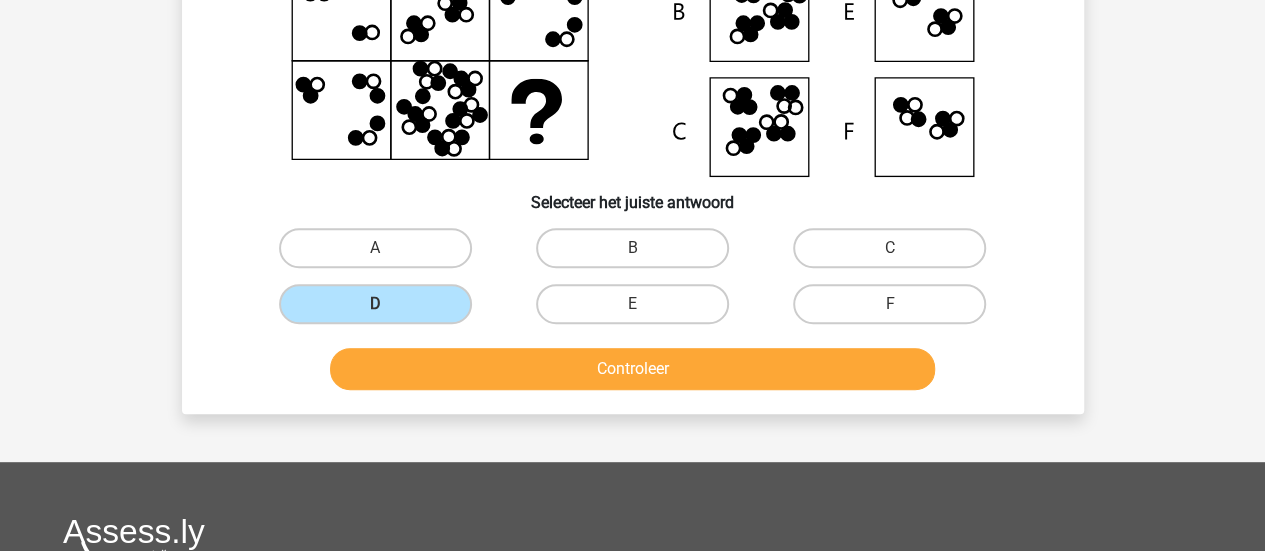 scroll, scrollTop: 392, scrollLeft: 0, axis: vertical 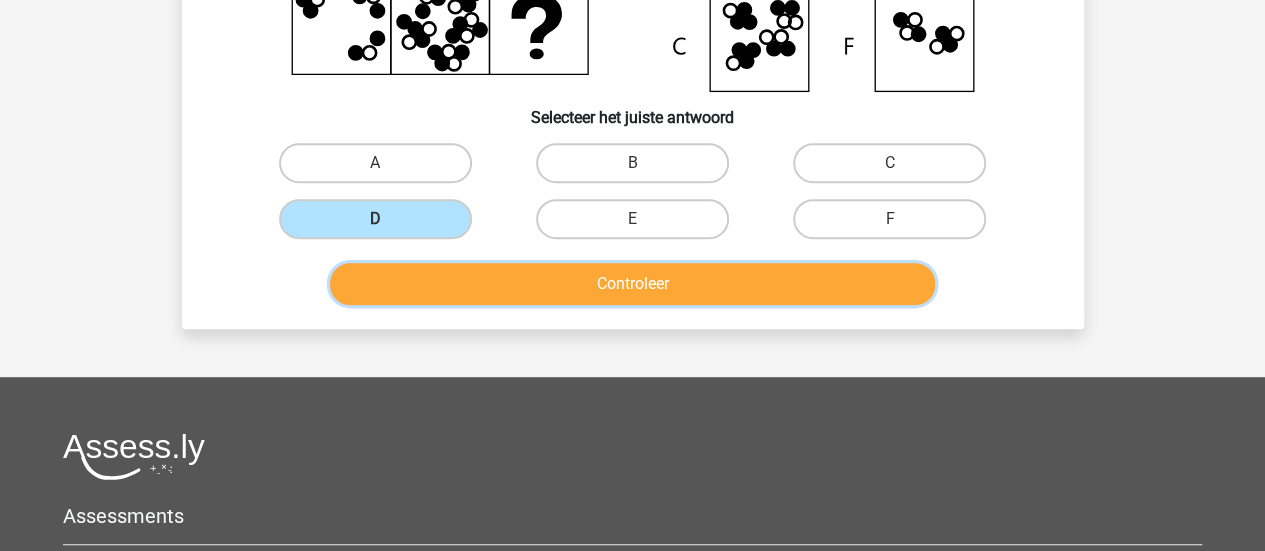 click on "Controleer" at bounding box center [632, 284] 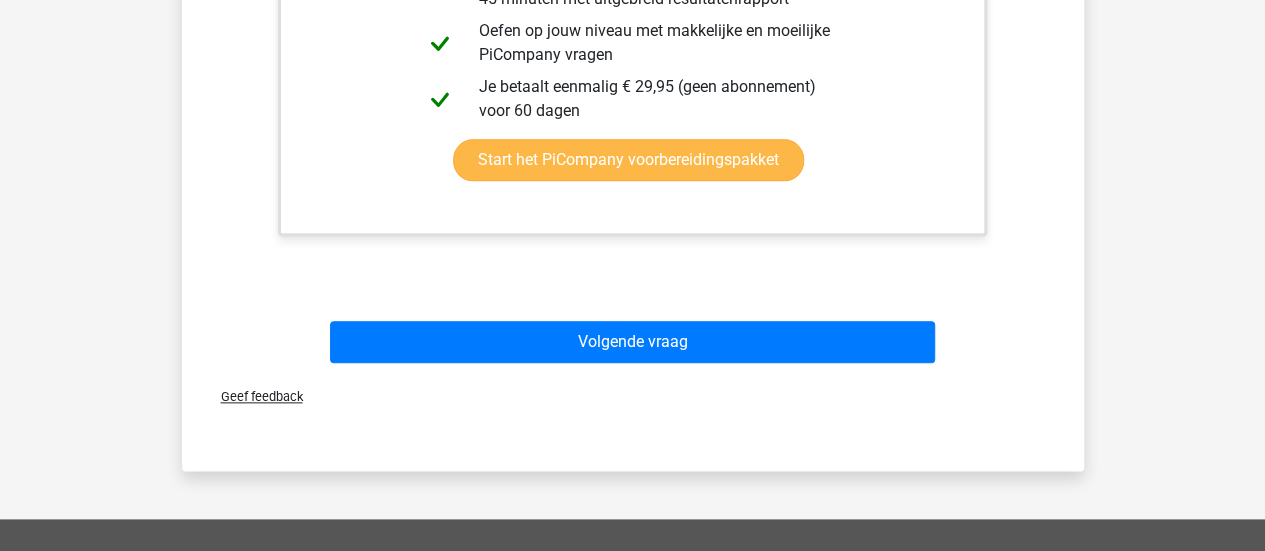 scroll, scrollTop: 1192, scrollLeft: 0, axis: vertical 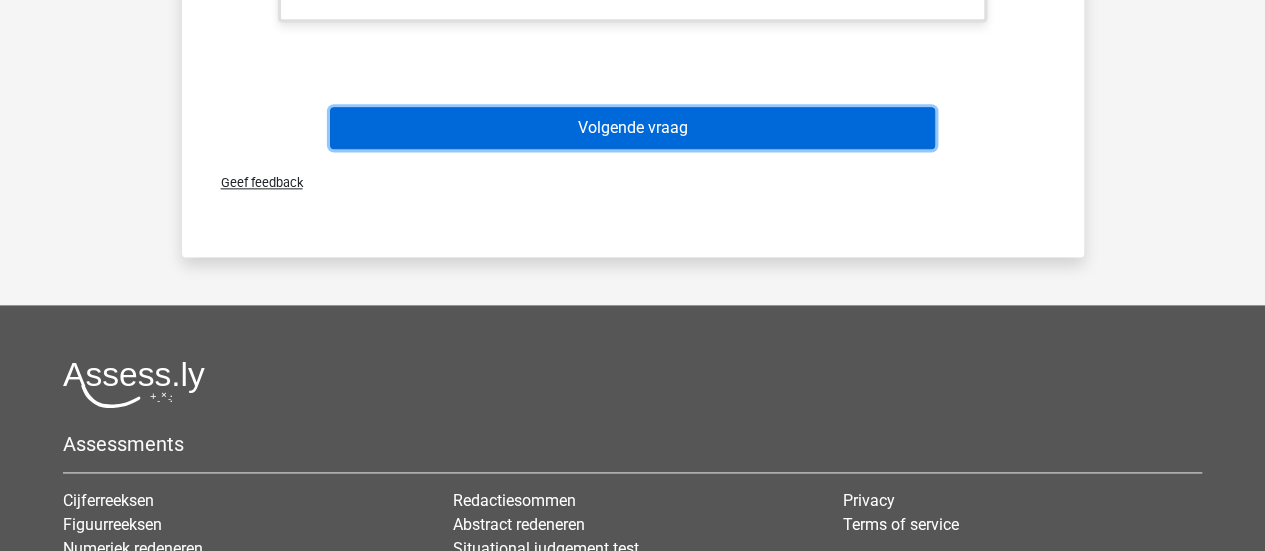 click on "Volgende vraag" at bounding box center (632, 128) 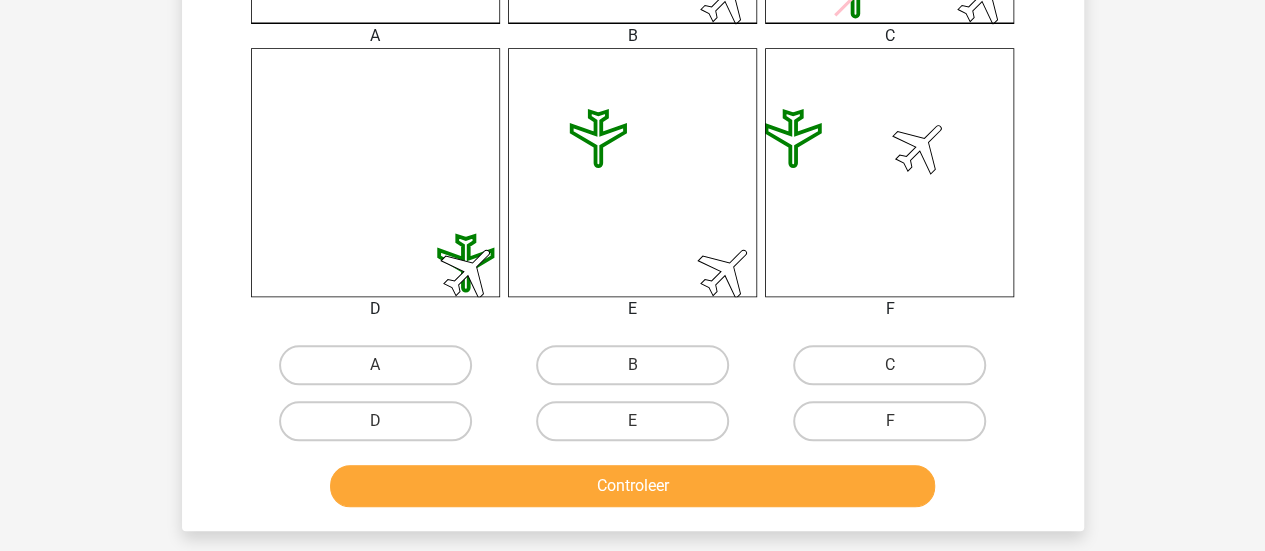 scroll, scrollTop: 792, scrollLeft: 0, axis: vertical 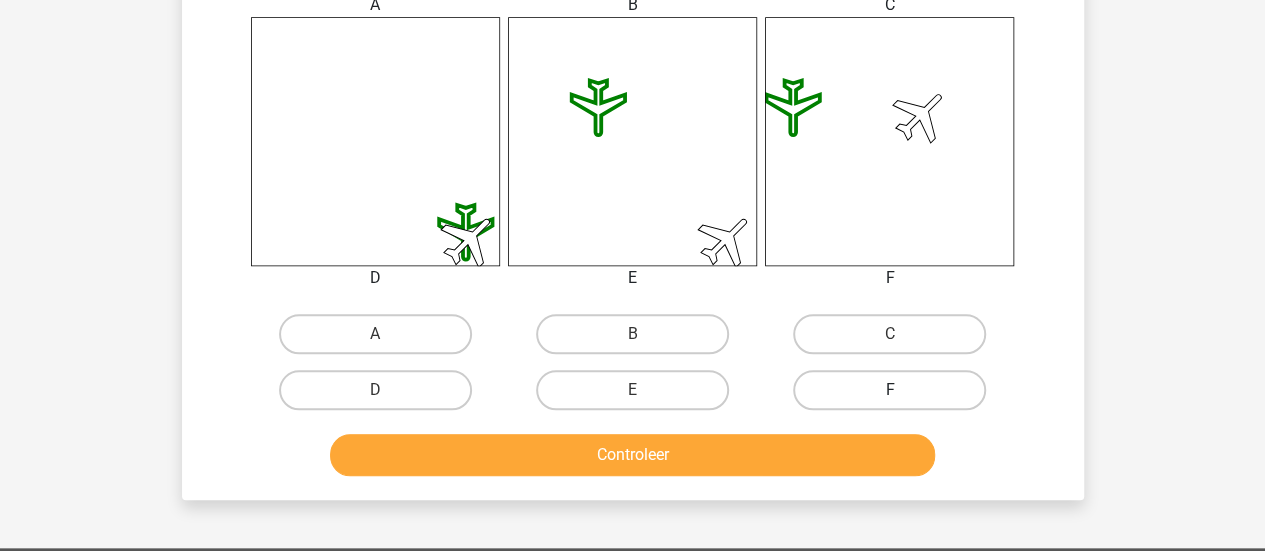 click on "F" at bounding box center [889, 390] 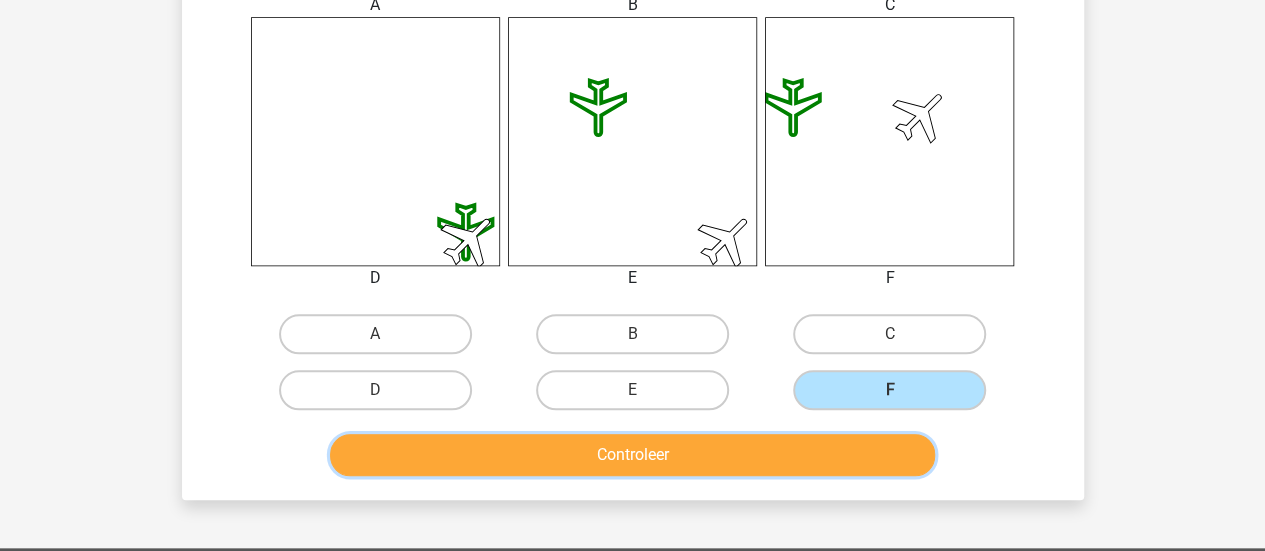 click on "Controleer" at bounding box center [632, 455] 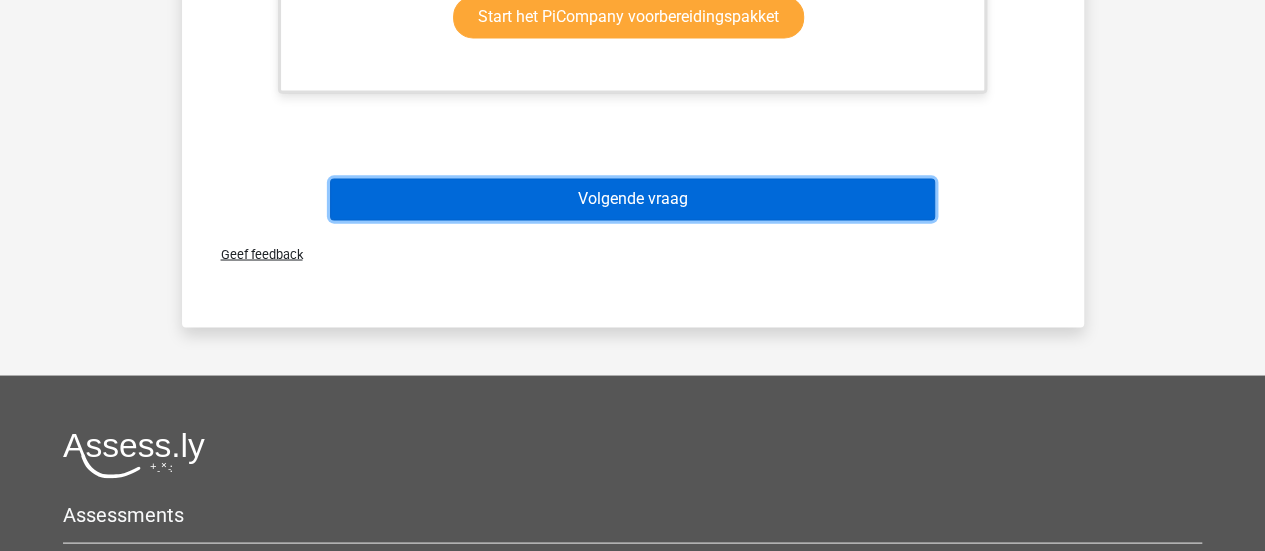 click on "Volgende vraag" at bounding box center [632, 199] 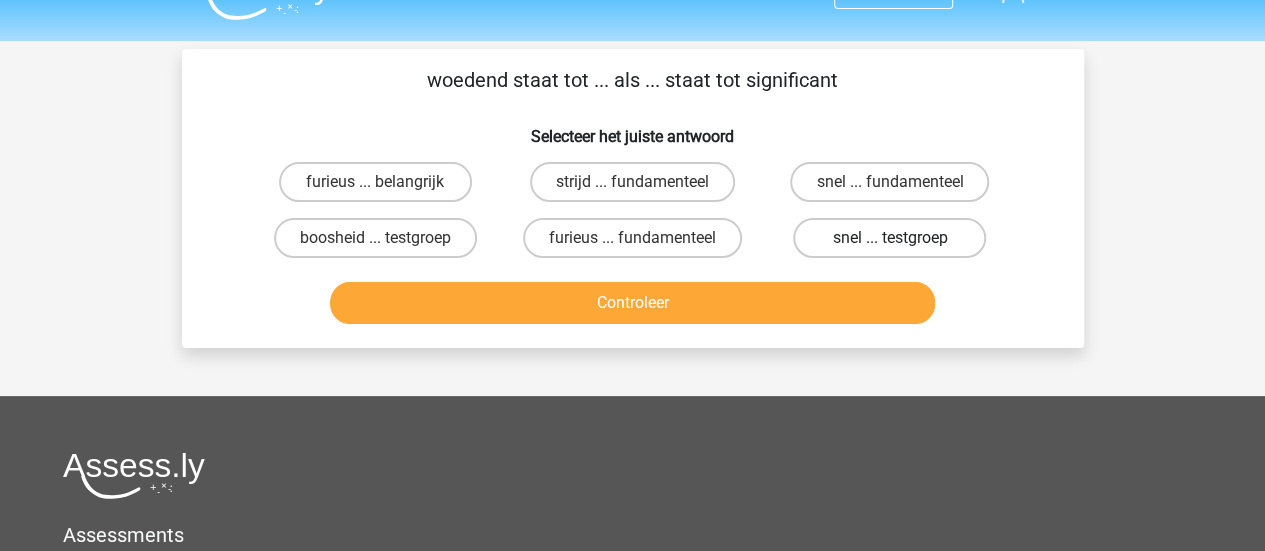 scroll, scrollTop: 0, scrollLeft: 0, axis: both 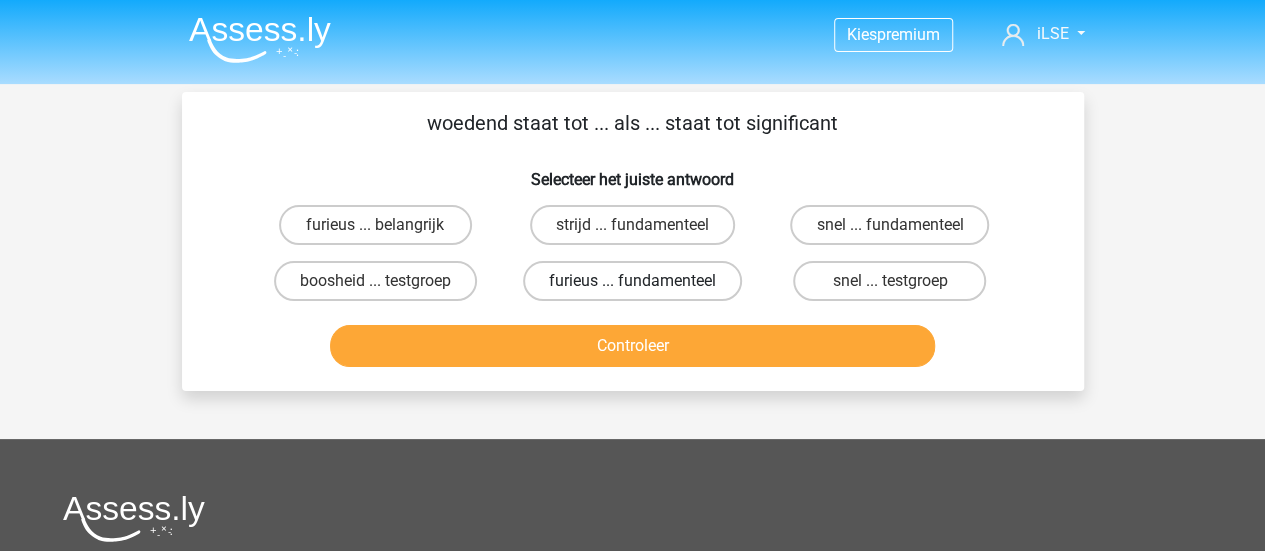 click on "furieus ... fundamenteel" at bounding box center (632, 281) 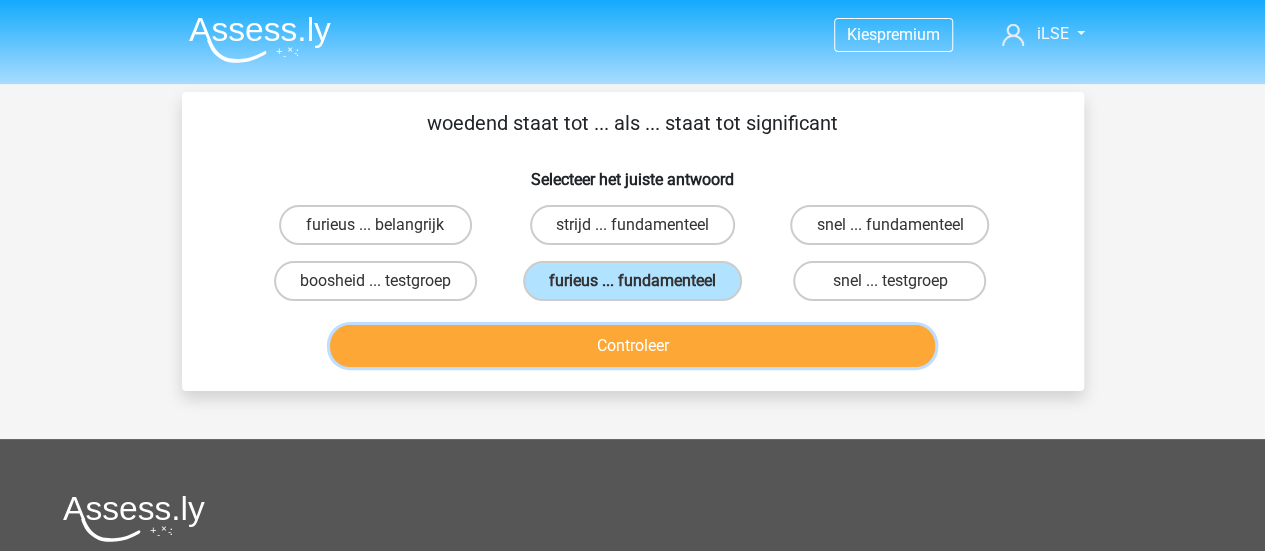 click on "Controleer" at bounding box center (632, 346) 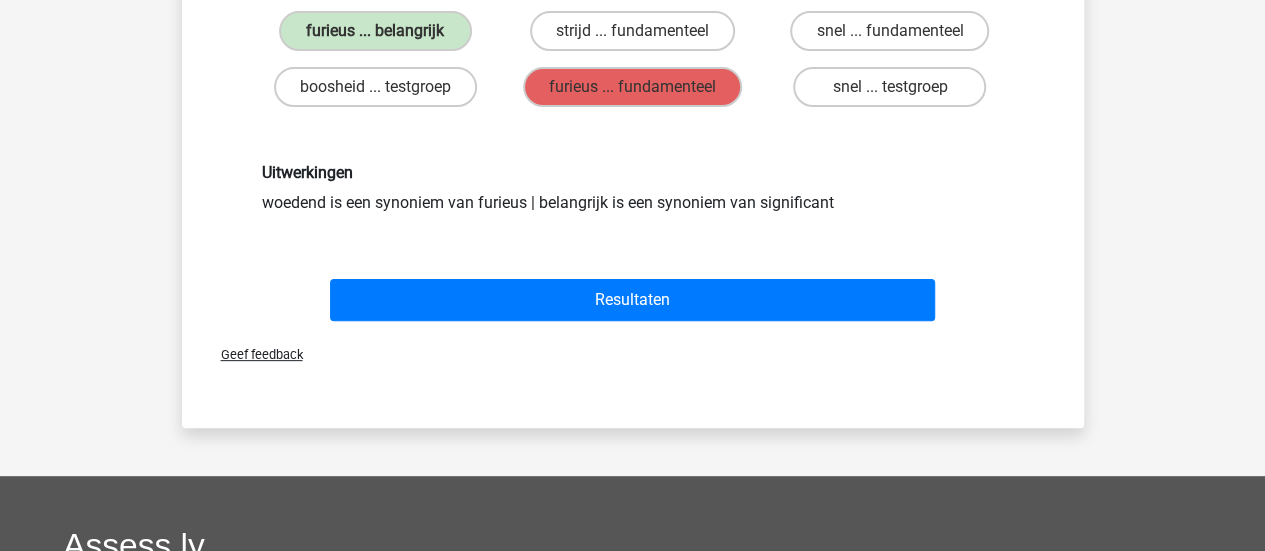 scroll, scrollTop: 200, scrollLeft: 0, axis: vertical 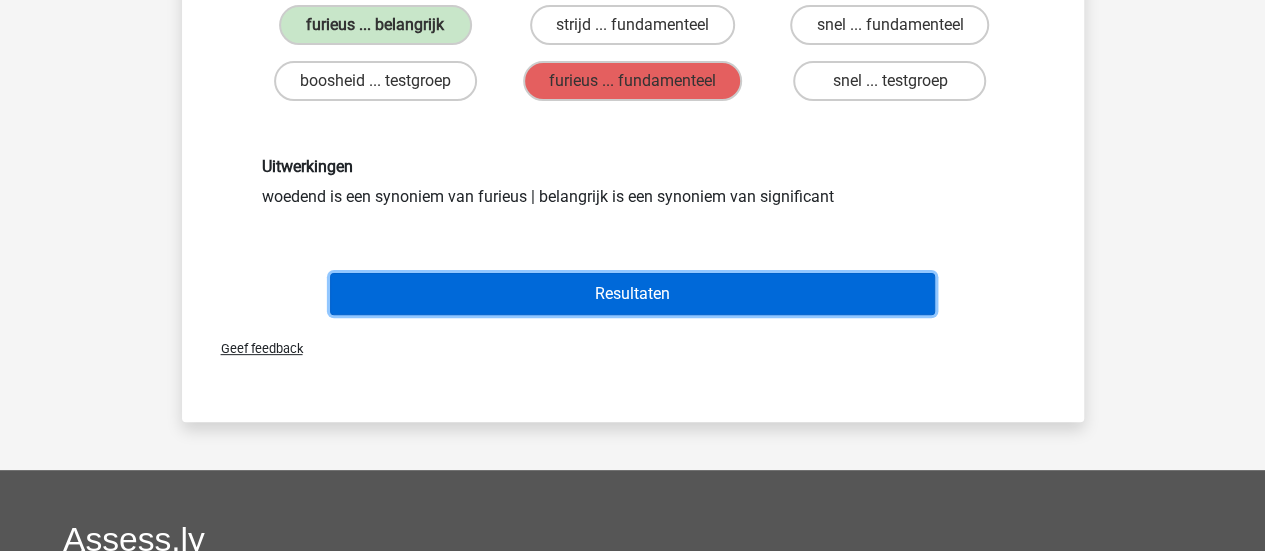 click on "Resultaten" at bounding box center (632, 294) 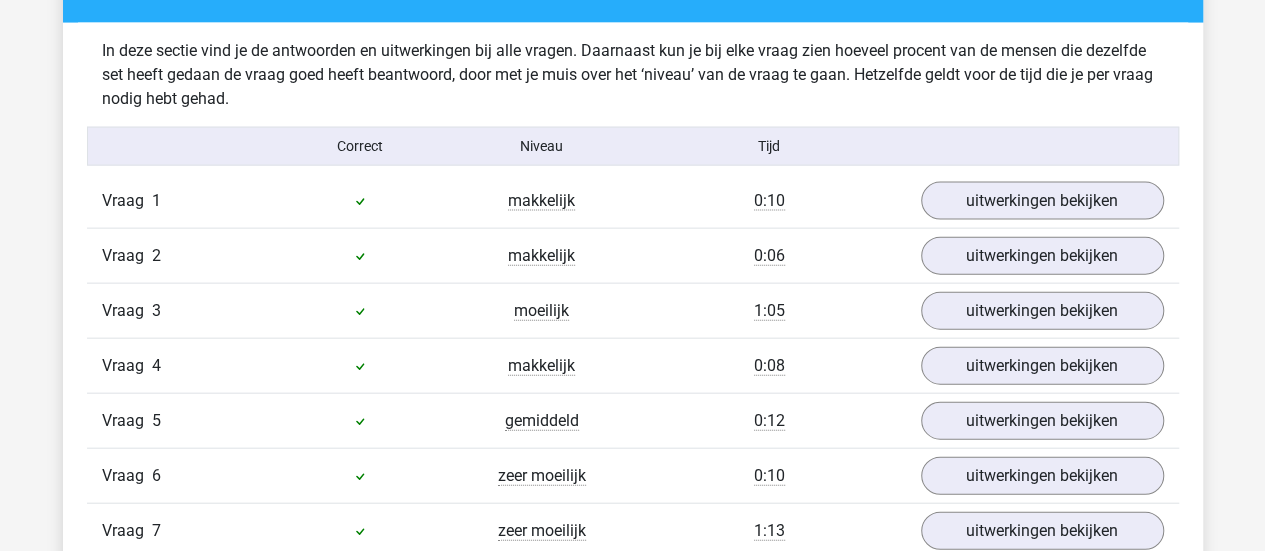 scroll, scrollTop: 2200, scrollLeft: 0, axis: vertical 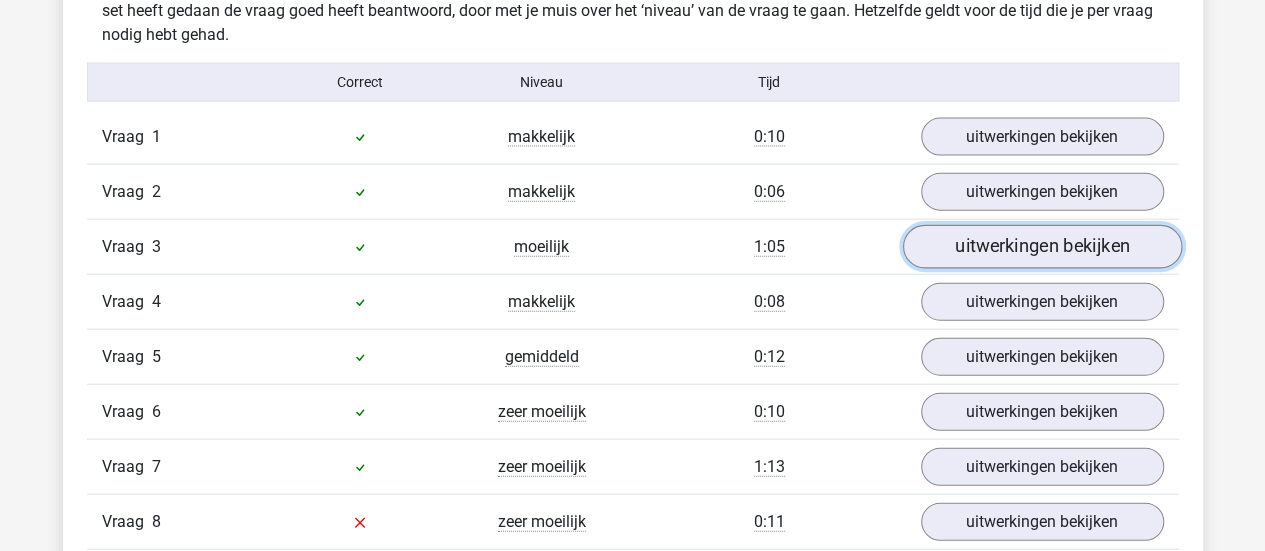 click on "uitwerkingen bekijken" at bounding box center (1041, 247) 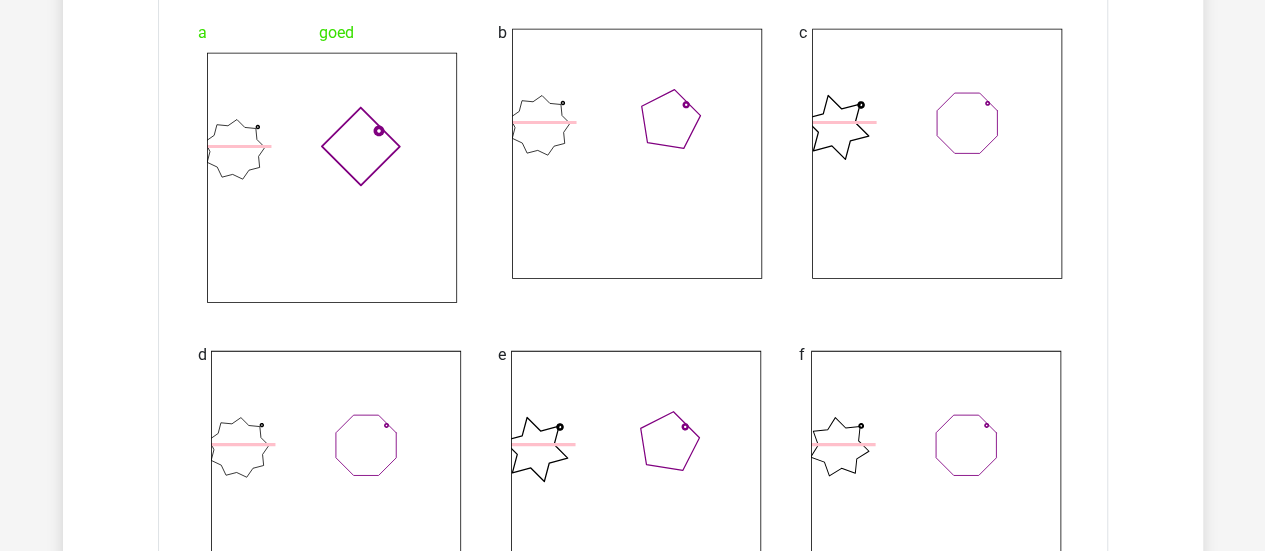 scroll, scrollTop: 3000, scrollLeft: 0, axis: vertical 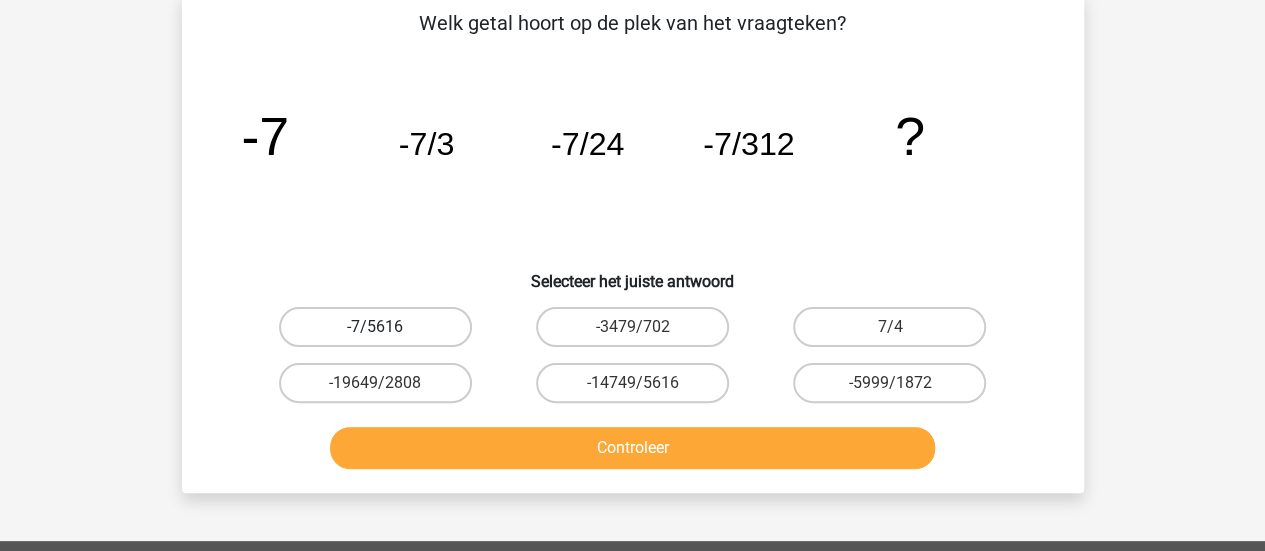 click on "-7/5616" at bounding box center (375, 327) 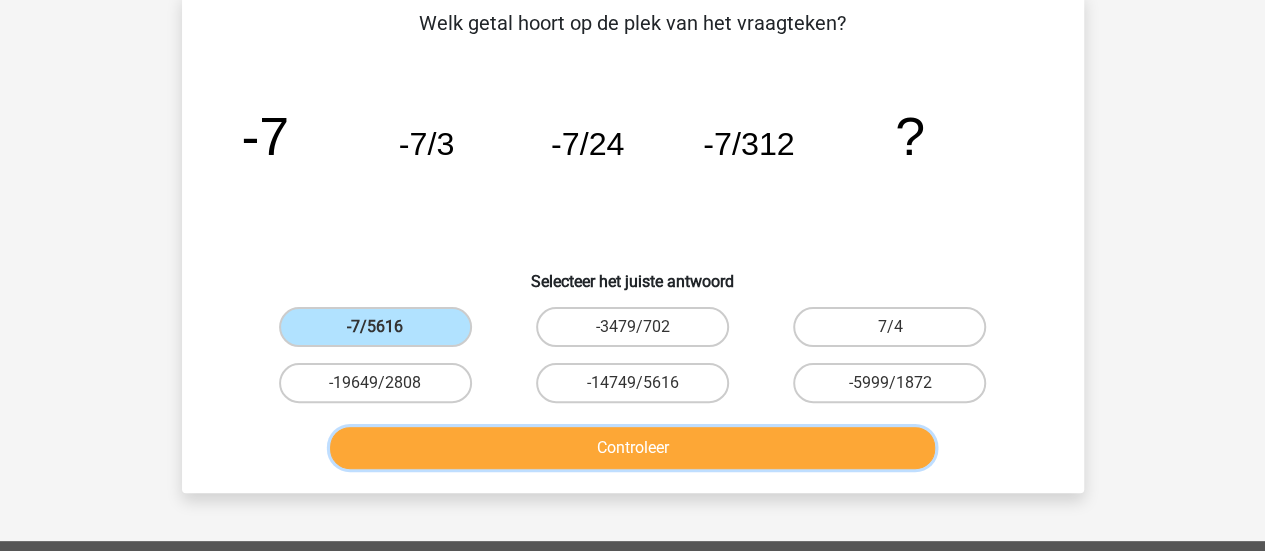 click on "Controleer" at bounding box center (632, 448) 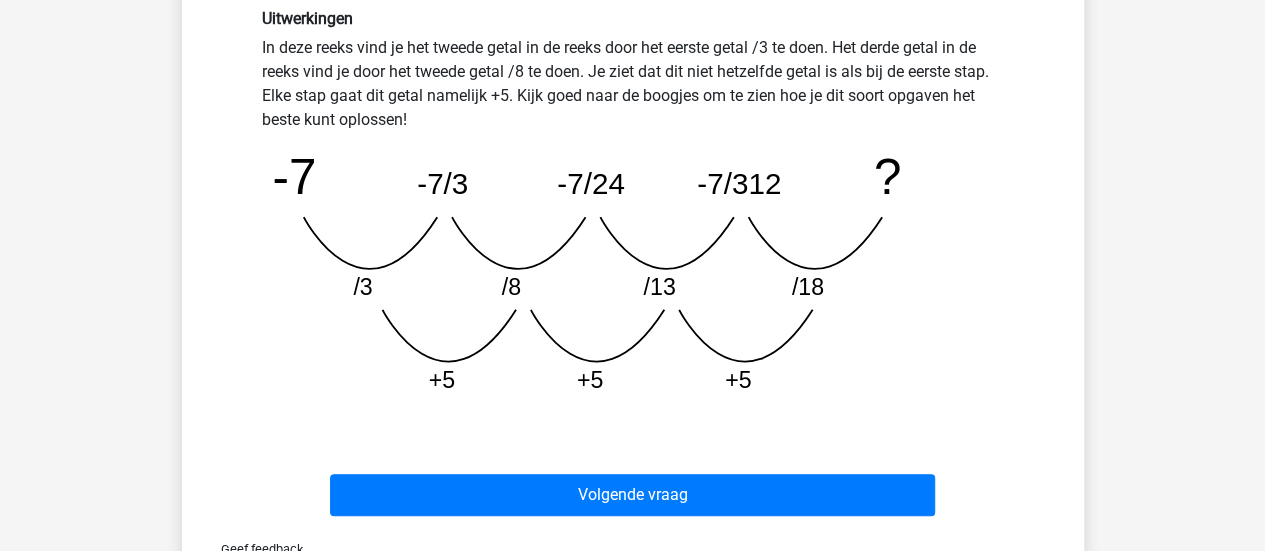 scroll, scrollTop: 700, scrollLeft: 0, axis: vertical 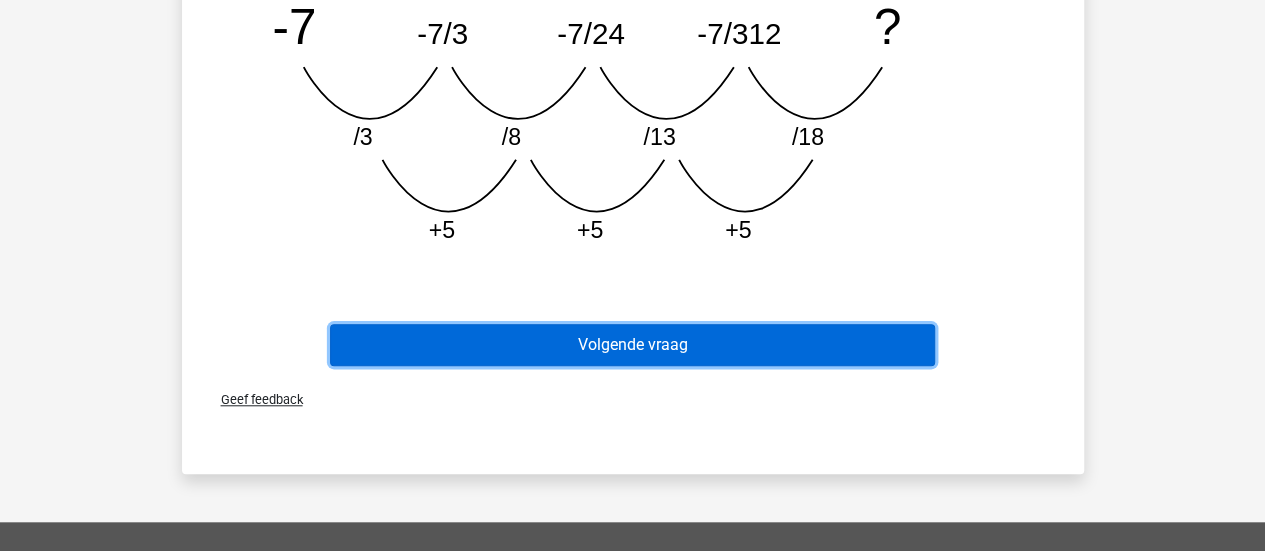 click on "Volgende vraag" at bounding box center [632, 345] 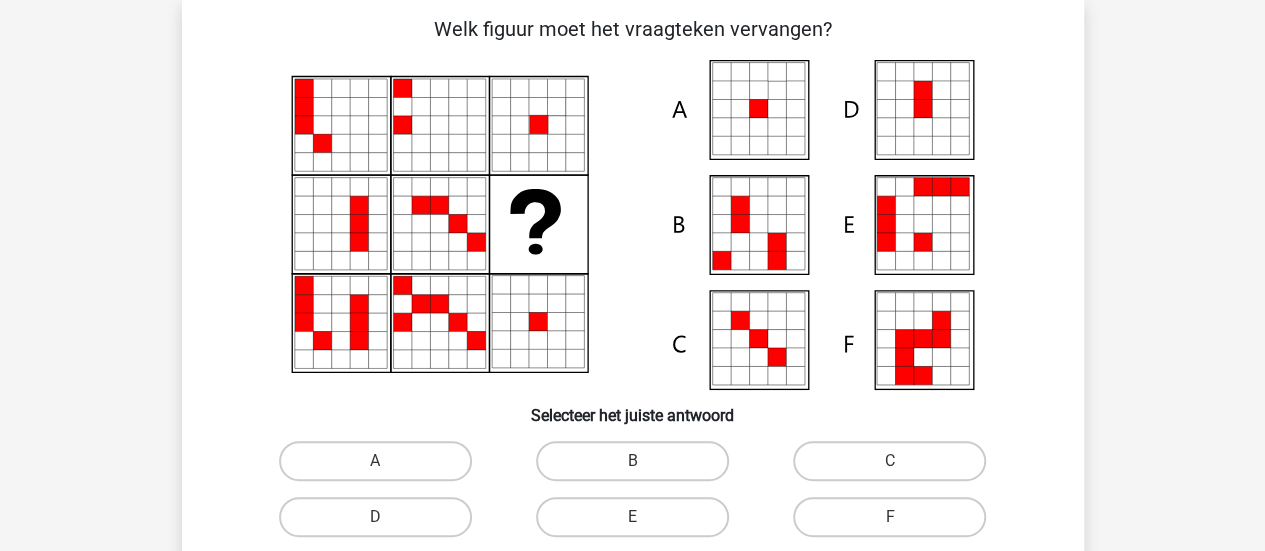scroll, scrollTop: 92, scrollLeft: 0, axis: vertical 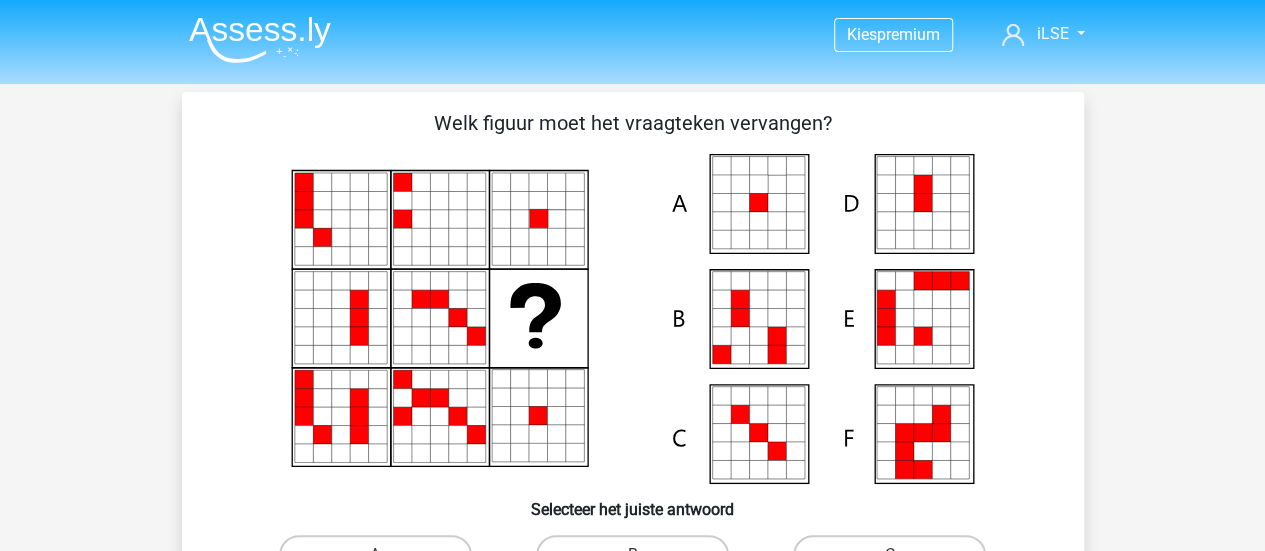 click at bounding box center (260, 39) 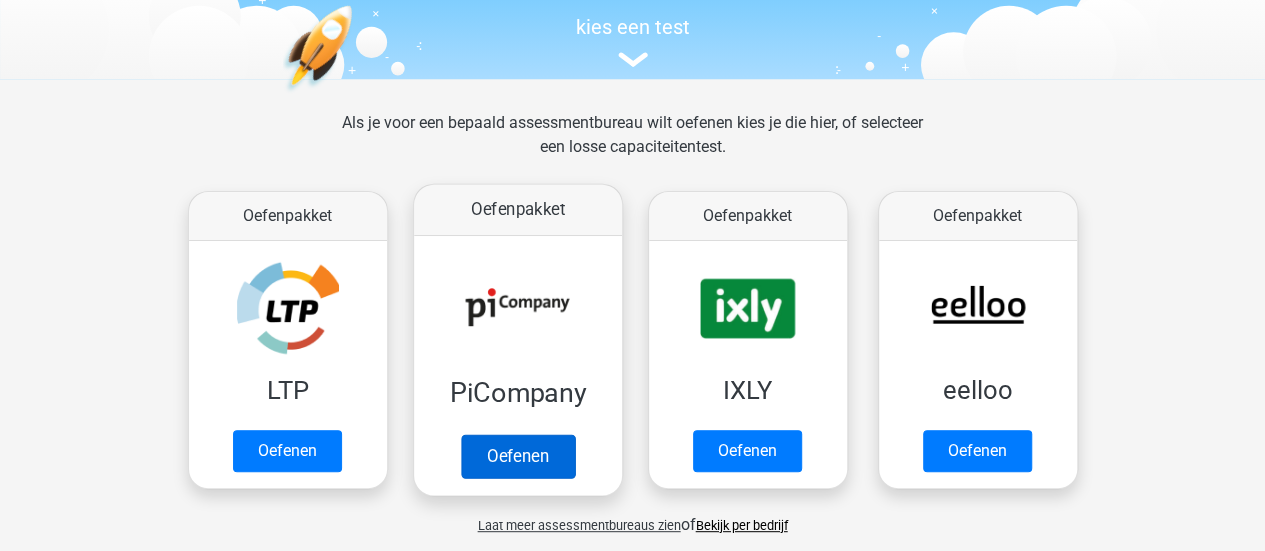 scroll, scrollTop: 209, scrollLeft: 0, axis: vertical 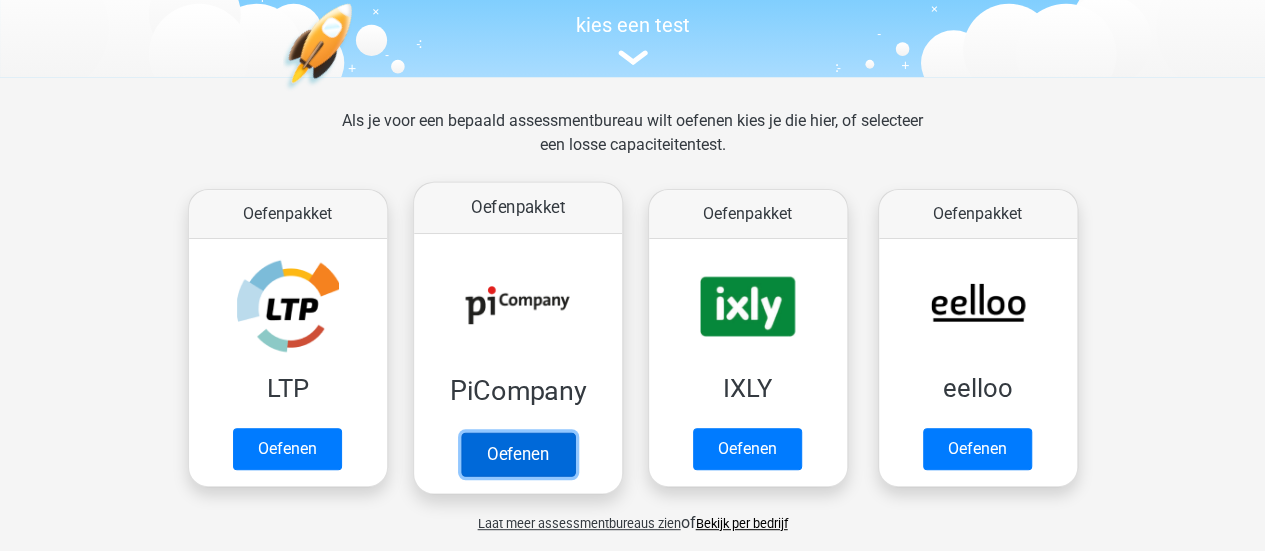 click on "Oefenen" at bounding box center [517, 454] 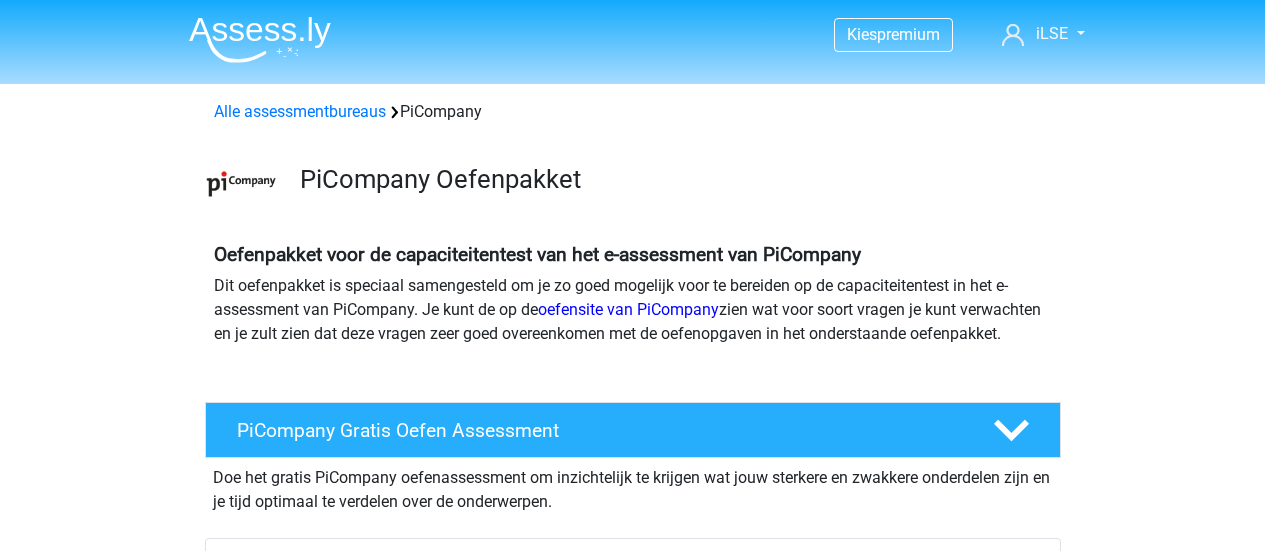 scroll, scrollTop: 0, scrollLeft: 0, axis: both 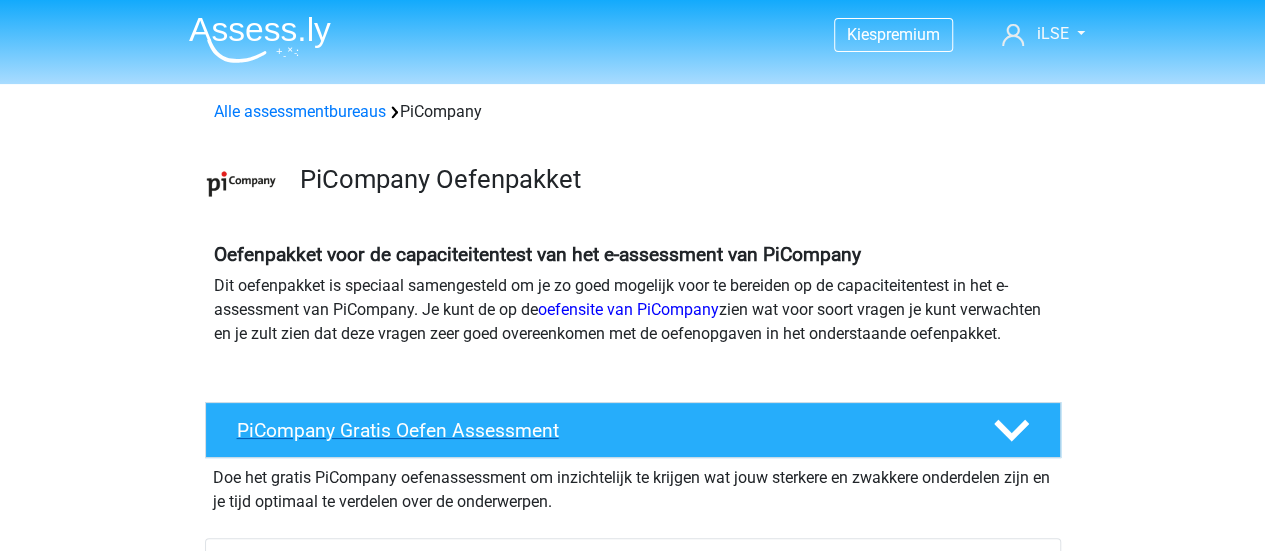 click on "PiCompany Gratis Oefen Assessment" at bounding box center (599, 430) 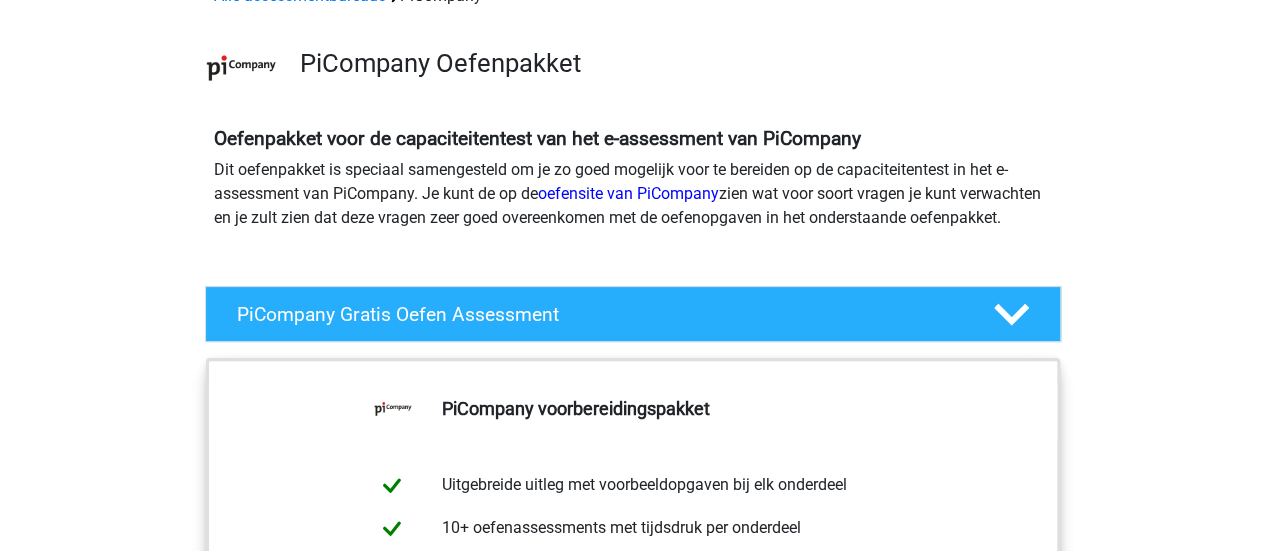 scroll, scrollTop: 115, scrollLeft: 0, axis: vertical 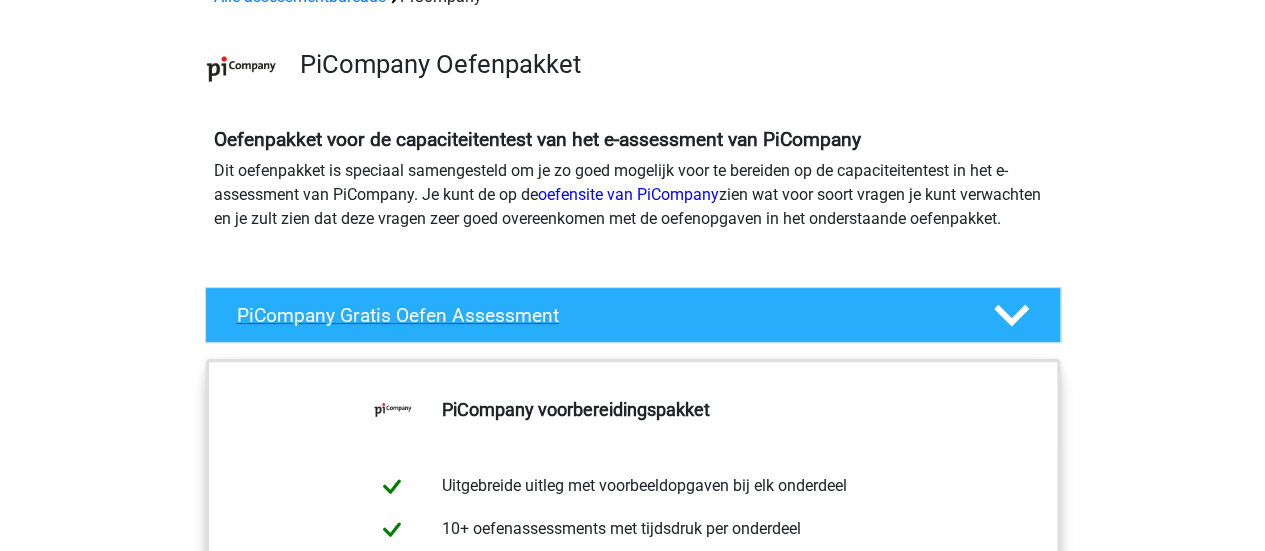 drag, startPoint x: 603, startPoint y: 126, endPoint x: 577, endPoint y: 339, distance: 214.581 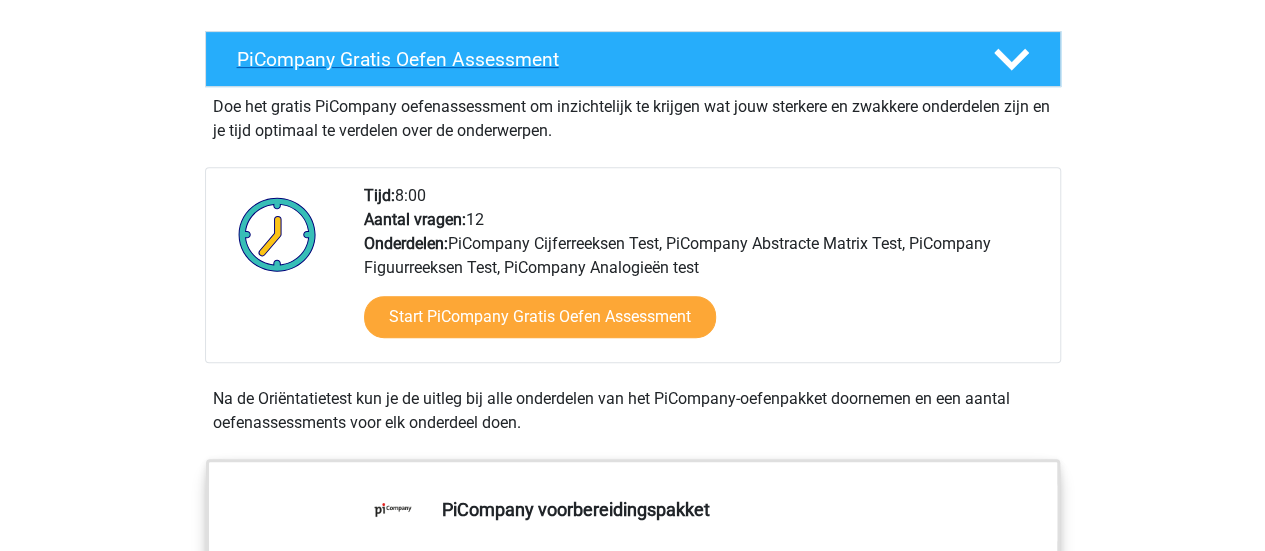 scroll, scrollTop: 372, scrollLeft: 0, axis: vertical 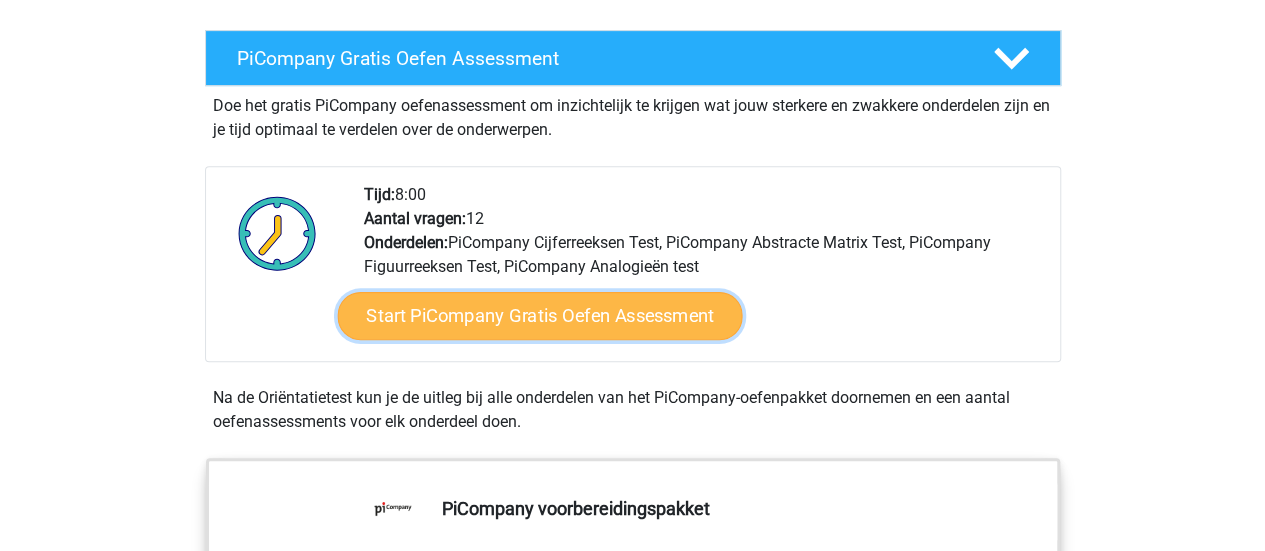 click on "Start PiCompany Gratis Oefen Assessment" at bounding box center (539, 316) 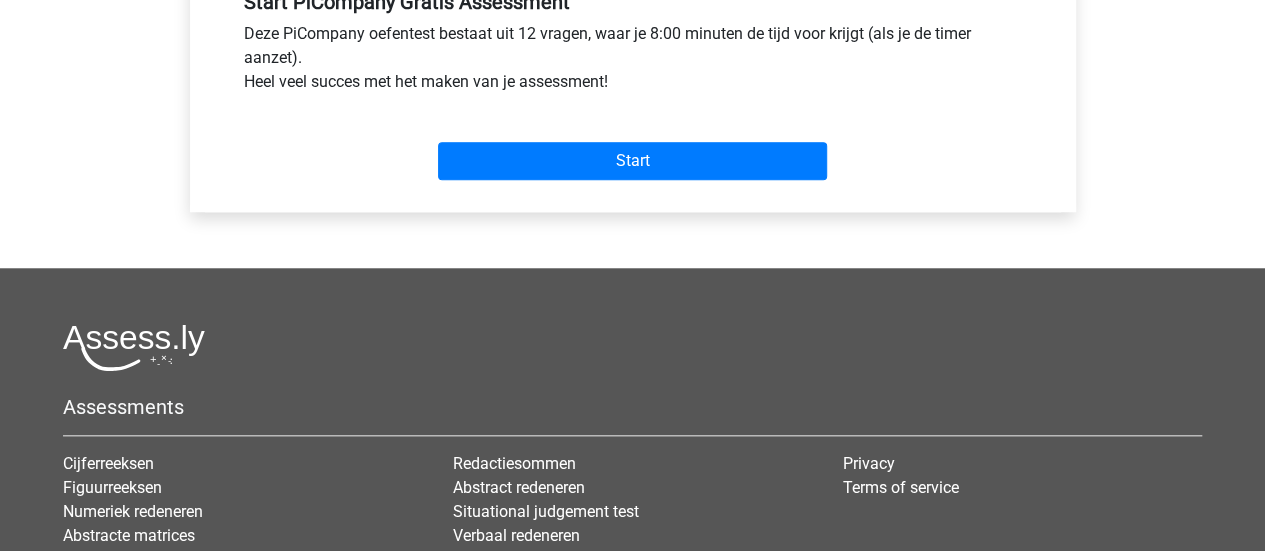scroll, scrollTop: 800, scrollLeft: 0, axis: vertical 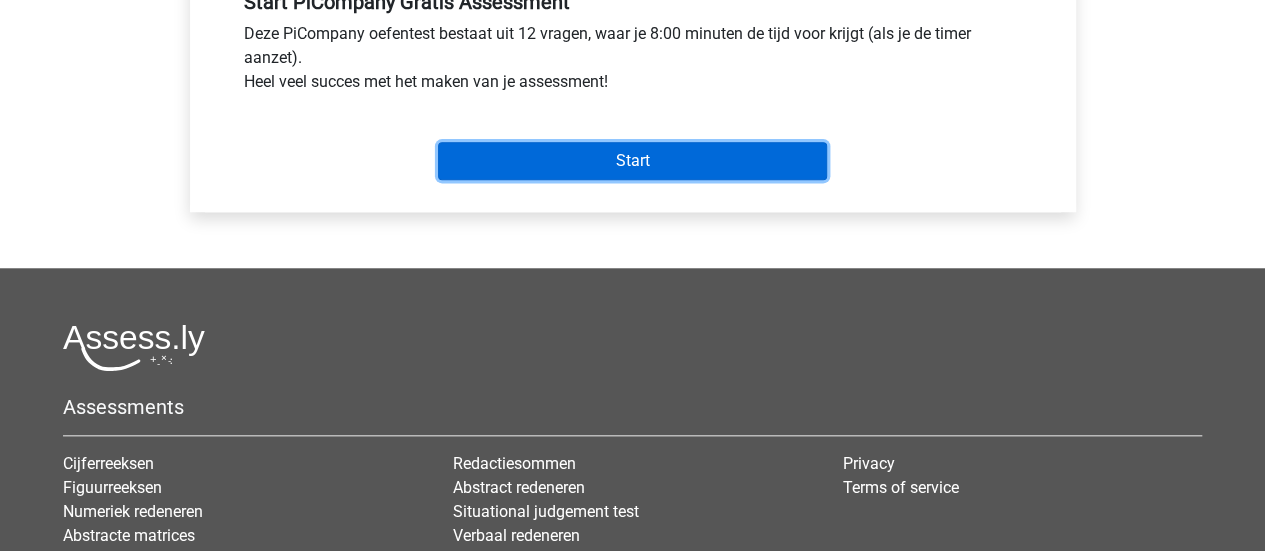 click on "Start" at bounding box center [632, 161] 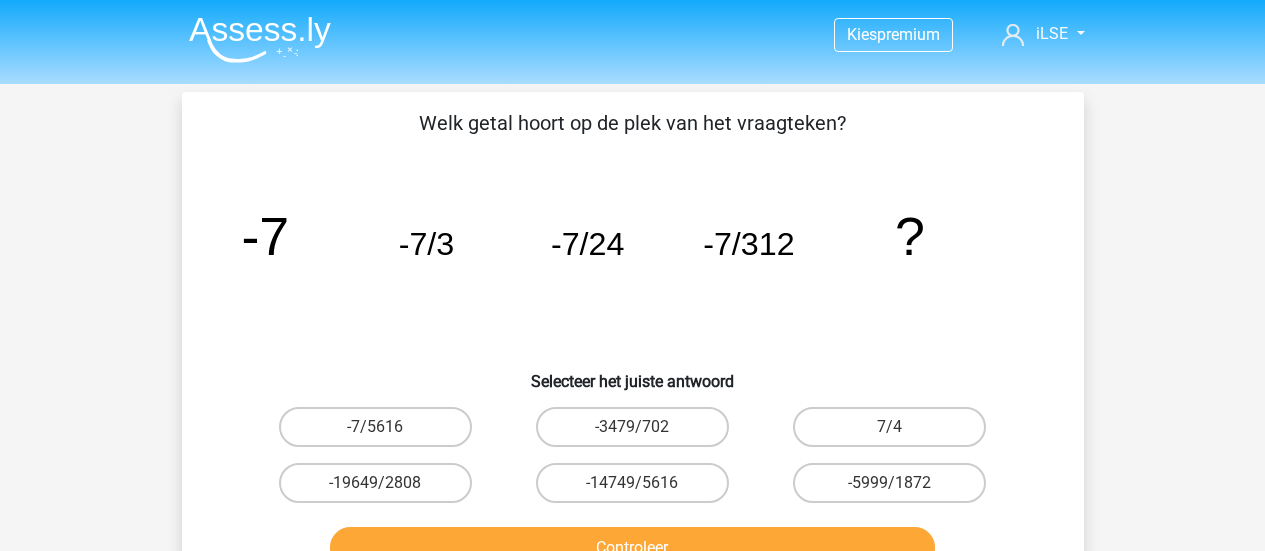 scroll, scrollTop: 0, scrollLeft: 0, axis: both 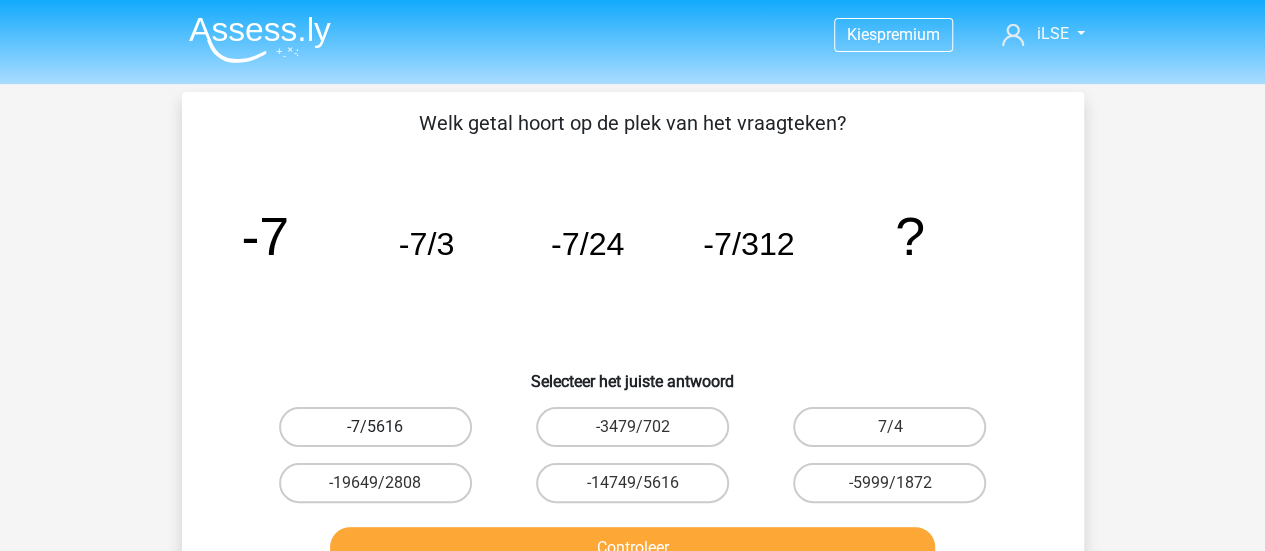click on "-7/5616" at bounding box center [375, 427] 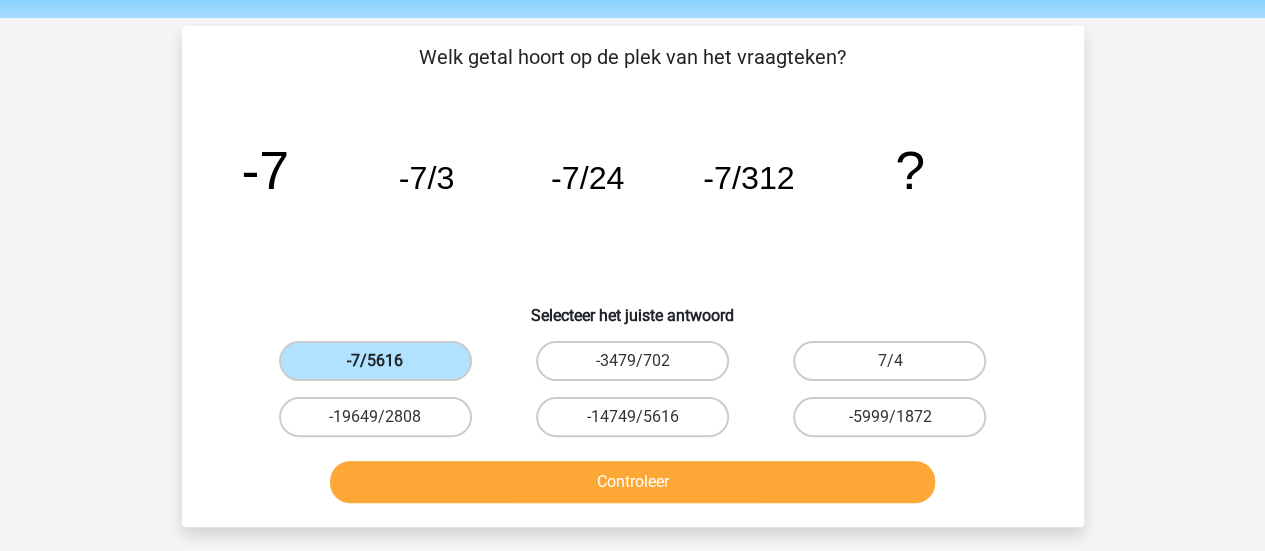scroll, scrollTop: 66, scrollLeft: 0, axis: vertical 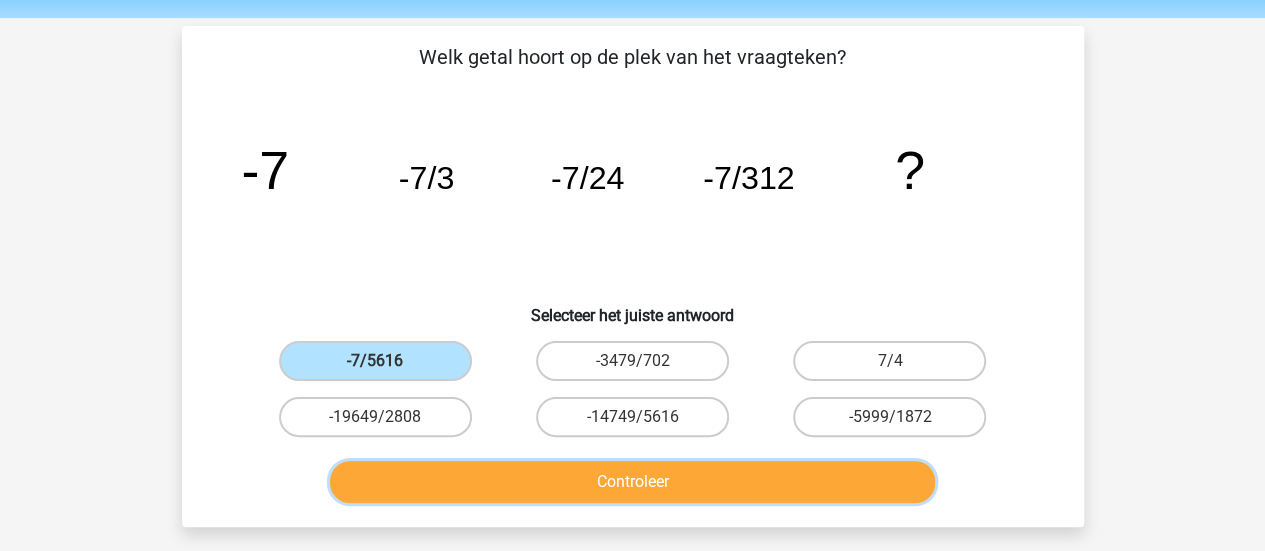 click on "Controleer" at bounding box center [632, 482] 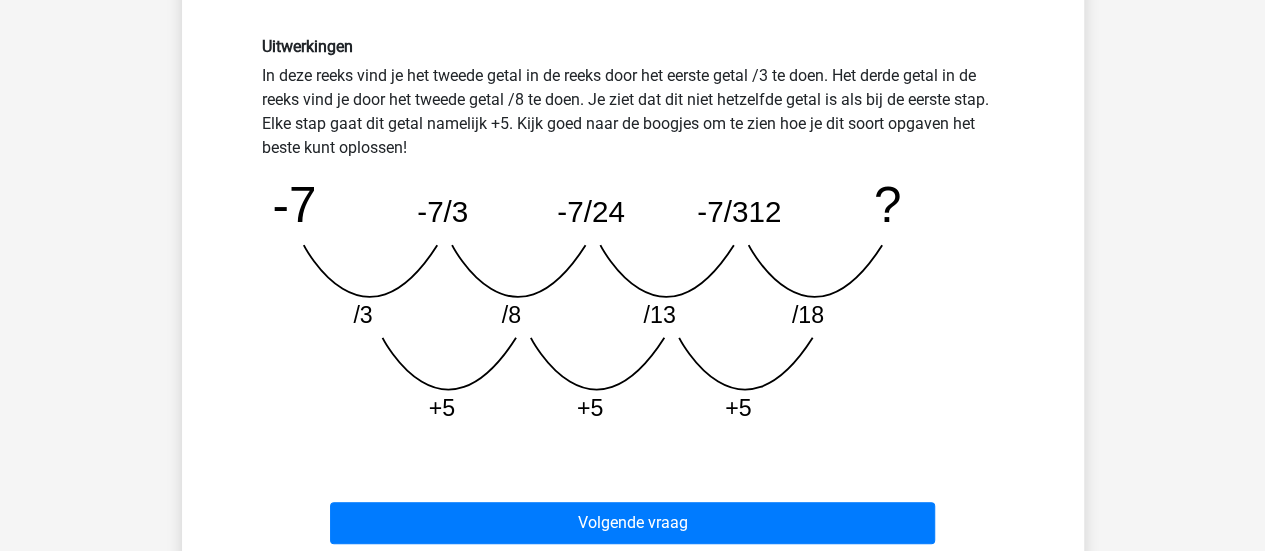 scroll, scrollTop: 534, scrollLeft: 0, axis: vertical 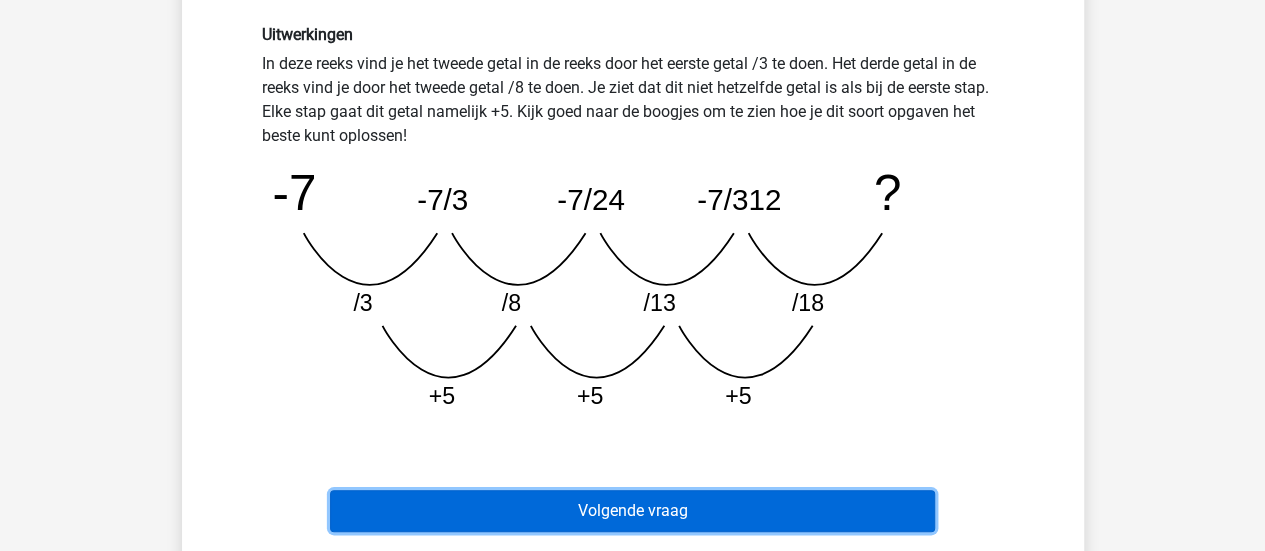 click on "Volgende vraag" at bounding box center (632, 511) 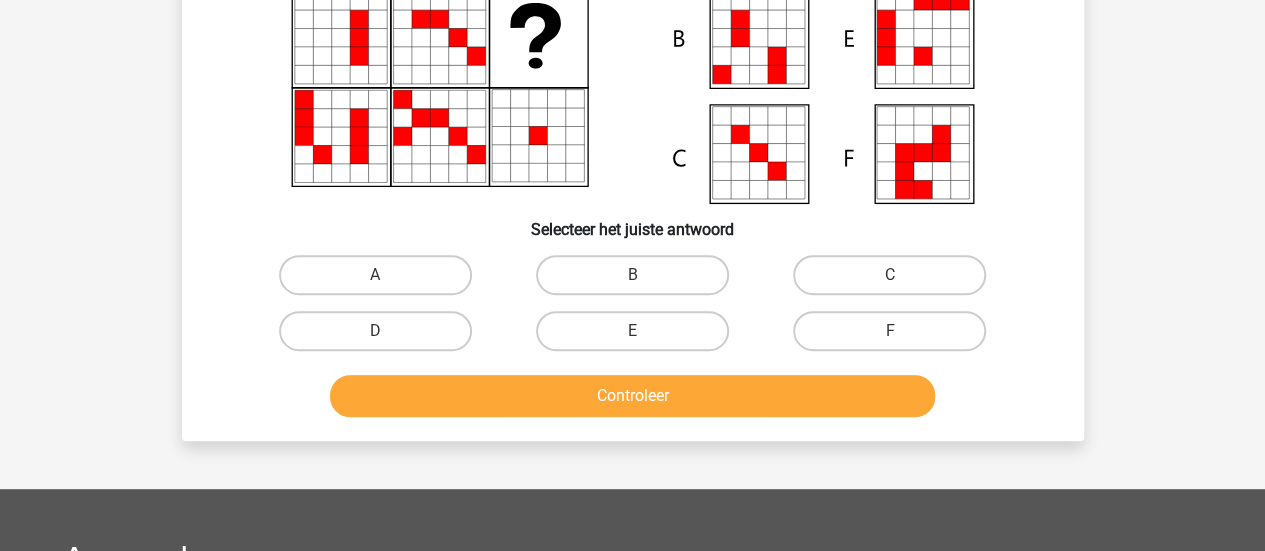 scroll, scrollTop: 92, scrollLeft: 0, axis: vertical 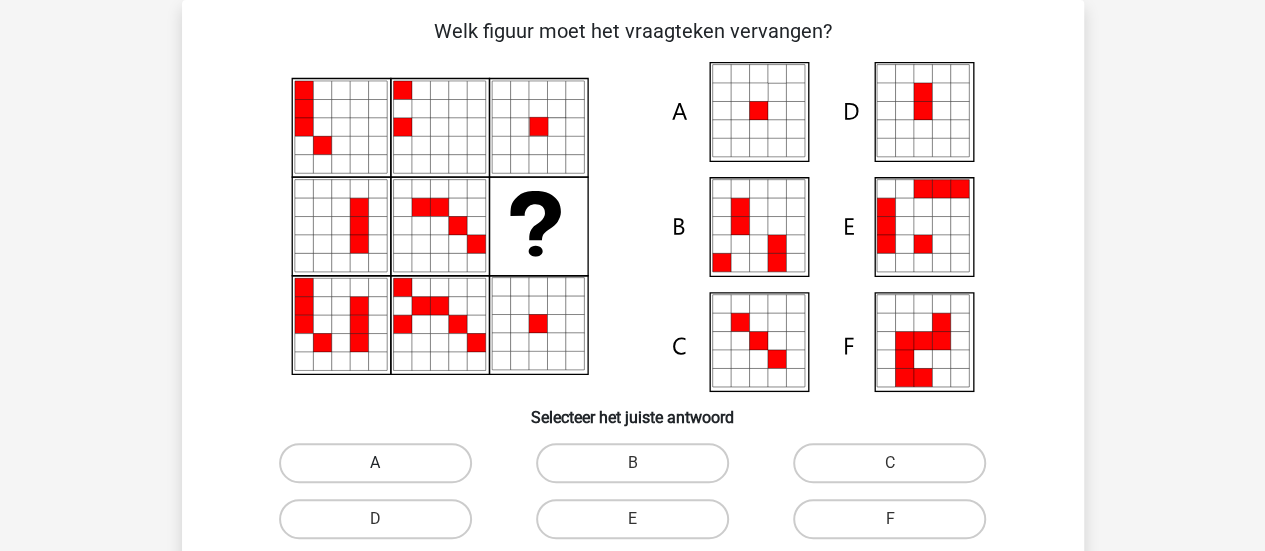 click on "A" at bounding box center [375, 463] 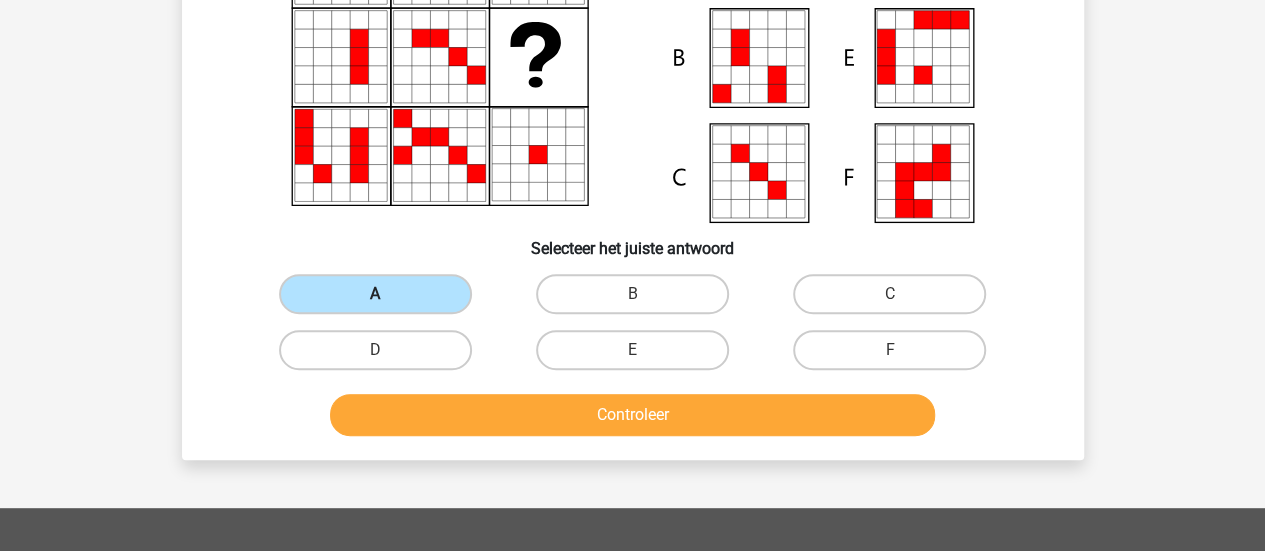 scroll, scrollTop: 272, scrollLeft: 0, axis: vertical 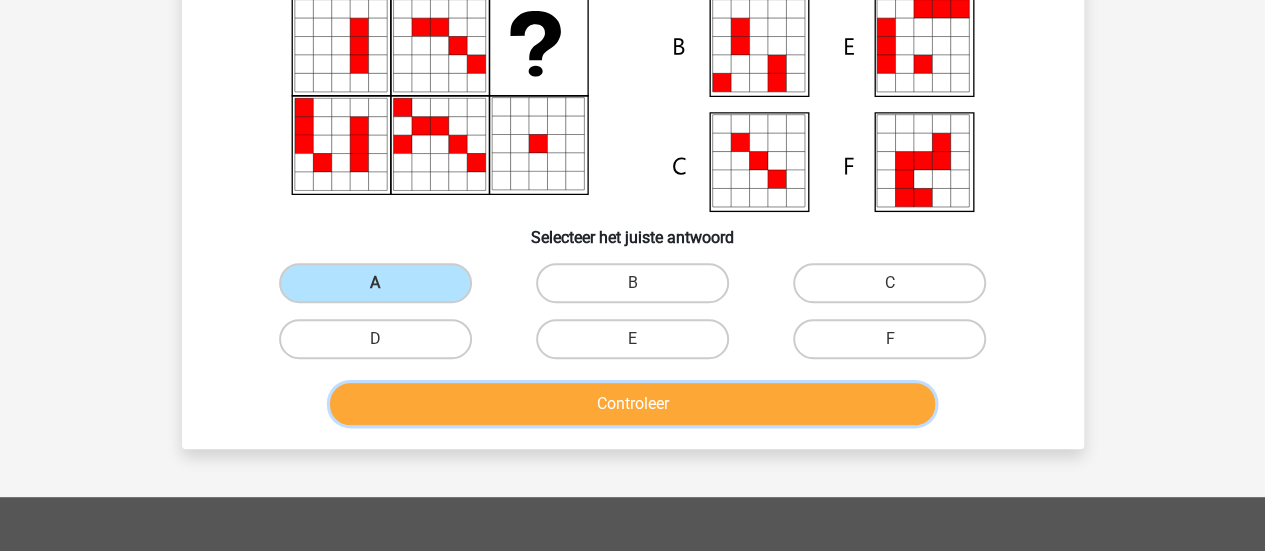 click on "Controleer" at bounding box center [632, 404] 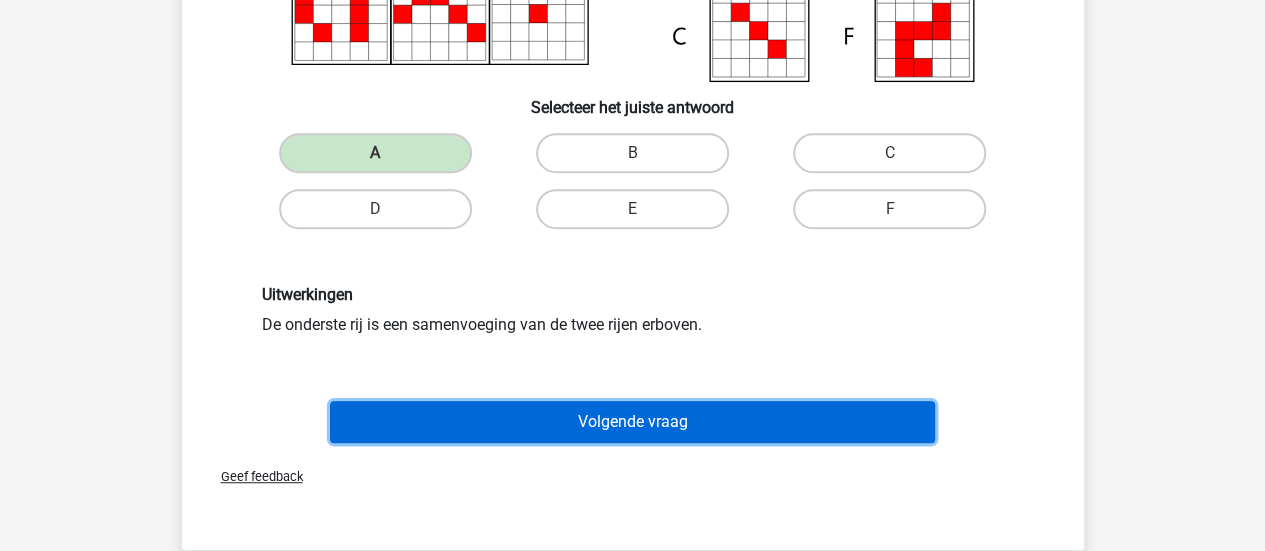 click on "Volgende vraag" at bounding box center (632, 422) 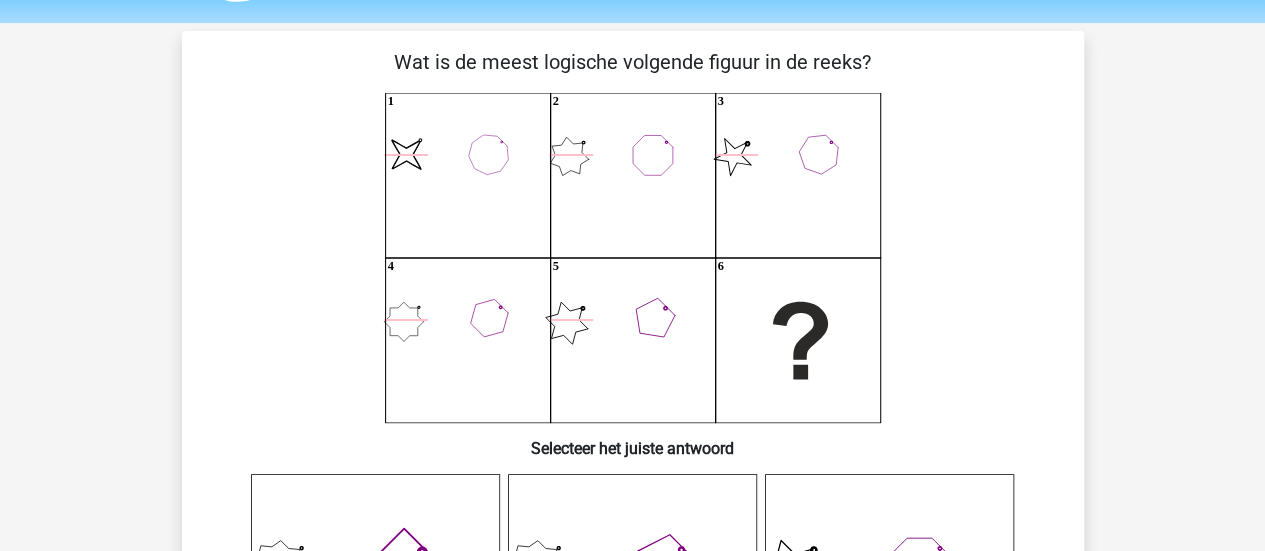 scroll, scrollTop: 58, scrollLeft: 0, axis: vertical 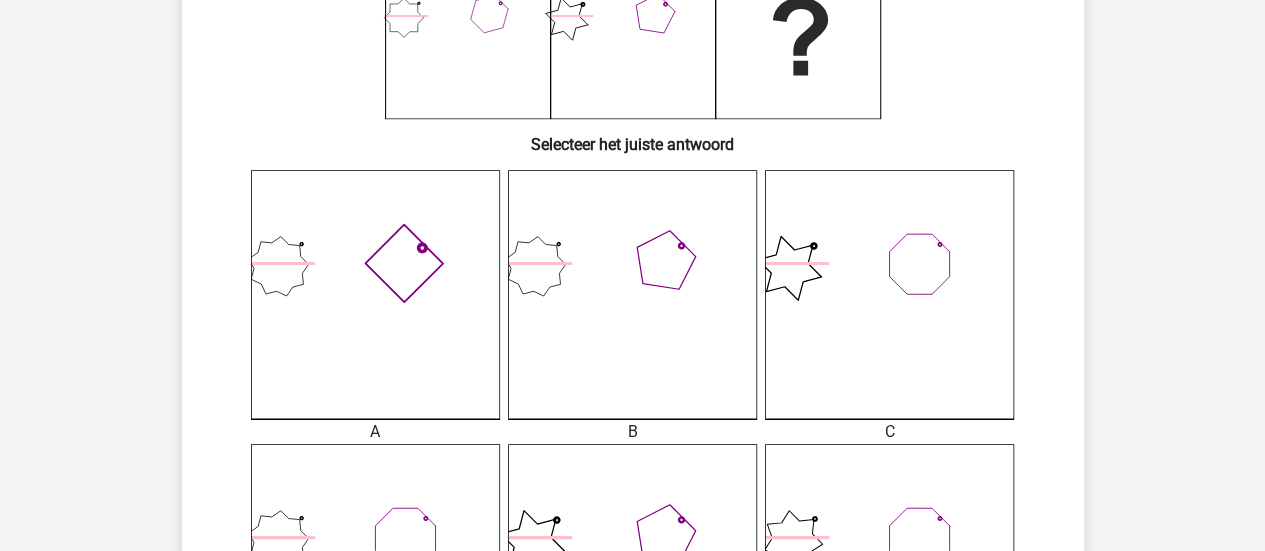 click 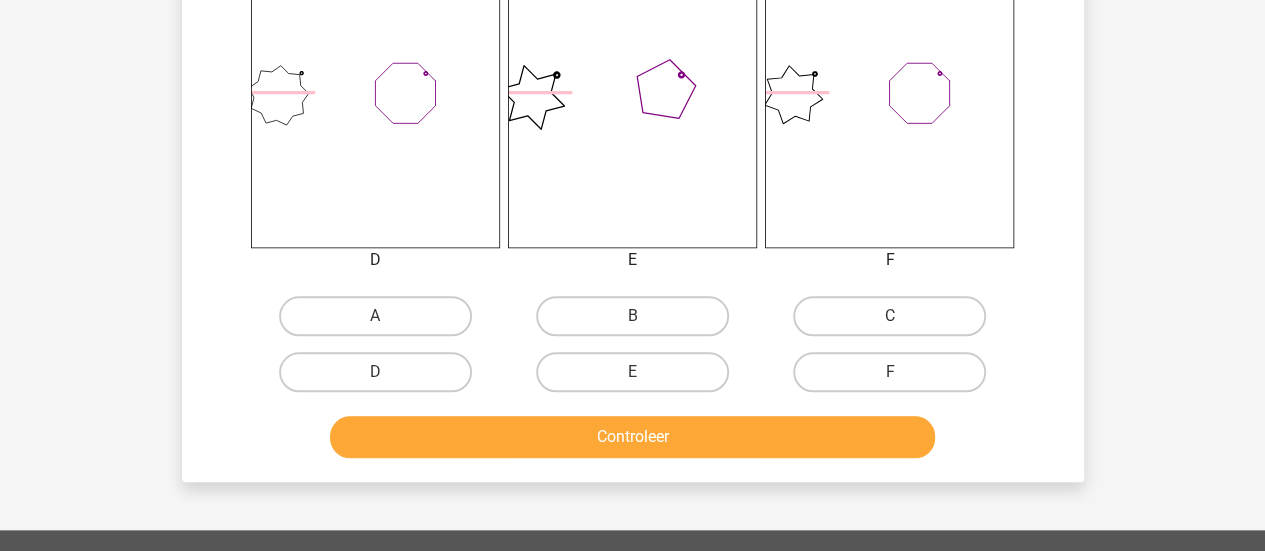 scroll, scrollTop: 821, scrollLeft: 0, axis: vertical 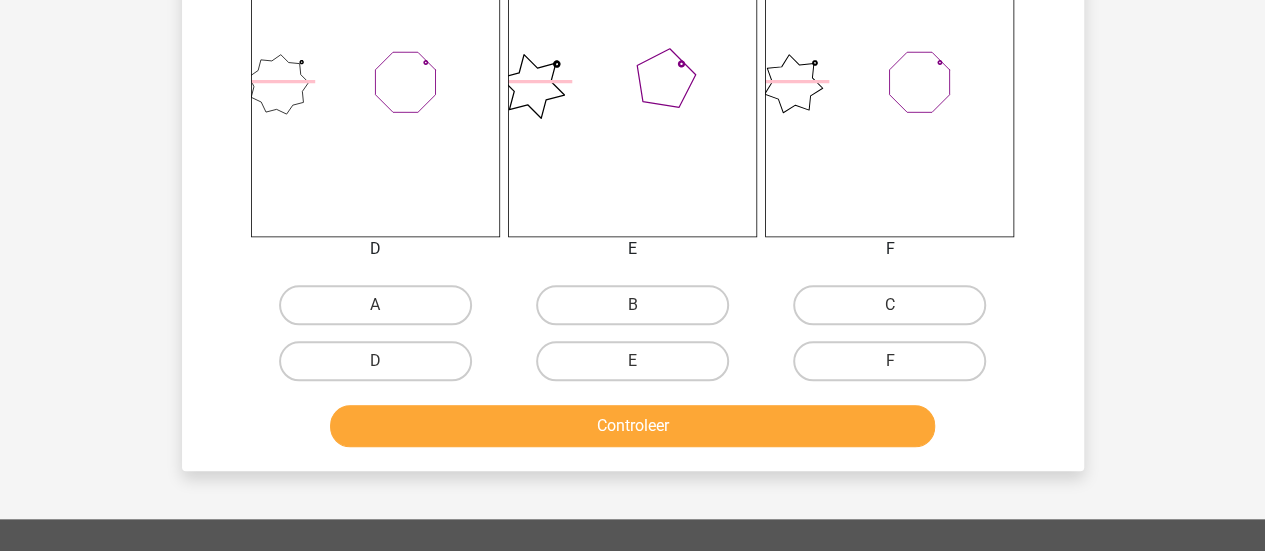 click on "A" at bounding box center [375, 305] 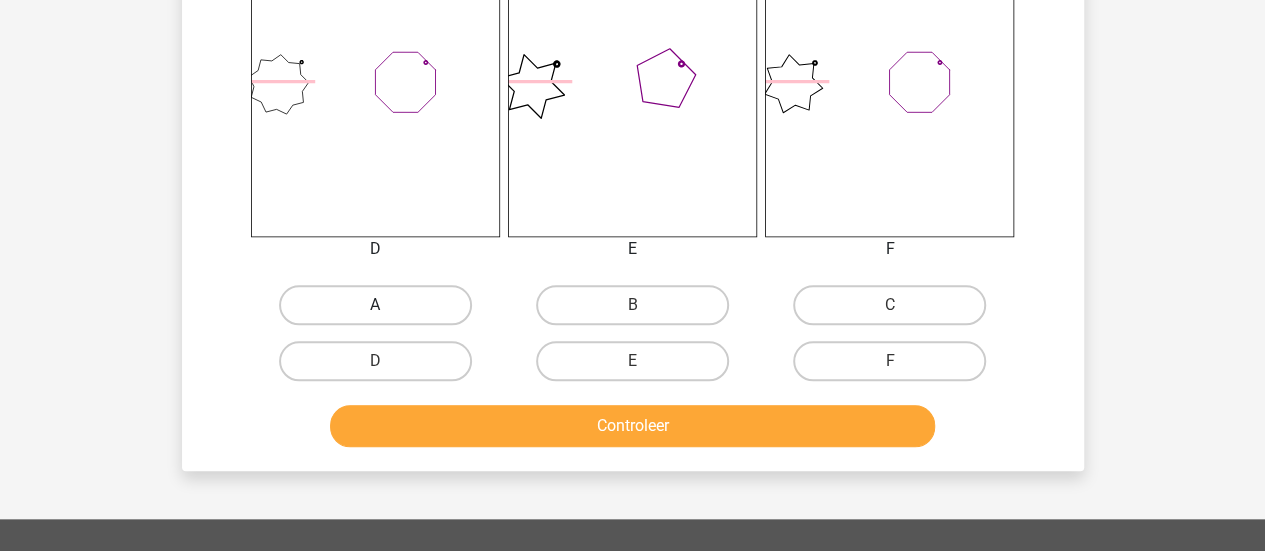 click on "A" at bounding box center (381, 311) 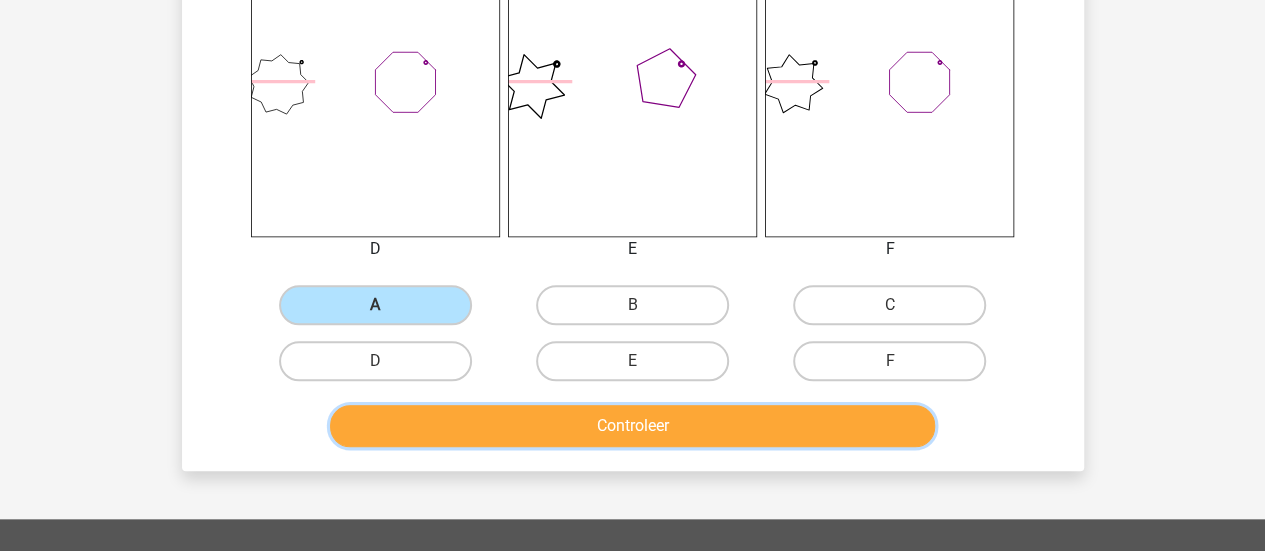 click on "Controleer" at bounding box center (632, 426) 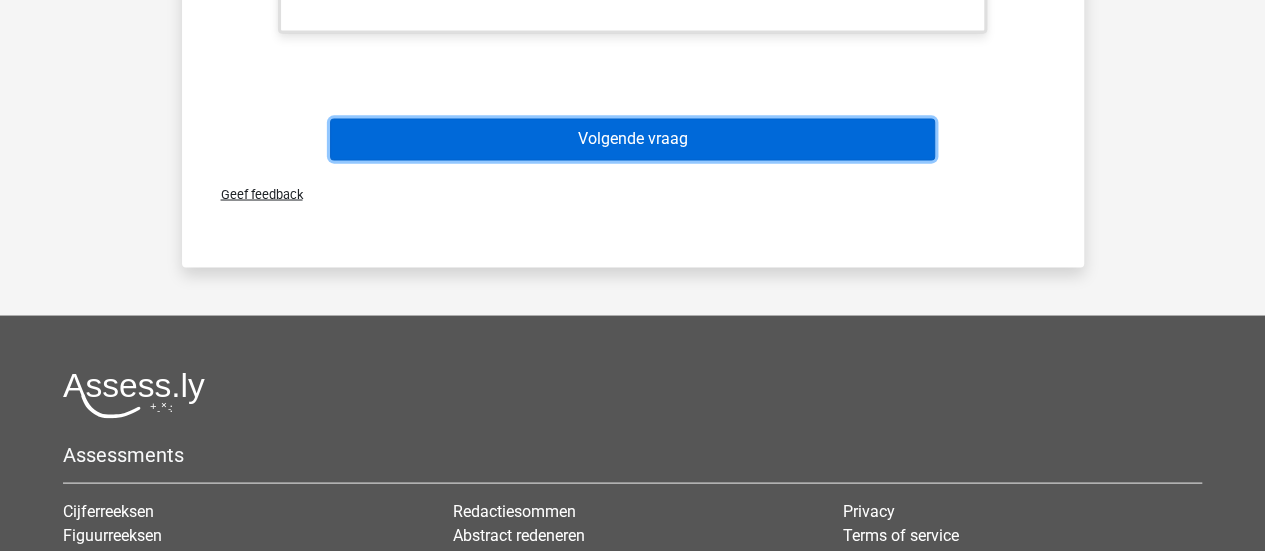 click on "Volgende vraag" at bounding box center [632, 139] 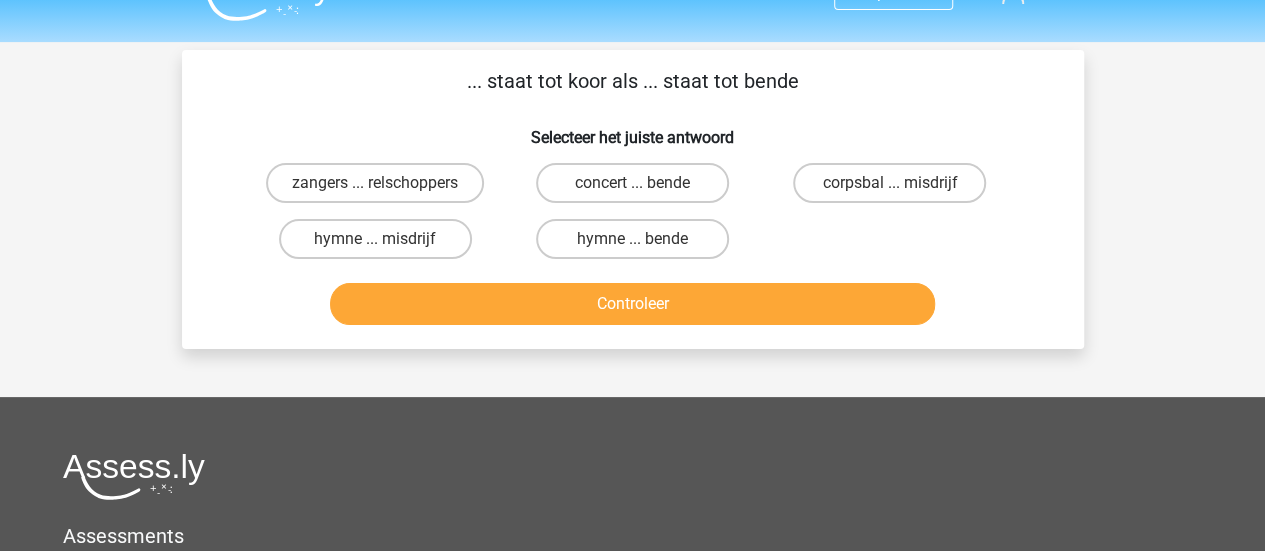 scroll, scrollTop: 40, scrollLeft: 0, axis: vertical 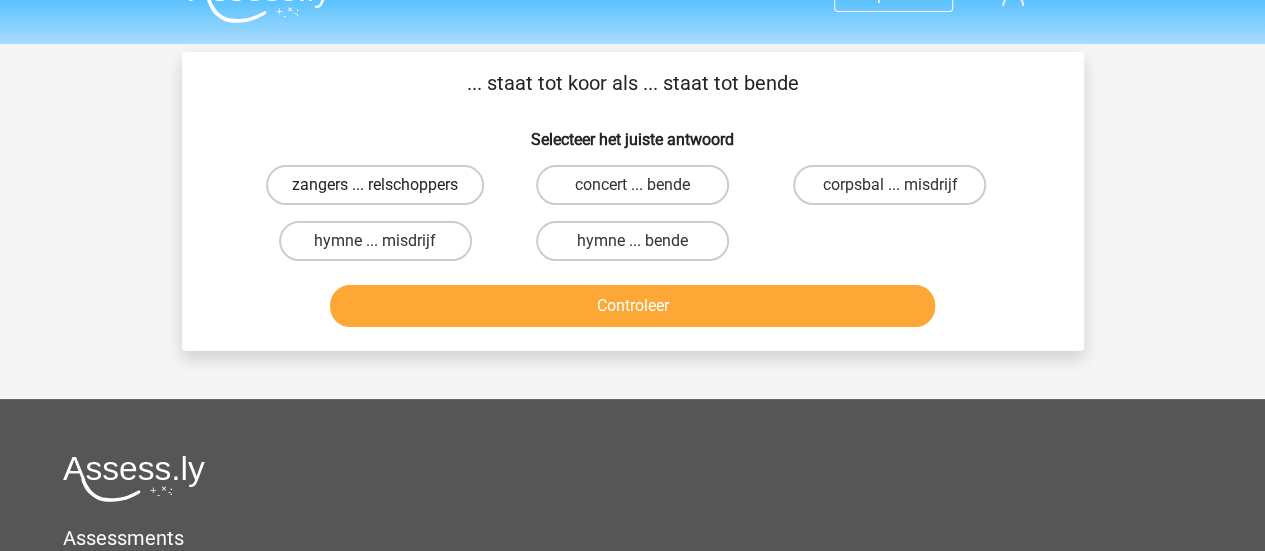 click on "zangers ... relschoppers" at bounding box center [375, 185] 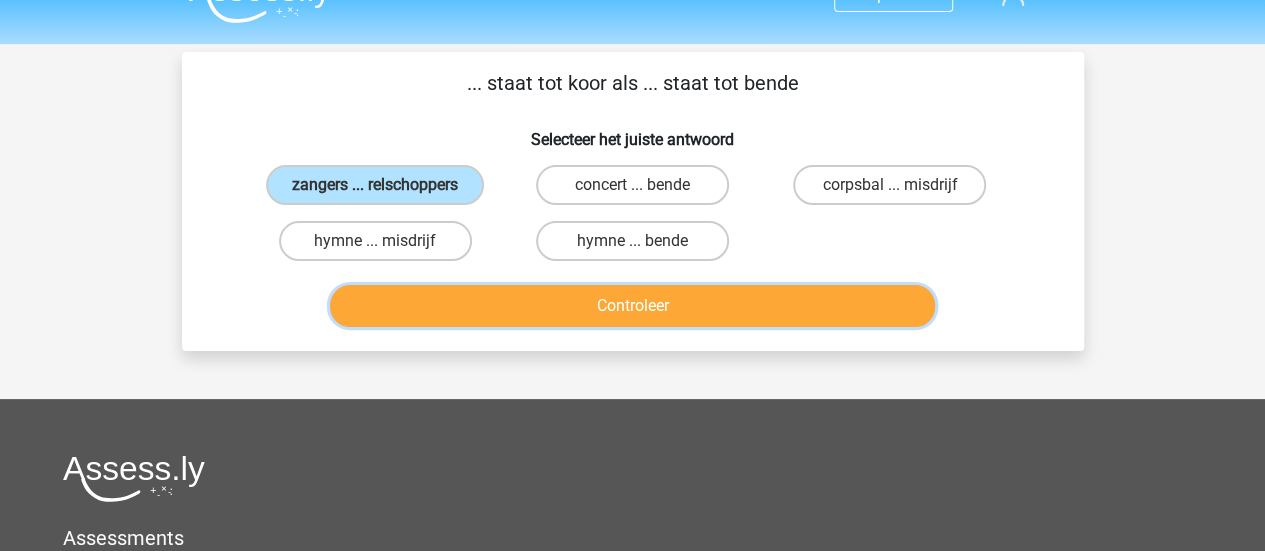 click on "Controleer" at bounding box center [632, 306] 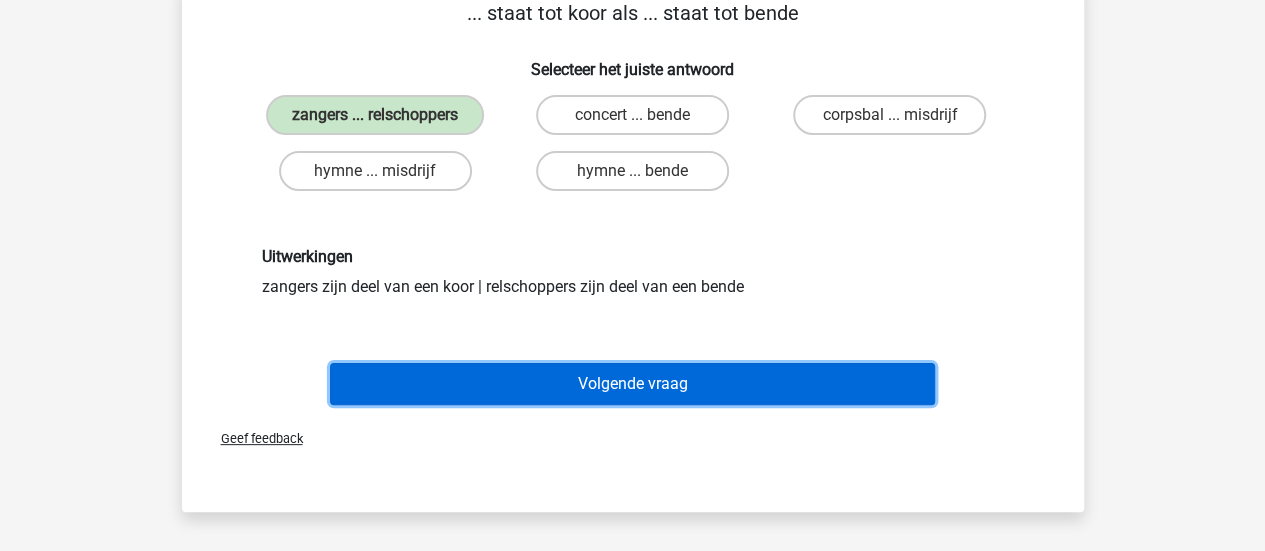 click on "Volgende vraag" at bounding box center [632, 384] 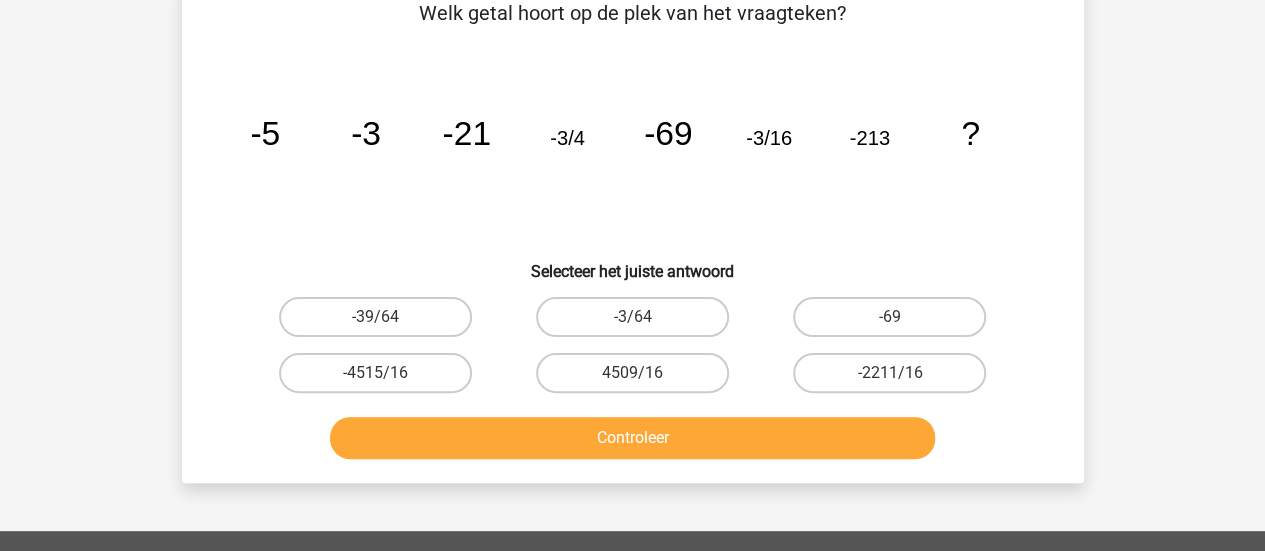 scroll, scrollTop: 92, scrollLeft: 0, axis: vertical 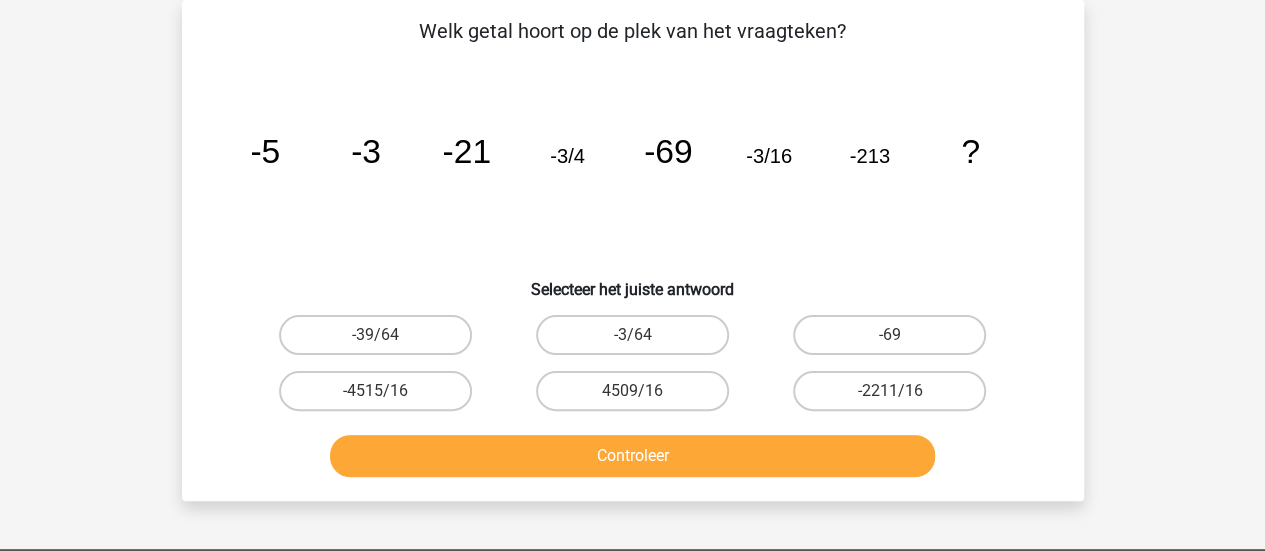 click on "-3/64" at bounding box center [638, 341] 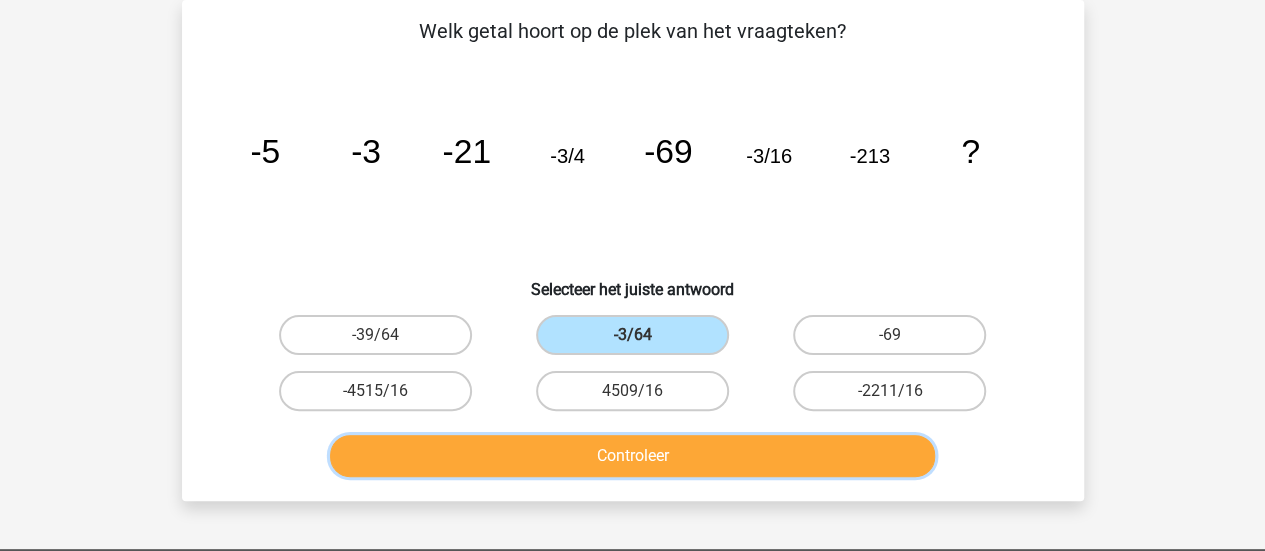 click on "Controleer" at bounding box center (632, 456) 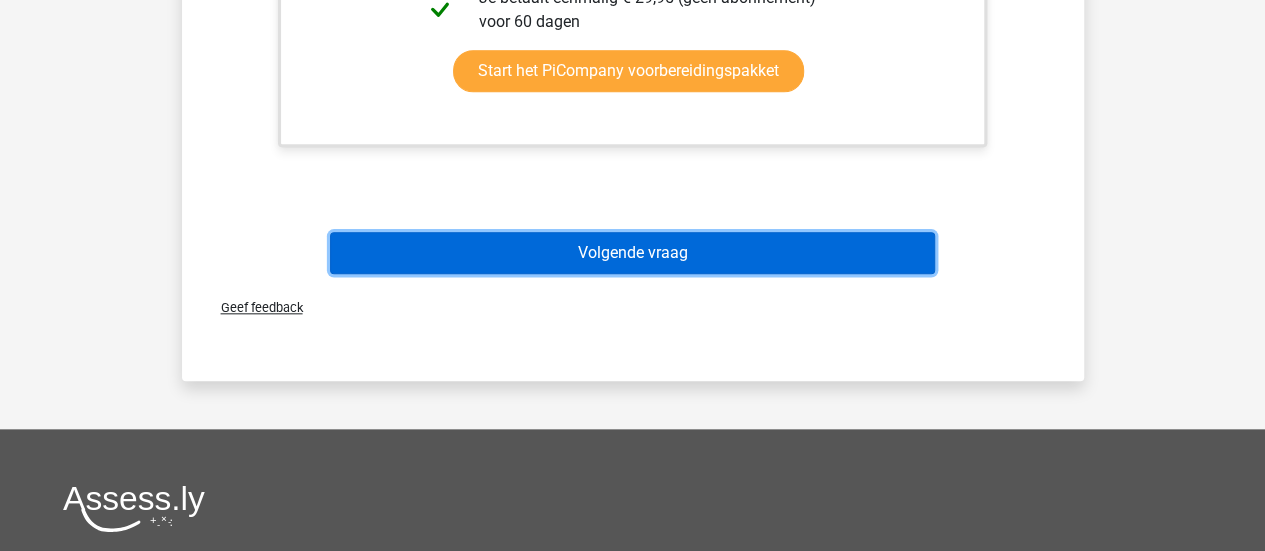 click on "Volgende vraag" at bounding box center [632, 253] 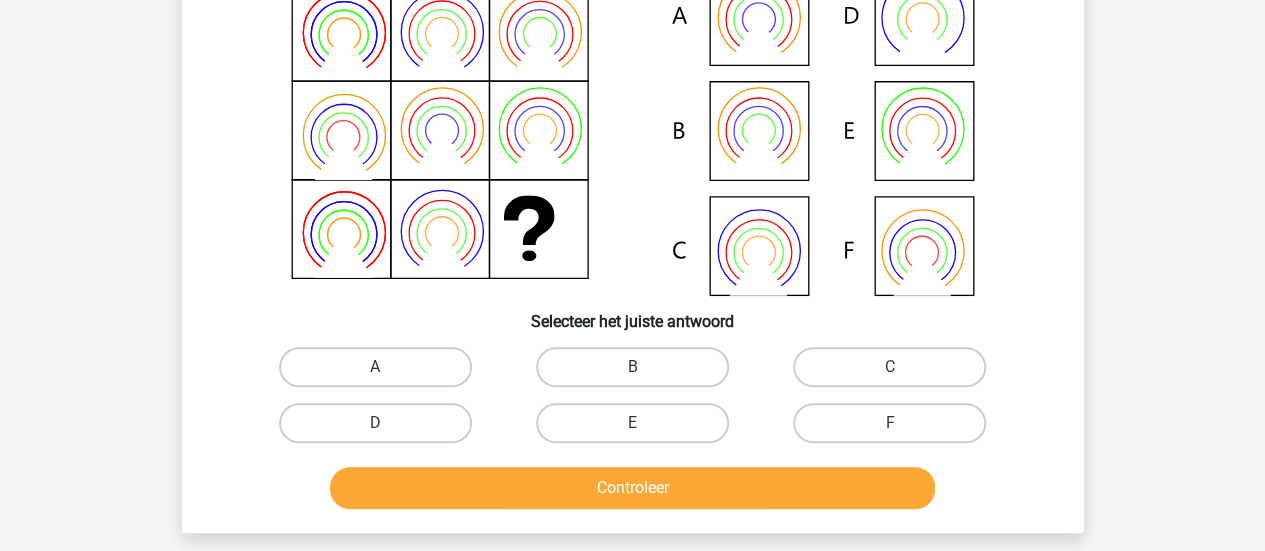 scroll, scrollTop: 92, scrollLeft: 0, axis: vertical 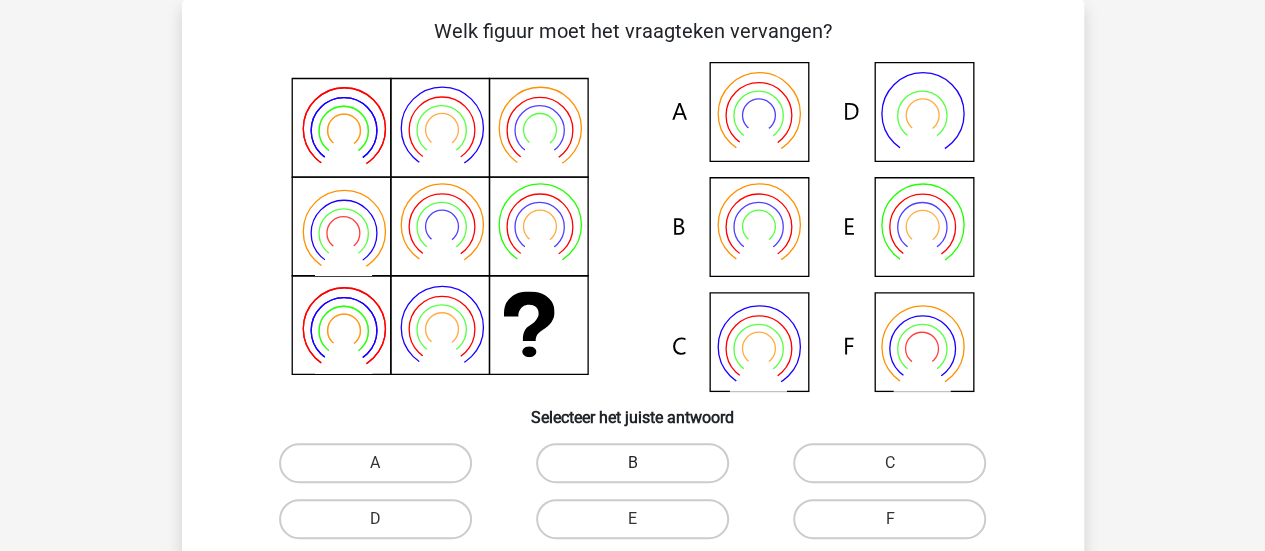 click on "B" at bounding box center [632, 463] 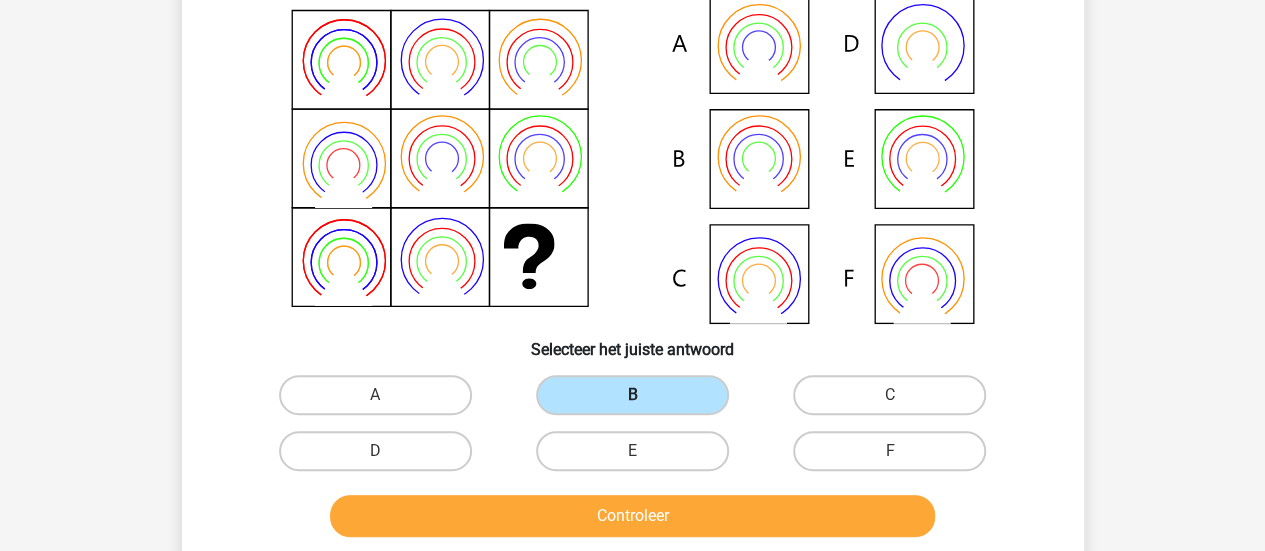 scroll, scrollTop: 237, scrollLeft: 0, axis: vertical 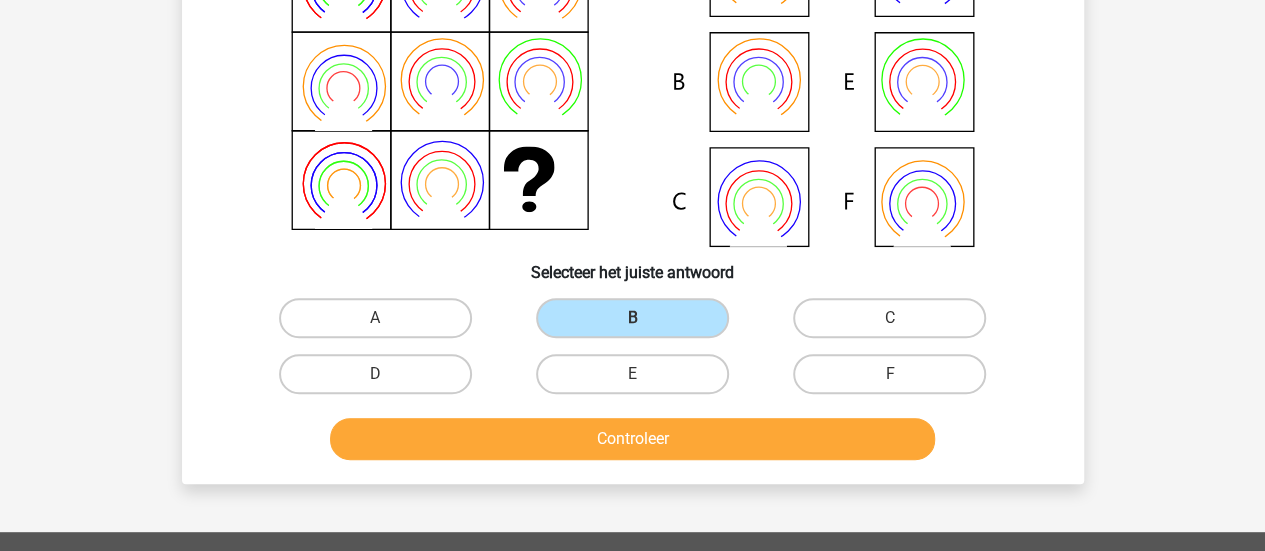 click on "Welk figuur moet het vraagteken vervangen?" at bounding box center (633, 169) 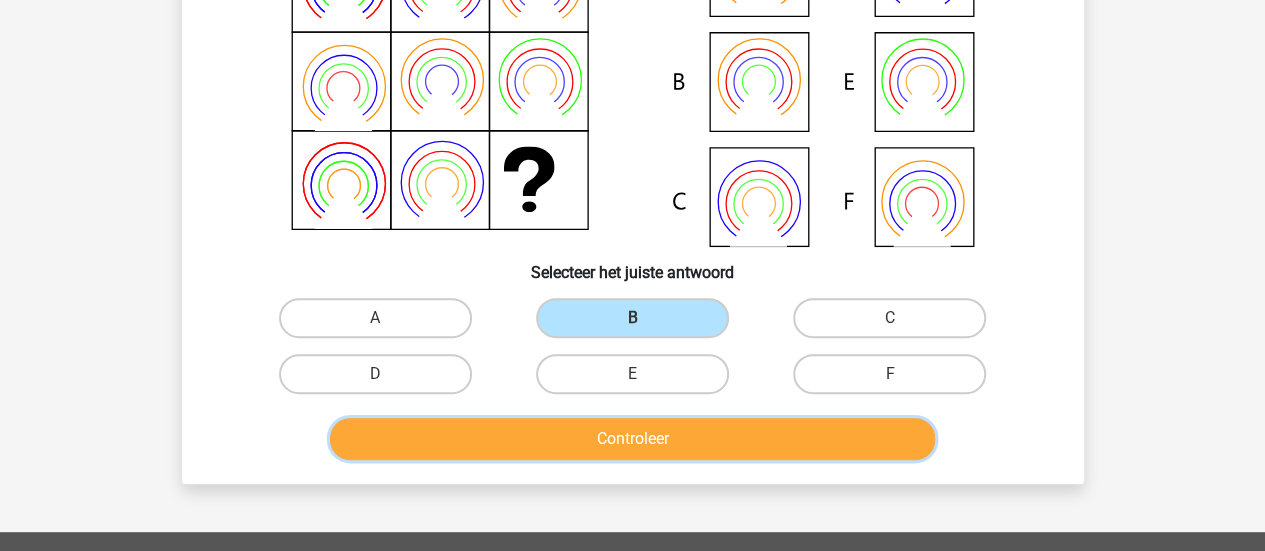 click on "Controleer" at bounding box center (632, 439) 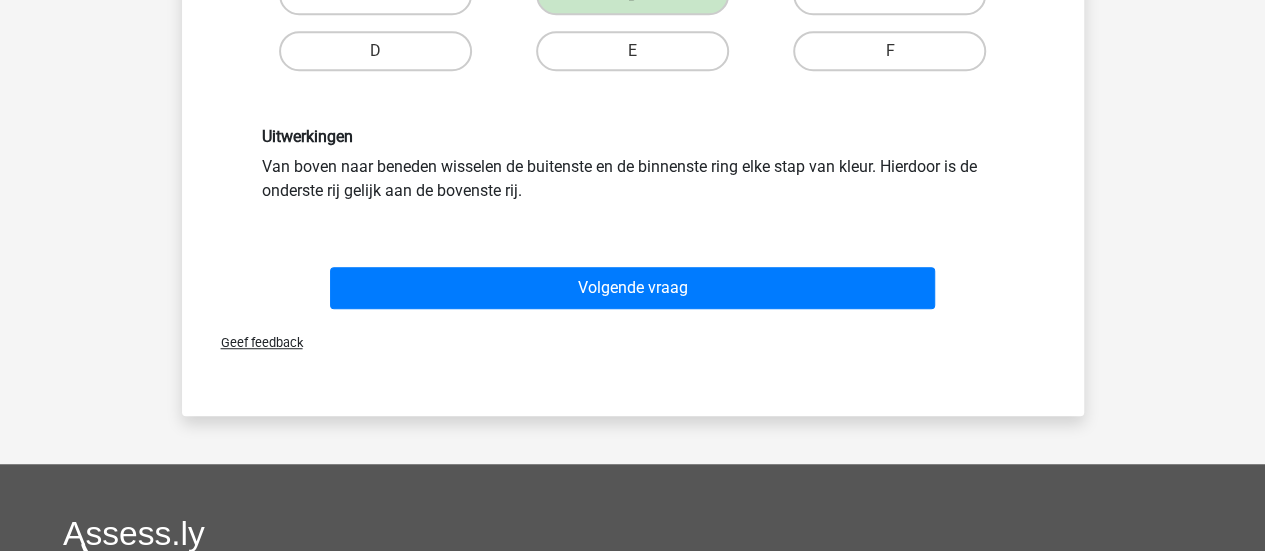 scroll, scrollTop: 562, scrollLeft: 0, axis: vertical 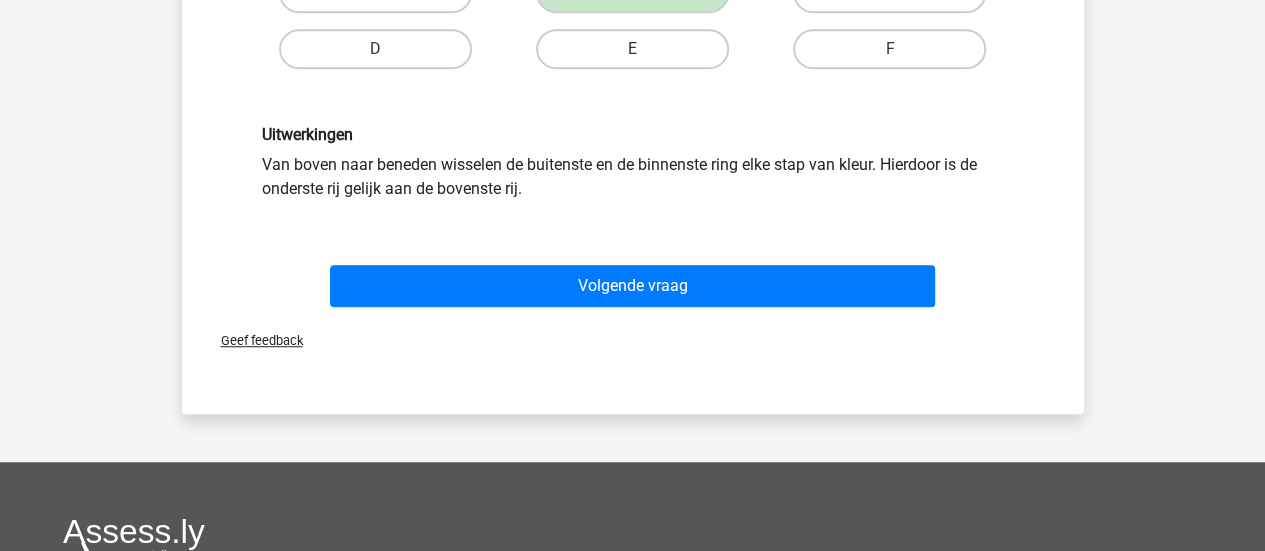 click on "Volgende vraag" at bounding box center (633, 282) 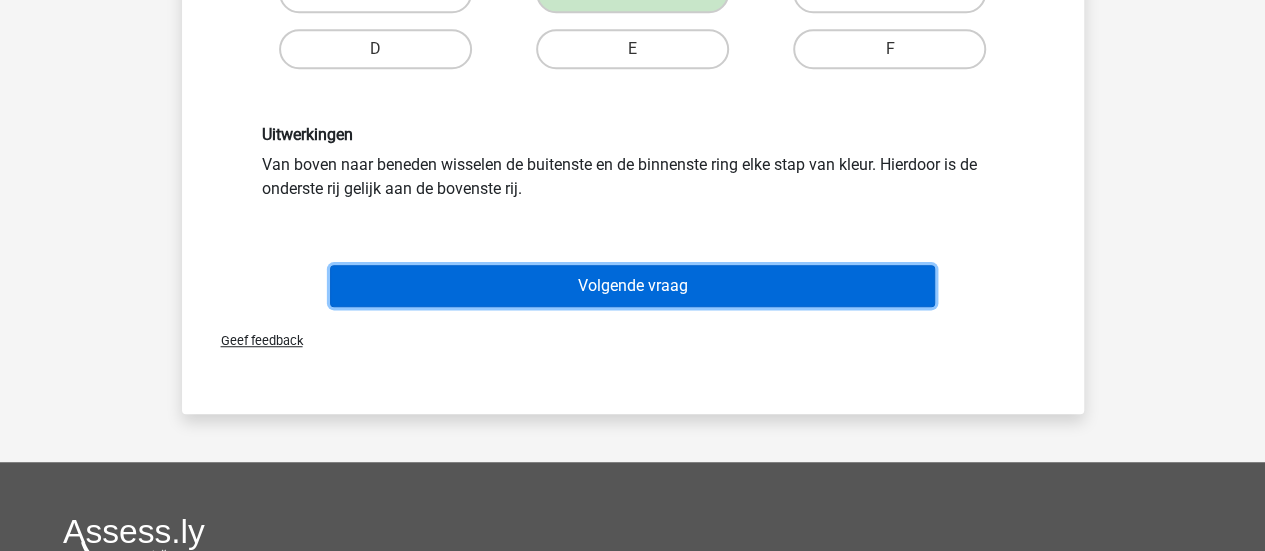 click on "Volgende vraag" at bounding box center [632, 286] 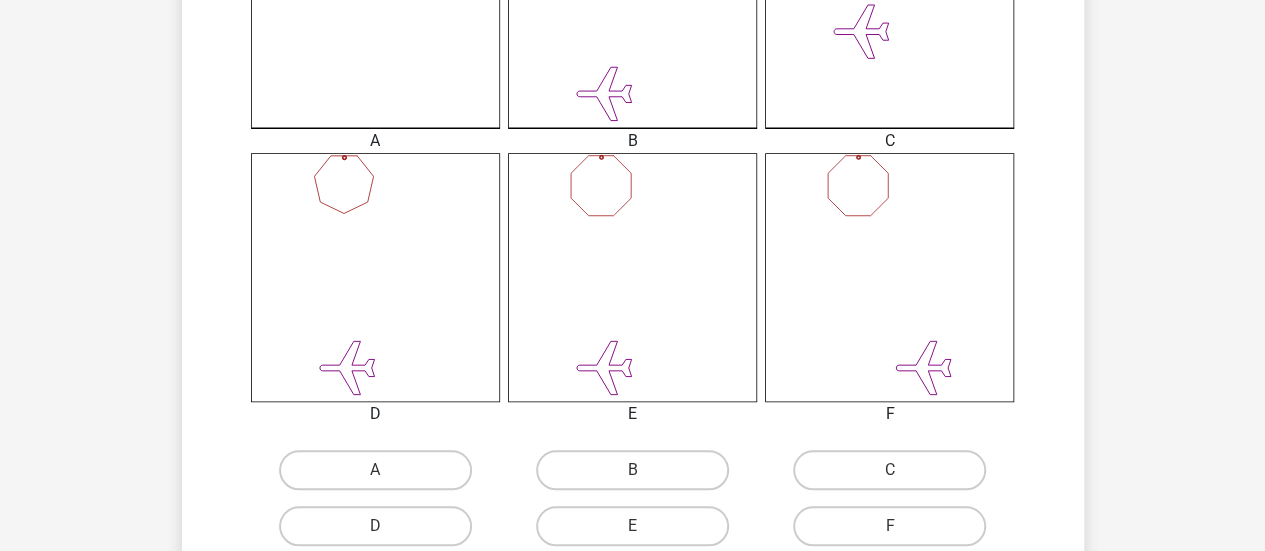 scroll, scrollTop: 665, scrollLeft: 0, axis: vertical 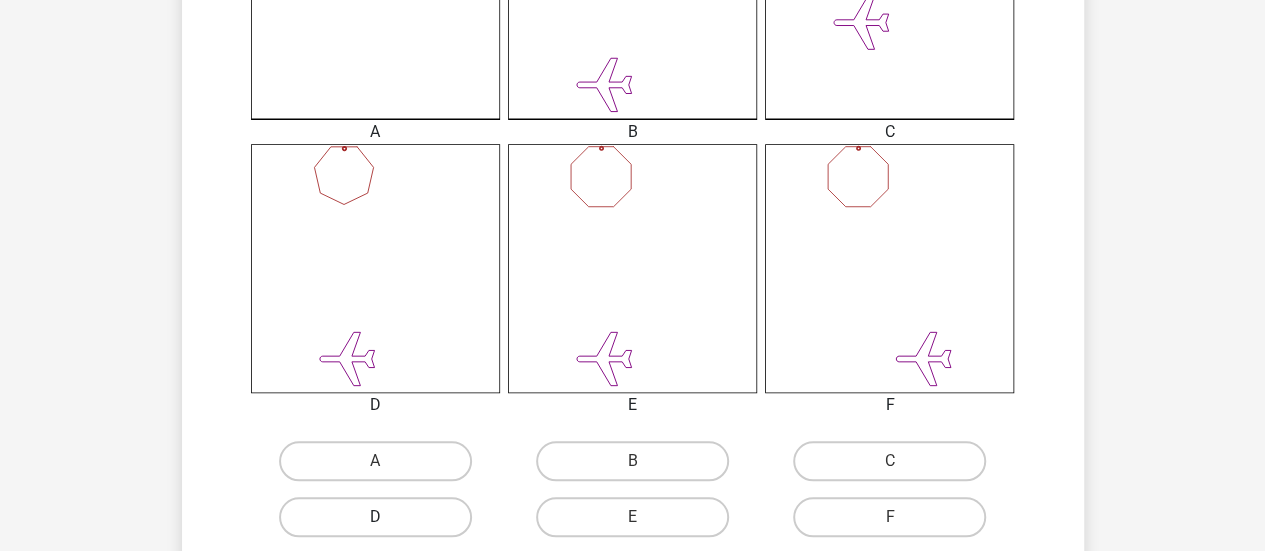 click on "D" at bounding box center (375, 517) 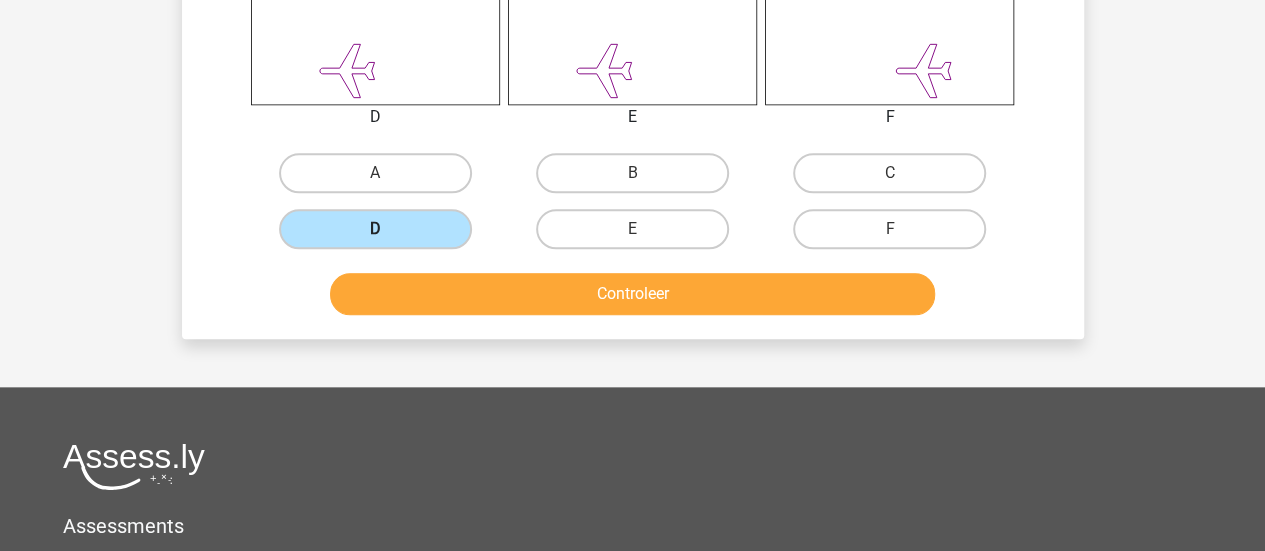 scroll, scrollTop: 954, scrollLeft: 0, axis: vertical 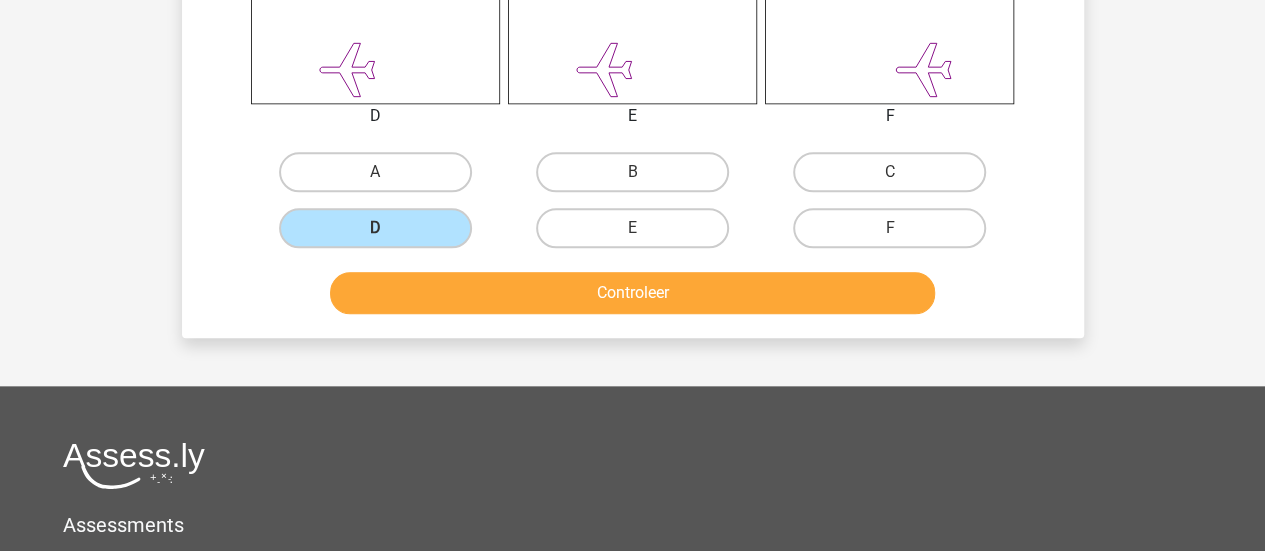 click on "Controleer" at bounding box center (632, 293) 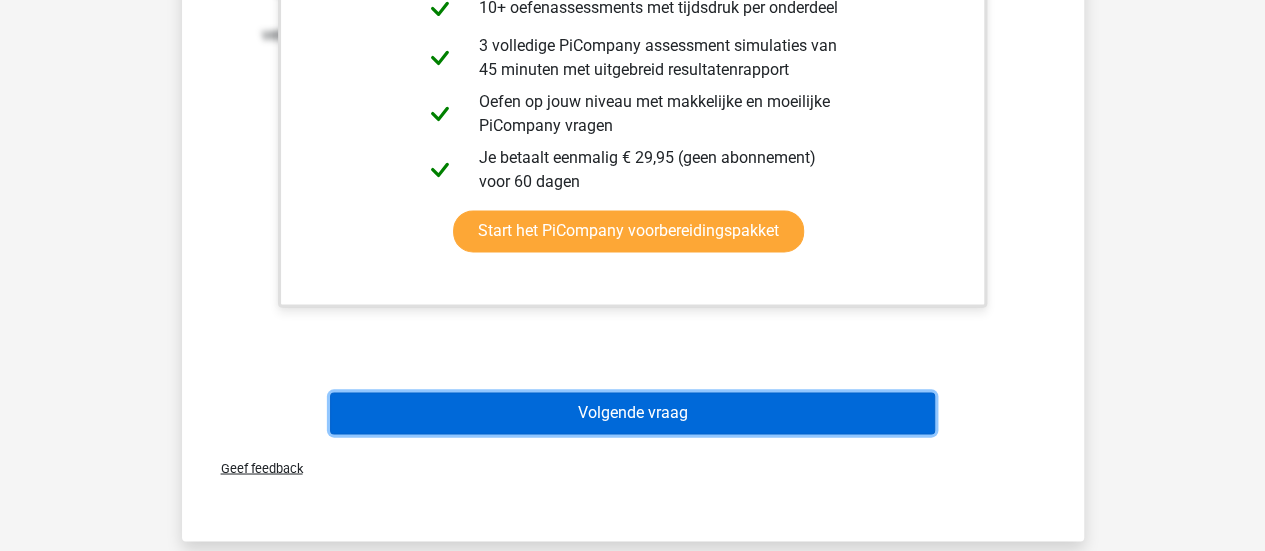 click on "Volgende vraag" at bounding box center [632, 413] 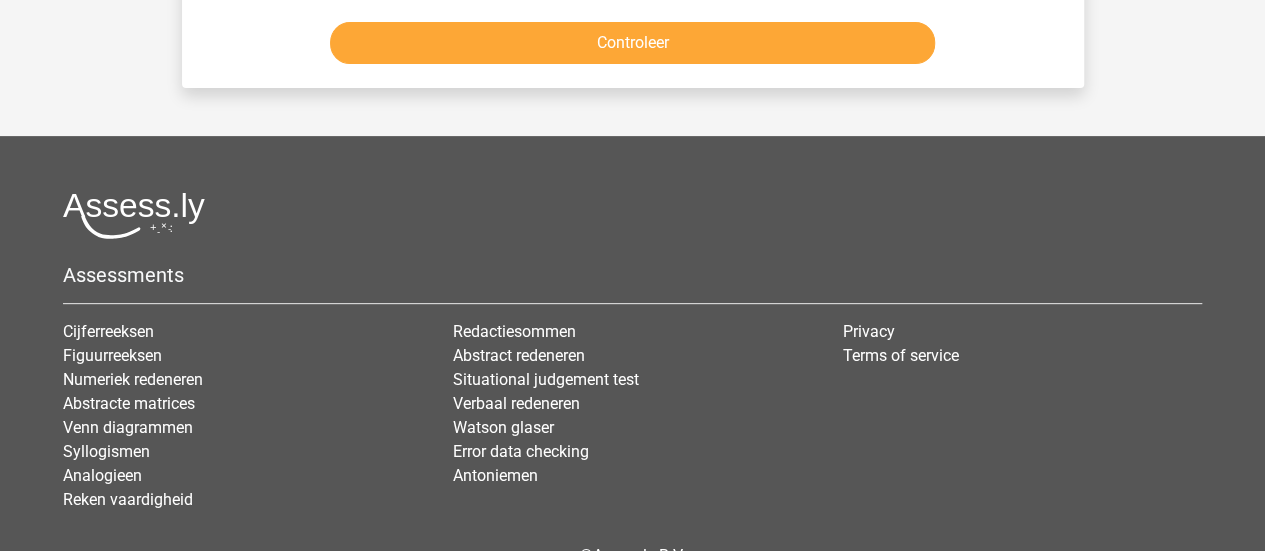 scroll, scrollTop: 92, scrollLeft: 0, axis: vertical 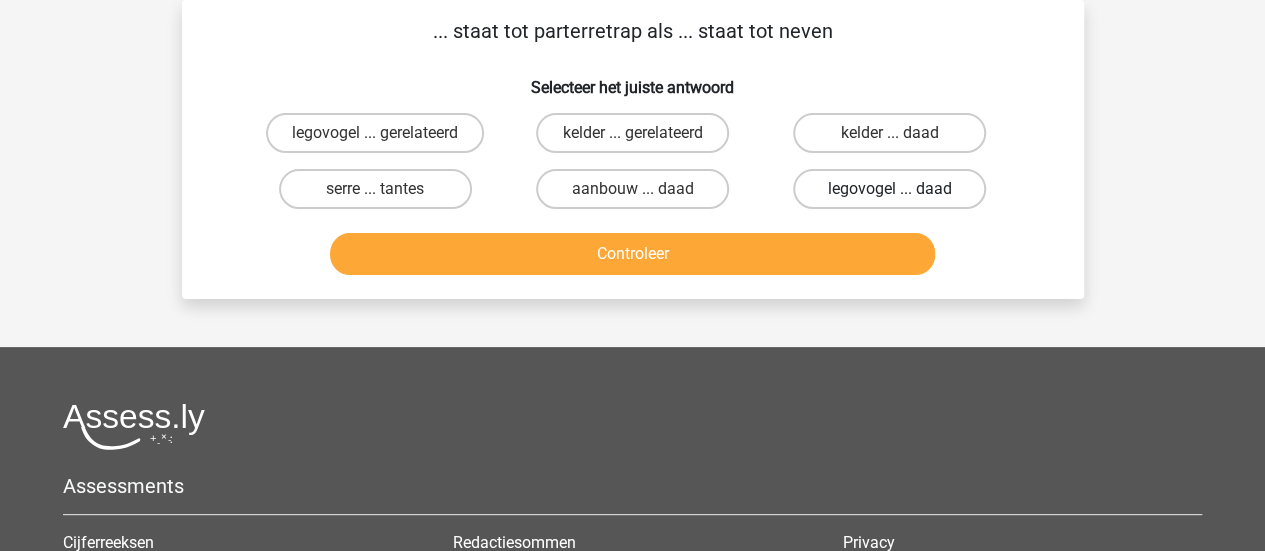 click on "legovogel ... daad" at bounding box center (889, 189) 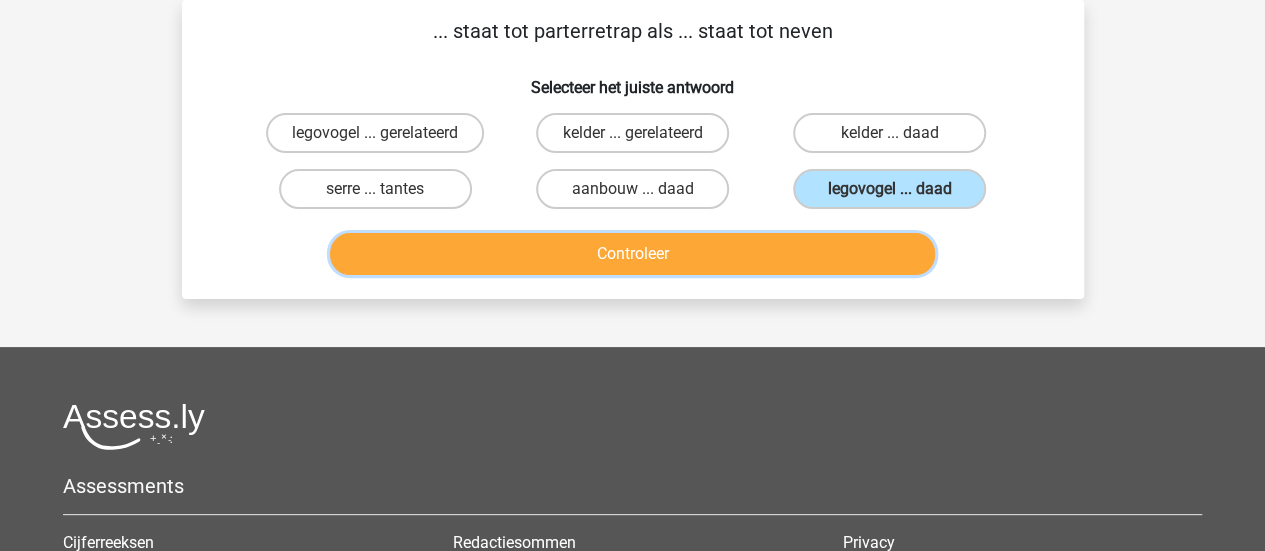 click on "Controleer" at bounding box center [632, 254] 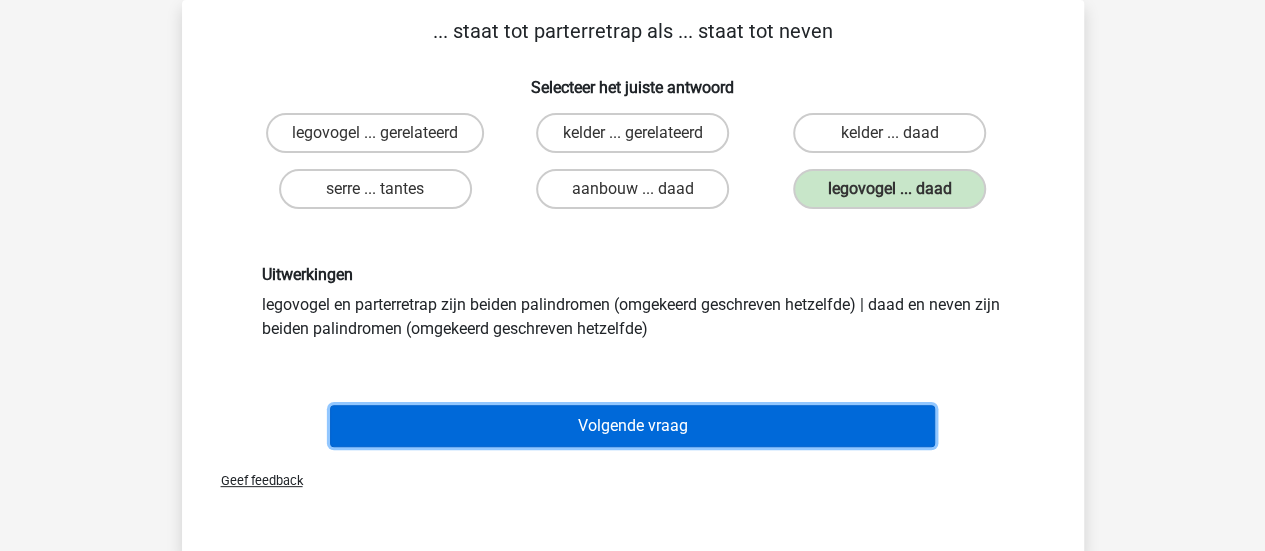 click on "Volgende vraag" at bounding box center (632, 426) 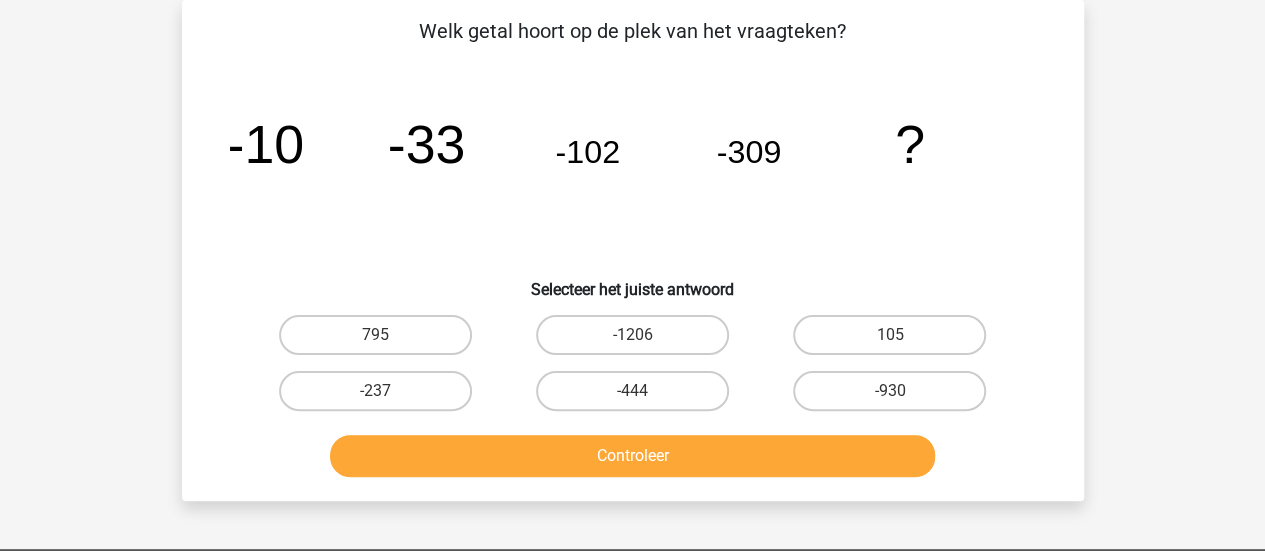 scroll, scrollTop: 80, scrollLeft: 0, axis: vertical 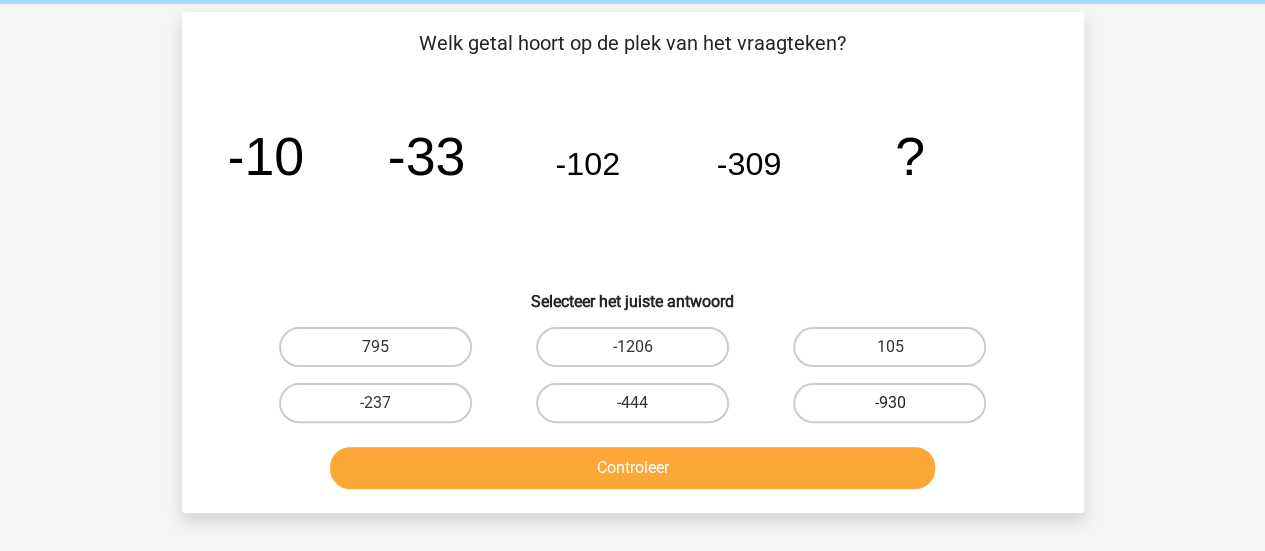 click on "-930" at bounding box center (889, 403) 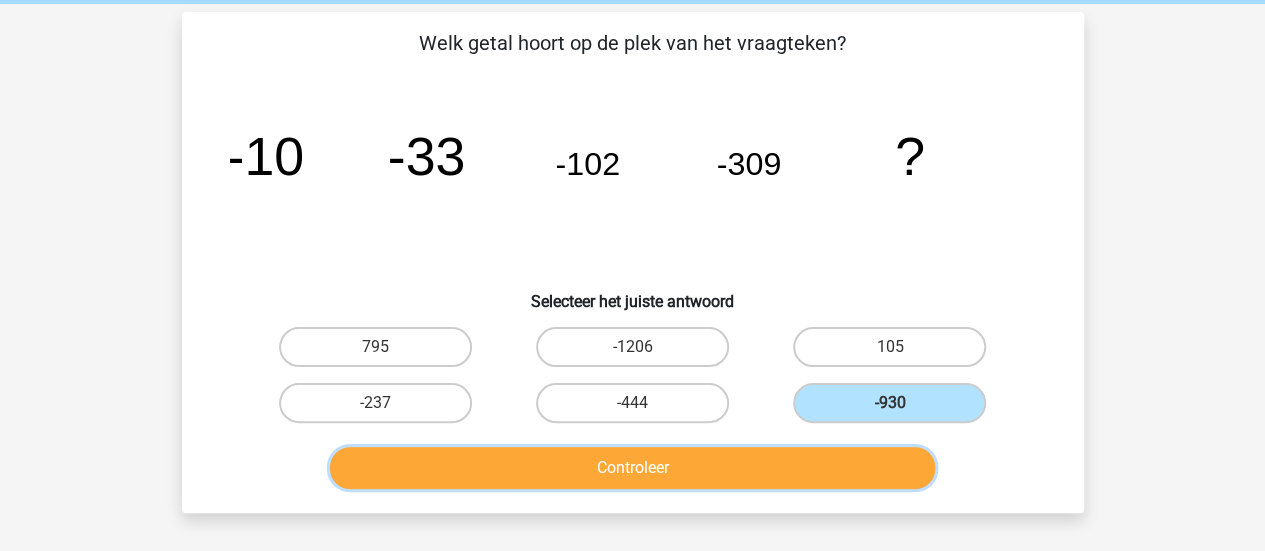 click on "Controleer" at bounding box center (632, 468) 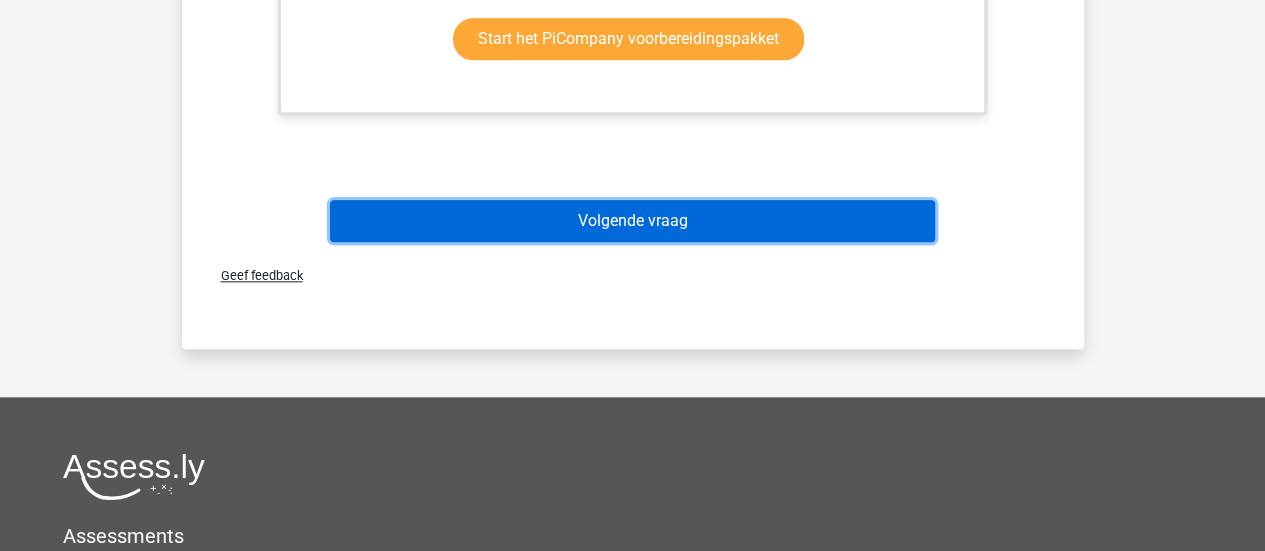 click on "Volgende vraag" at bounding box center [632, 221] 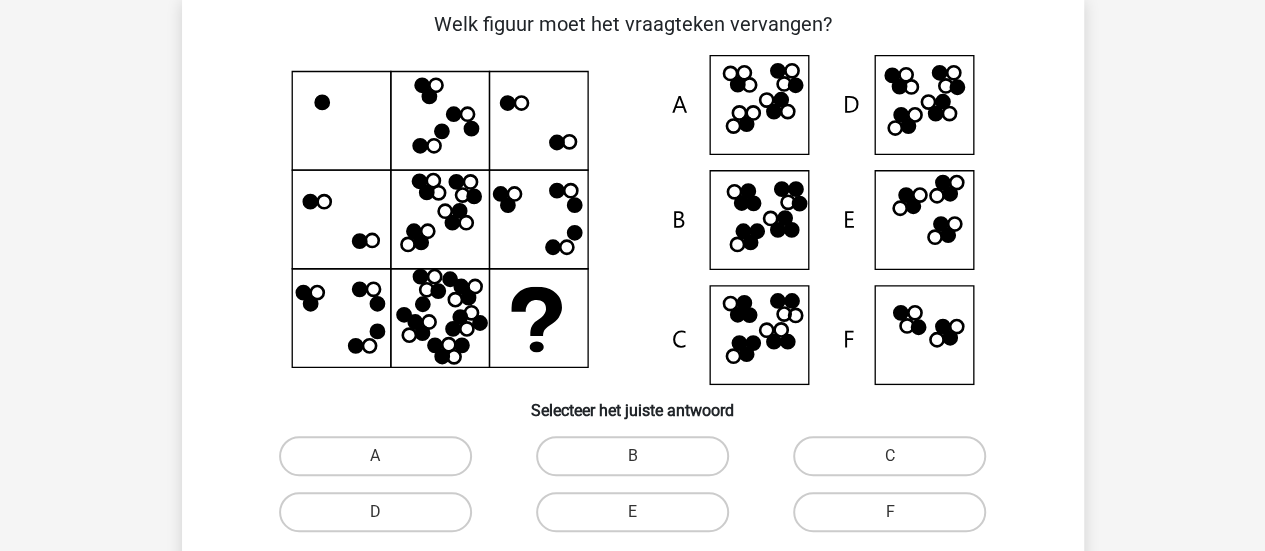 scroll, scrollTop: 92, scrollLeft: 0, axis: vertical 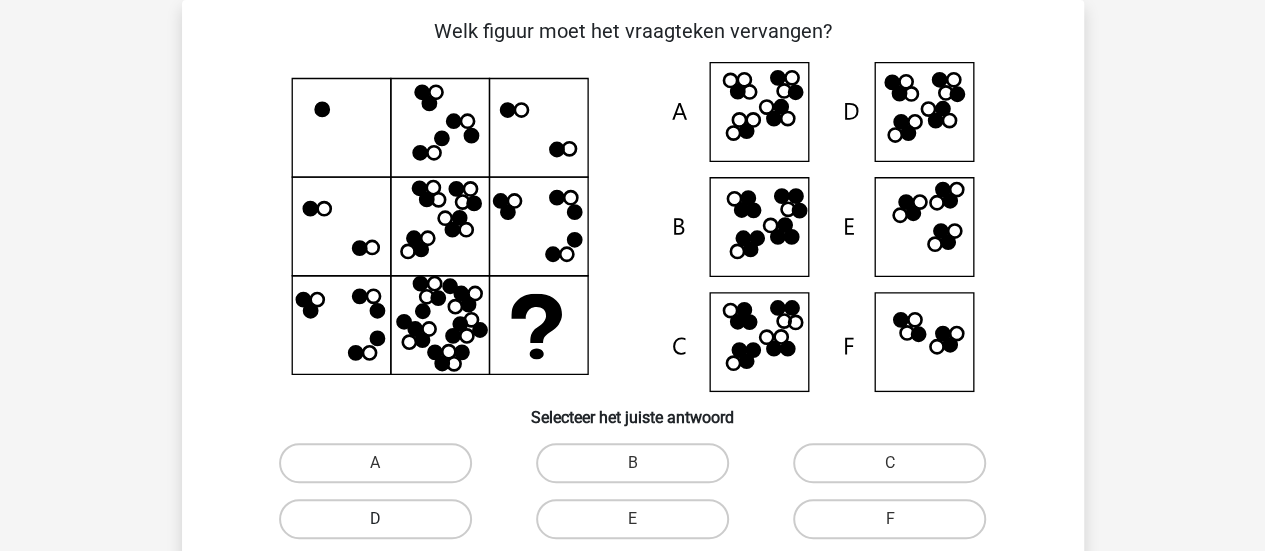 click on "D" at bounding box center [375, 519] 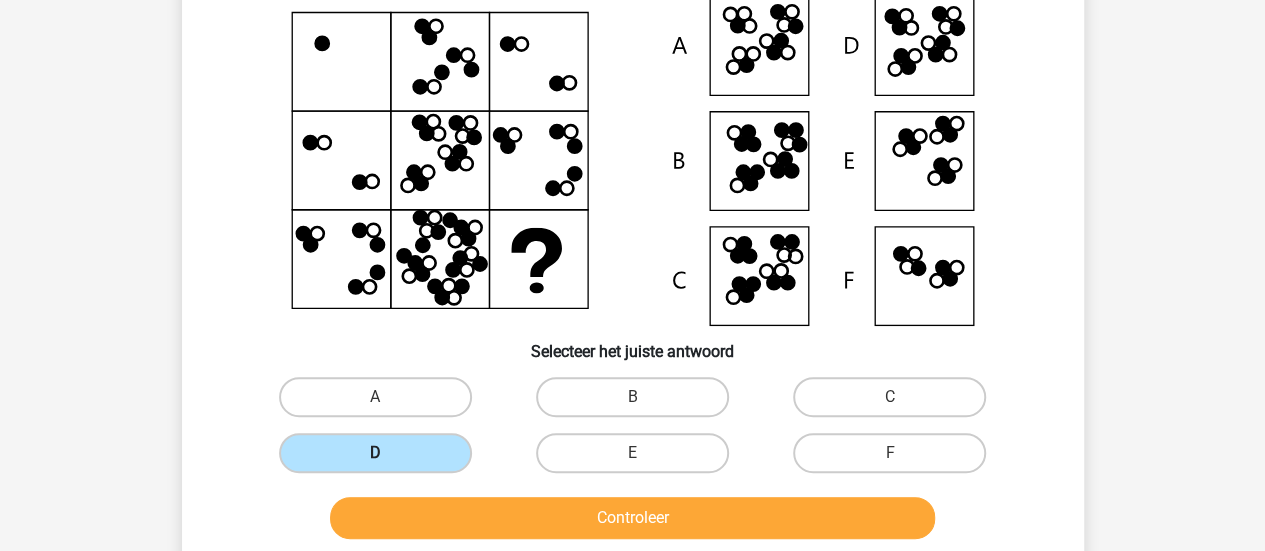 scroll, scrollTop: 207, scrollLeft: 0, axis: vertical 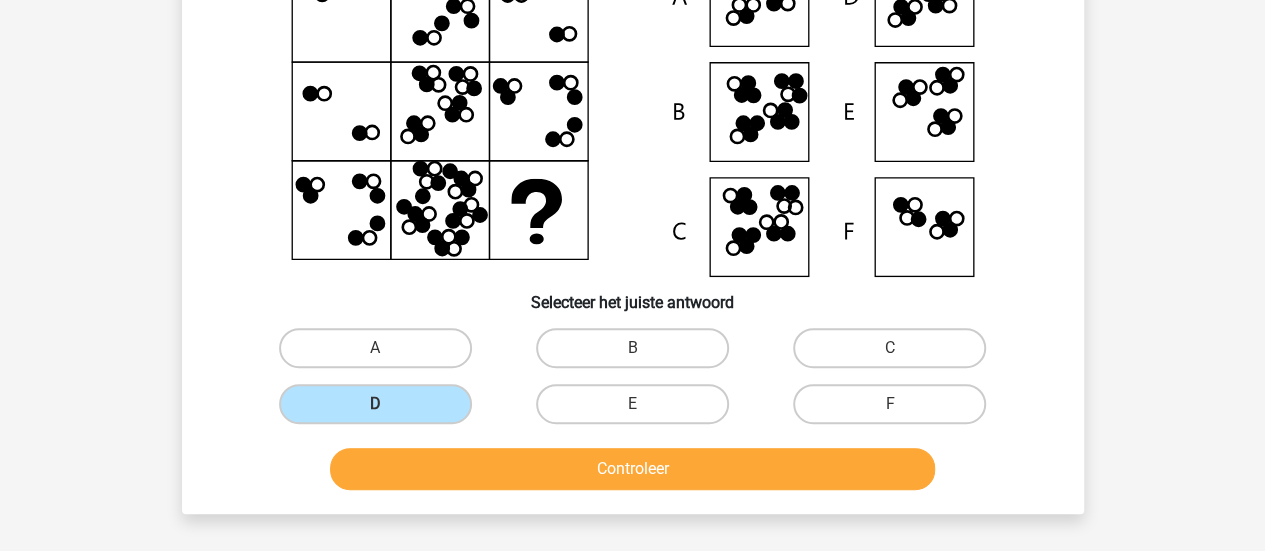 click on "Controleer" at bounding box center (632, 469) 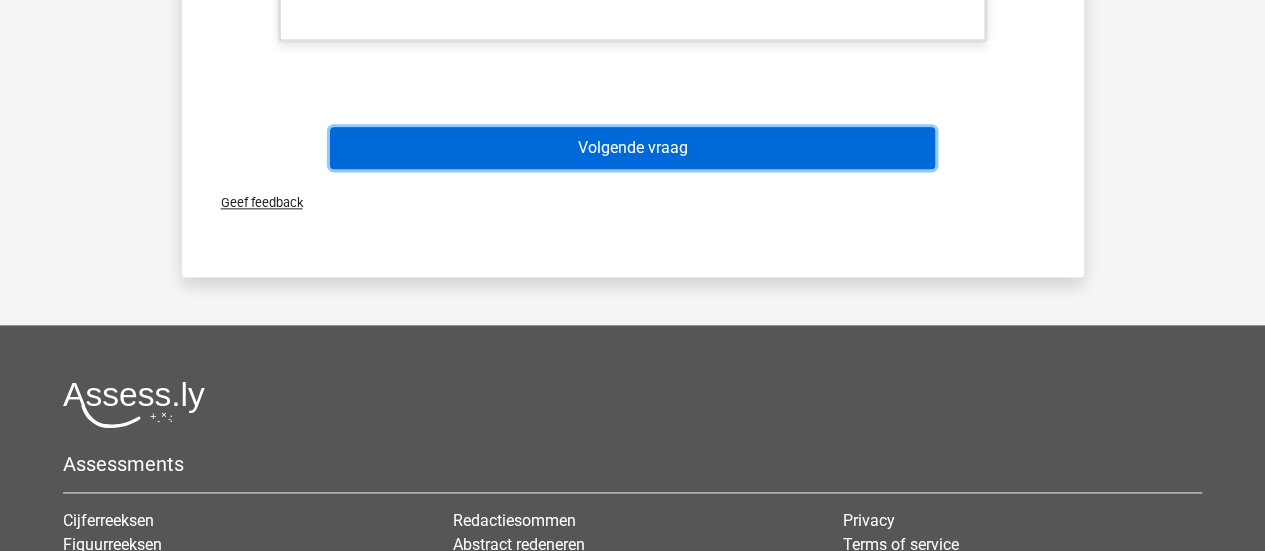 click on "Volgende vraag" at bounding box center (632, 148) 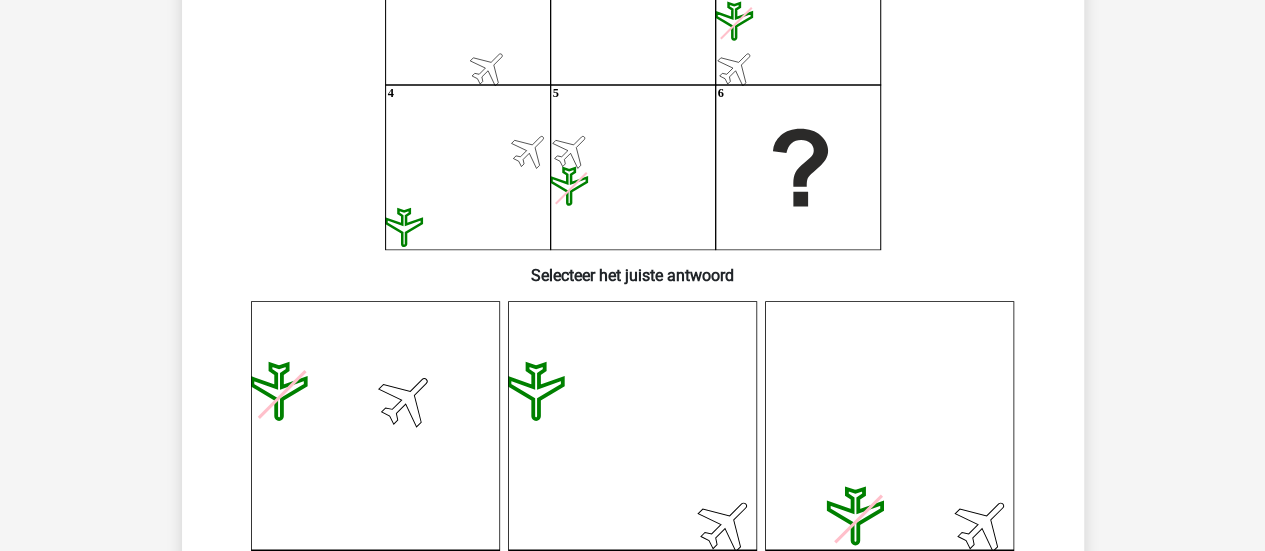 scroll, scrollTop: 462, scrollLeft: 0, axis: vertical 